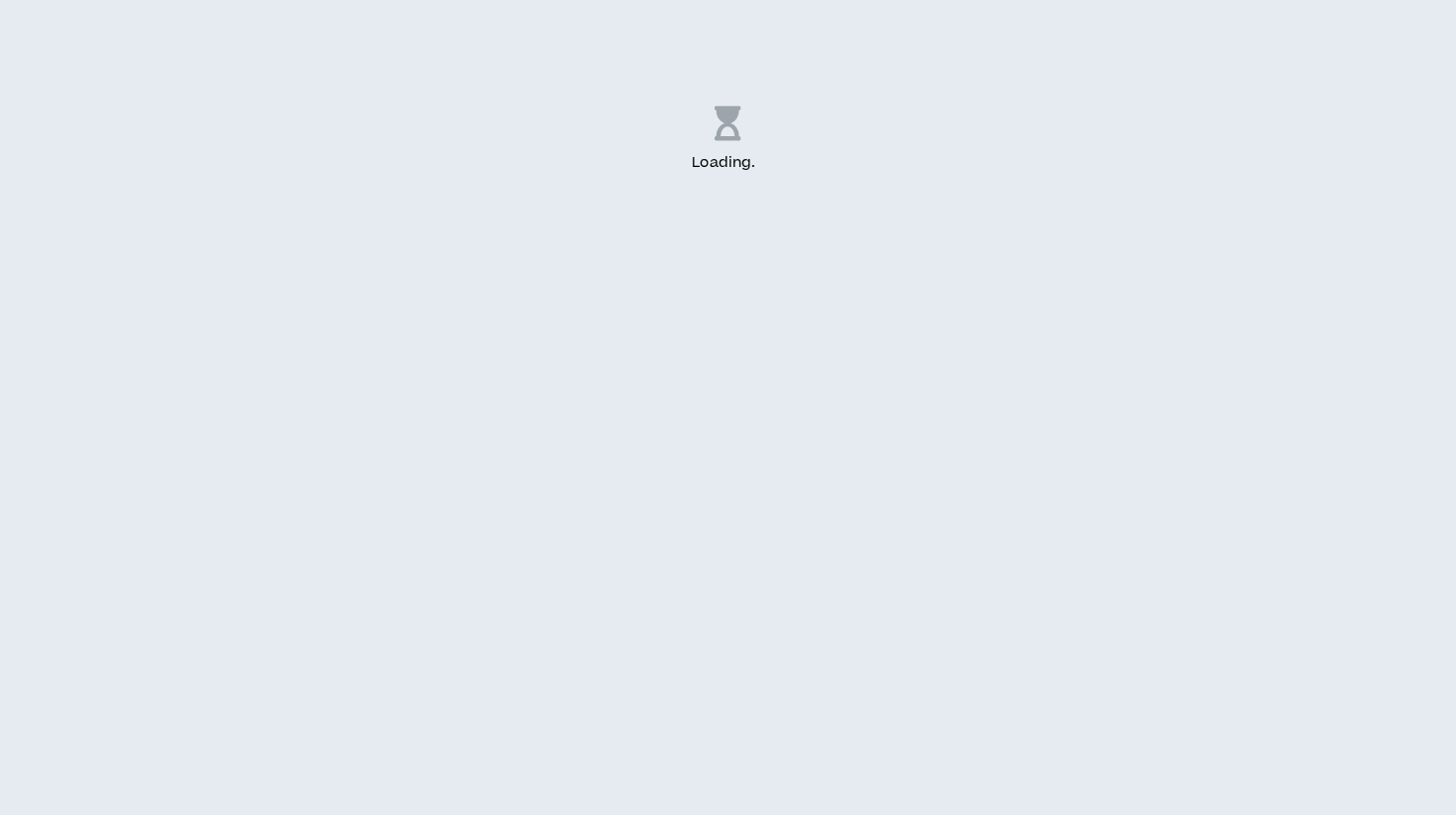 scroll, scrollTop: 0, scrollLeft: 0, axis: both 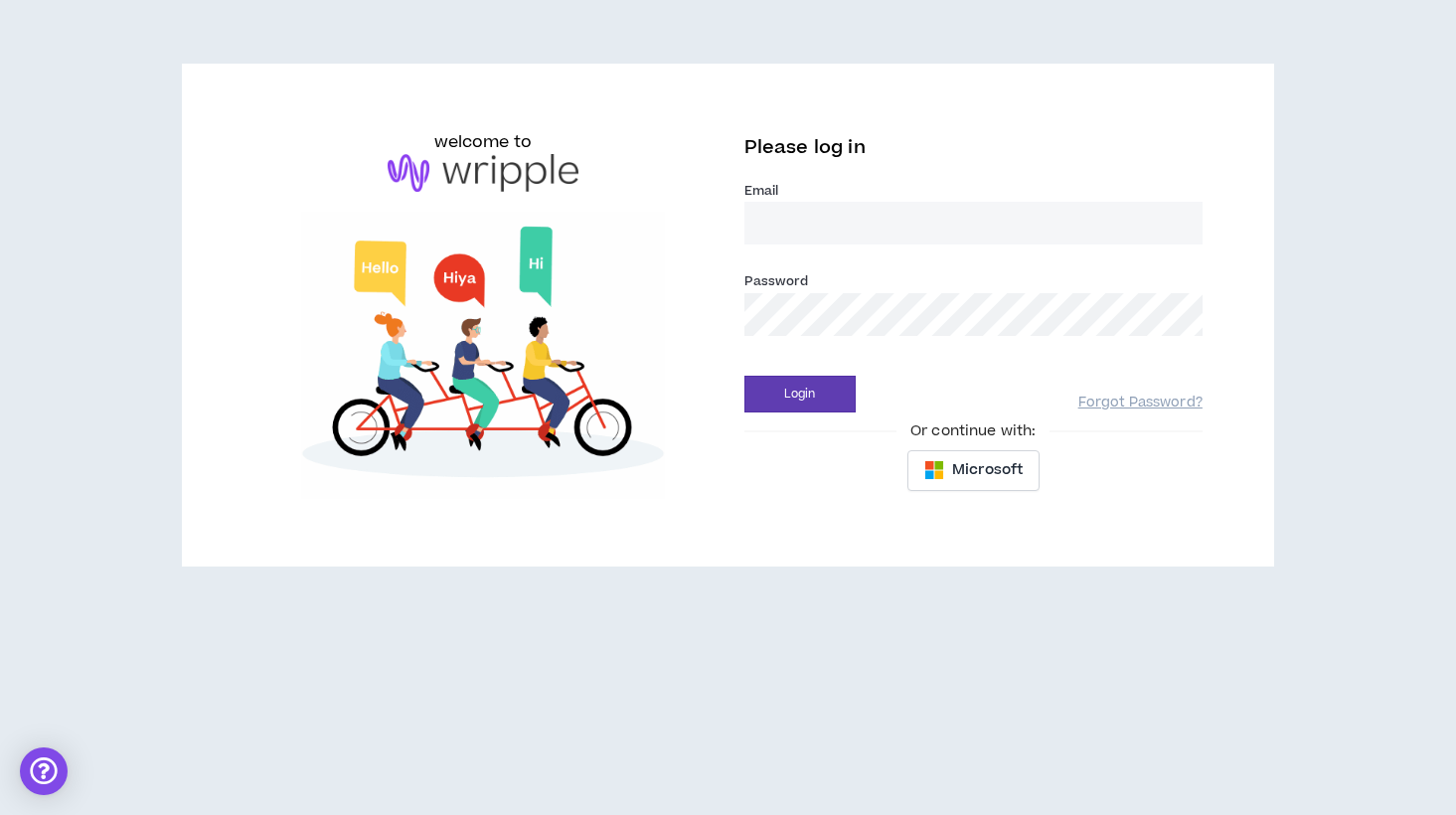 click on "Email  *" at bounding box center (973, 223) 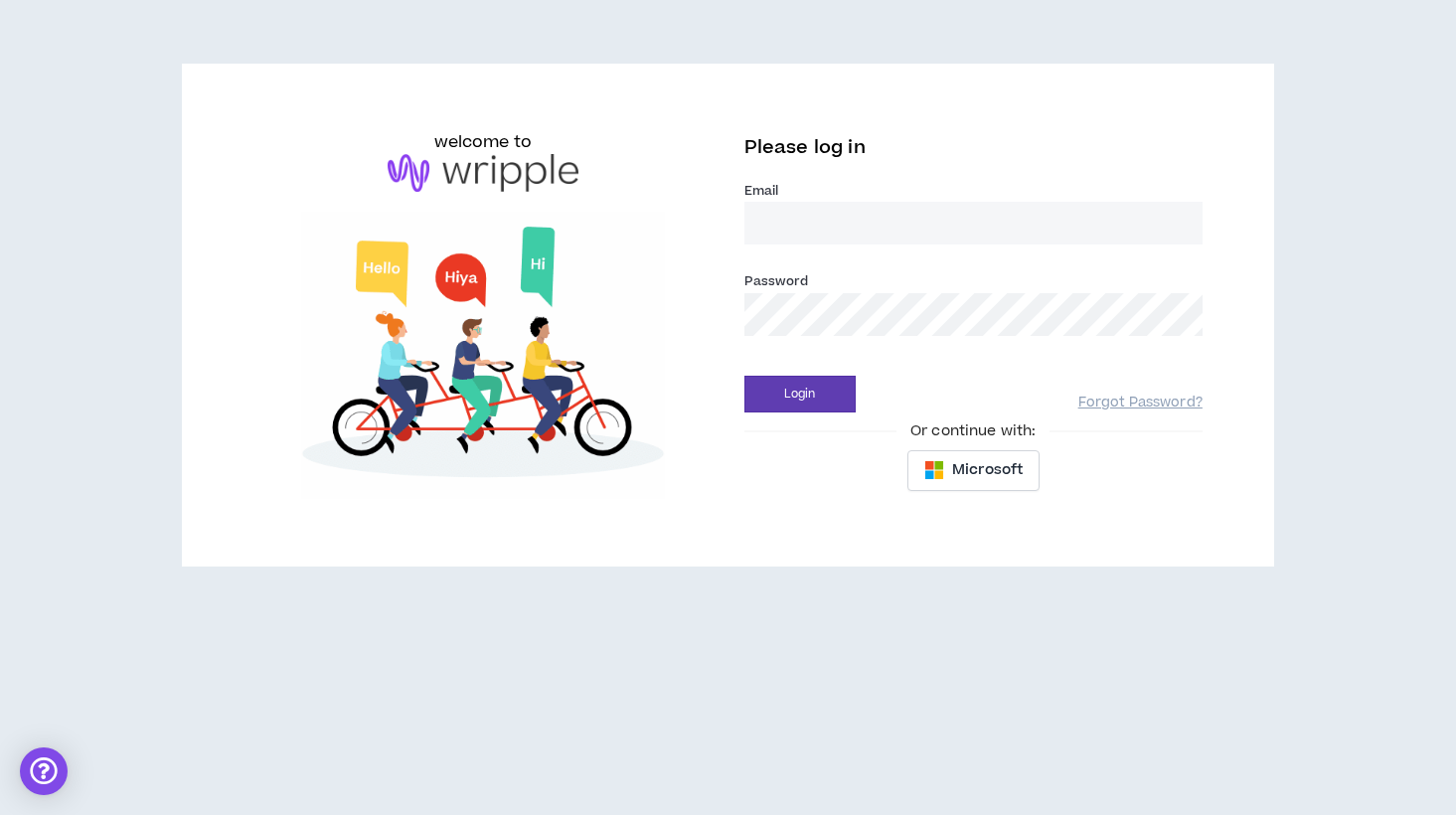 type on "[EMAIL_ADDRESS][DOMAIN_NAME]" 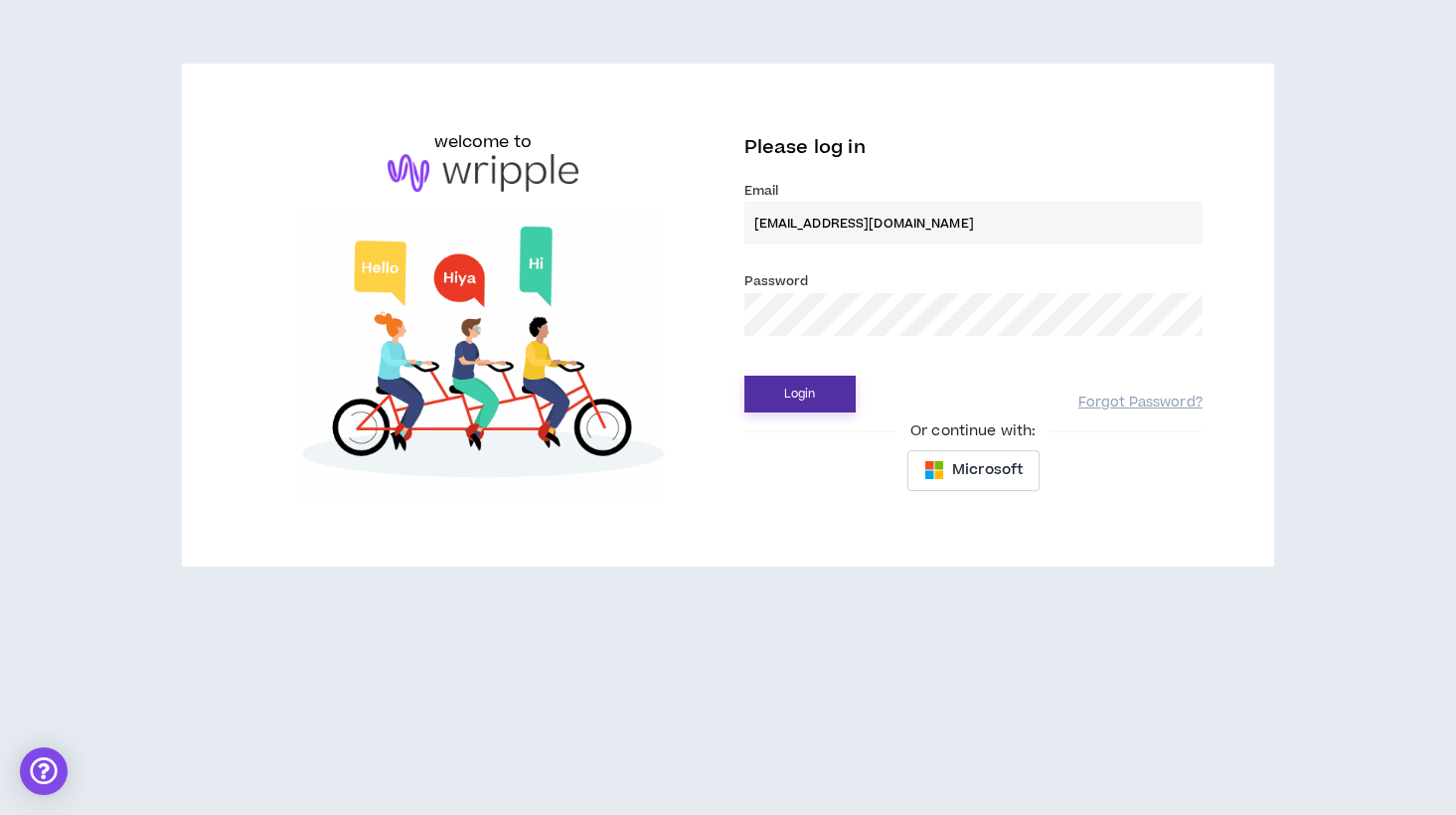 click on "Login" at bounding box center (800, 394) 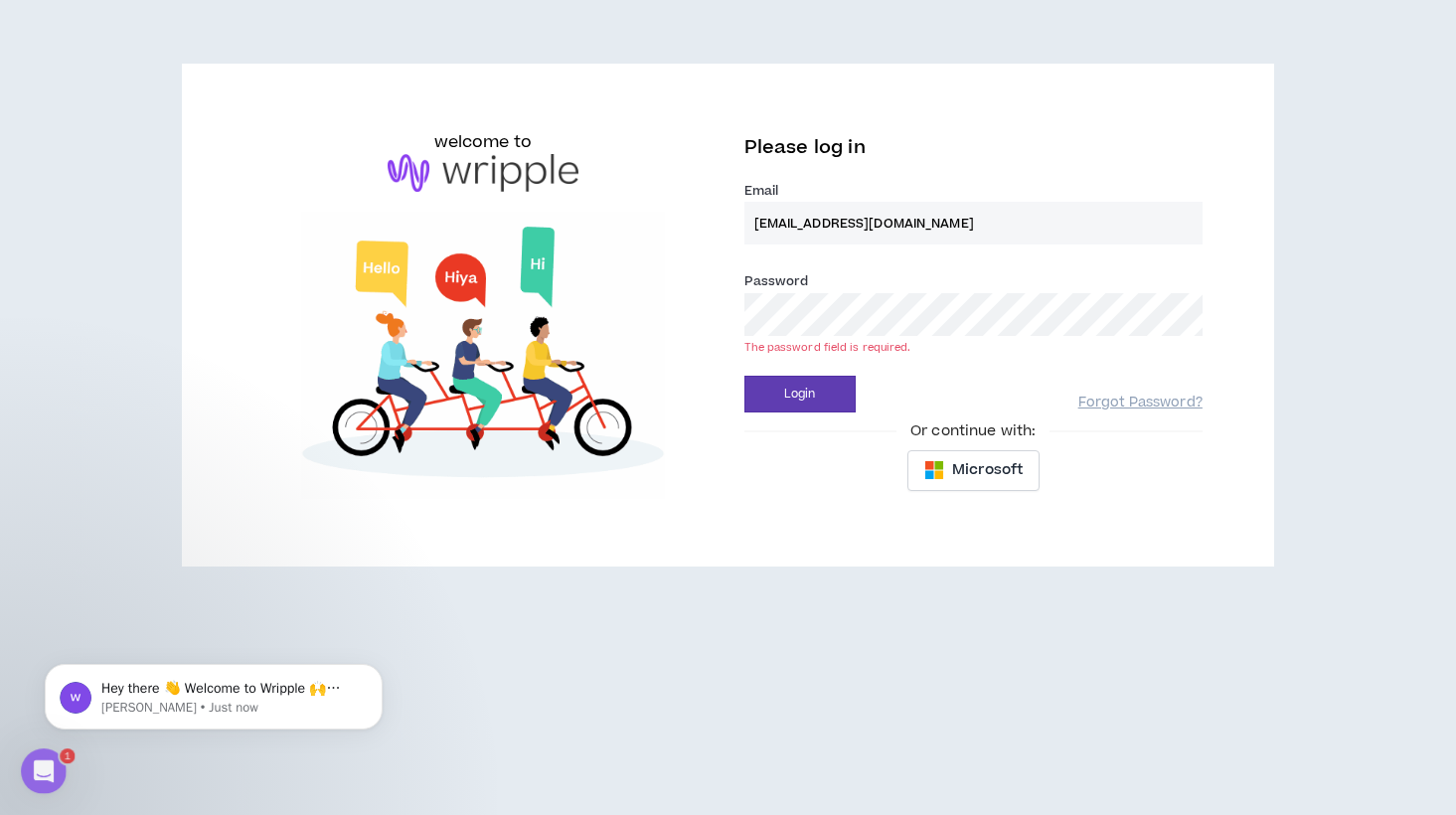 scroll, scrollTop: 0, scrollLeft: 0, axis: both 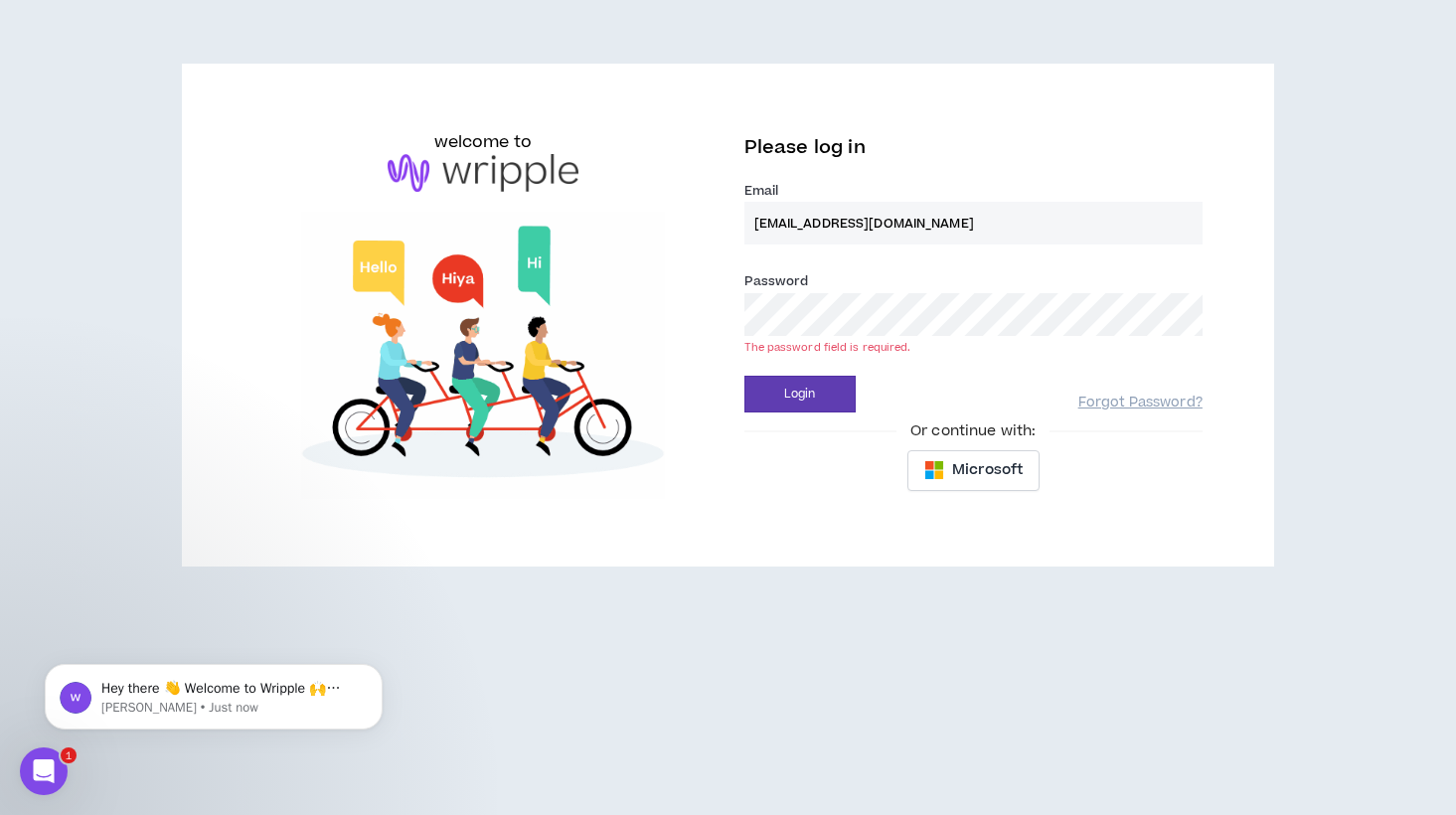 click on "welcome to Please log in   Email  * [EMAIL_ADDRESS][DOMAIN_NAME] Password  * The password field is required. Login Forgot Password? Or continue with: Microsoft" at bounding box center [728, 323] 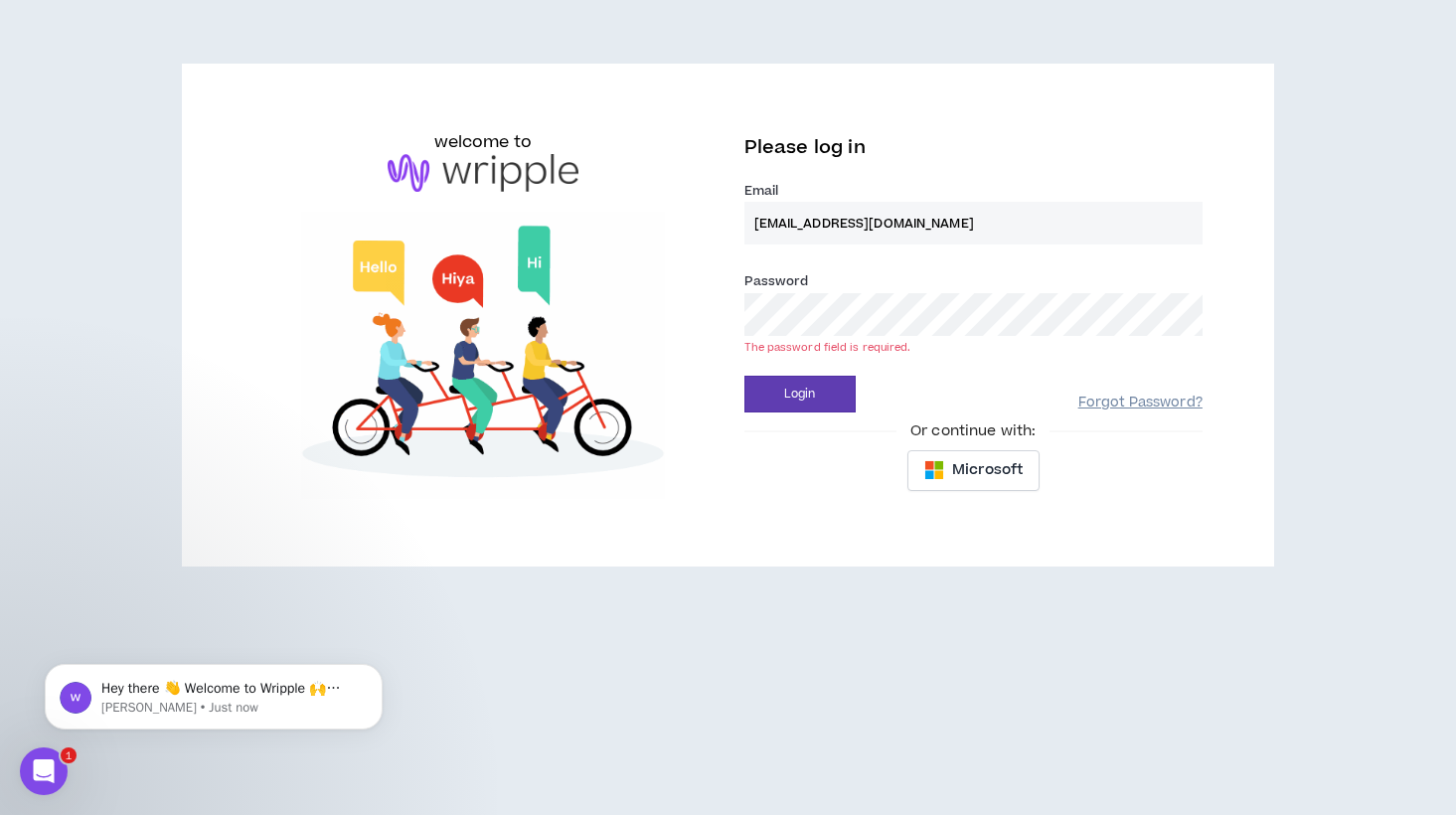 click on "Forgot Password?" at bounding box center [1140, 403] 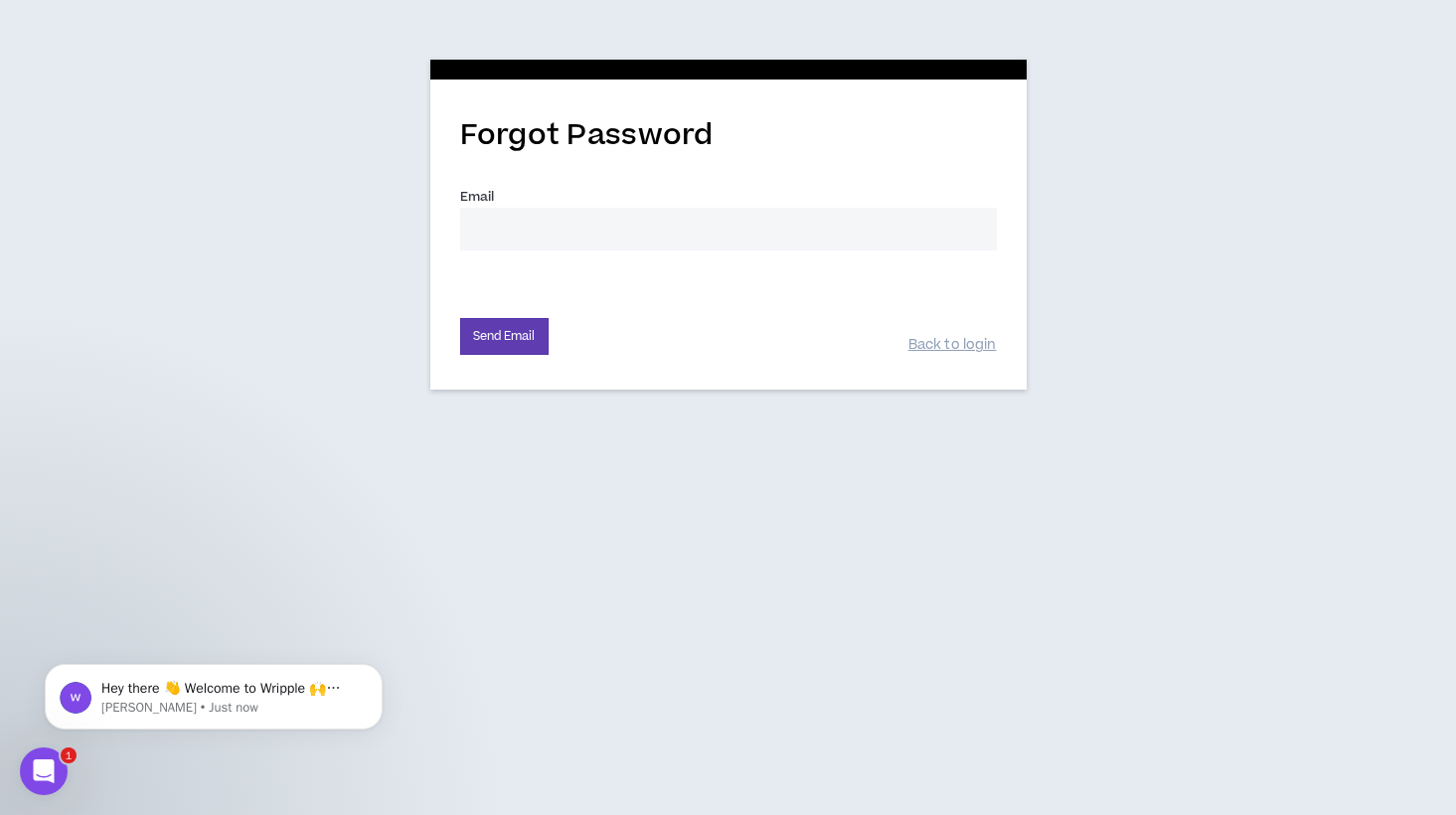 click on "Email  *" at bounding box center [728, 229] 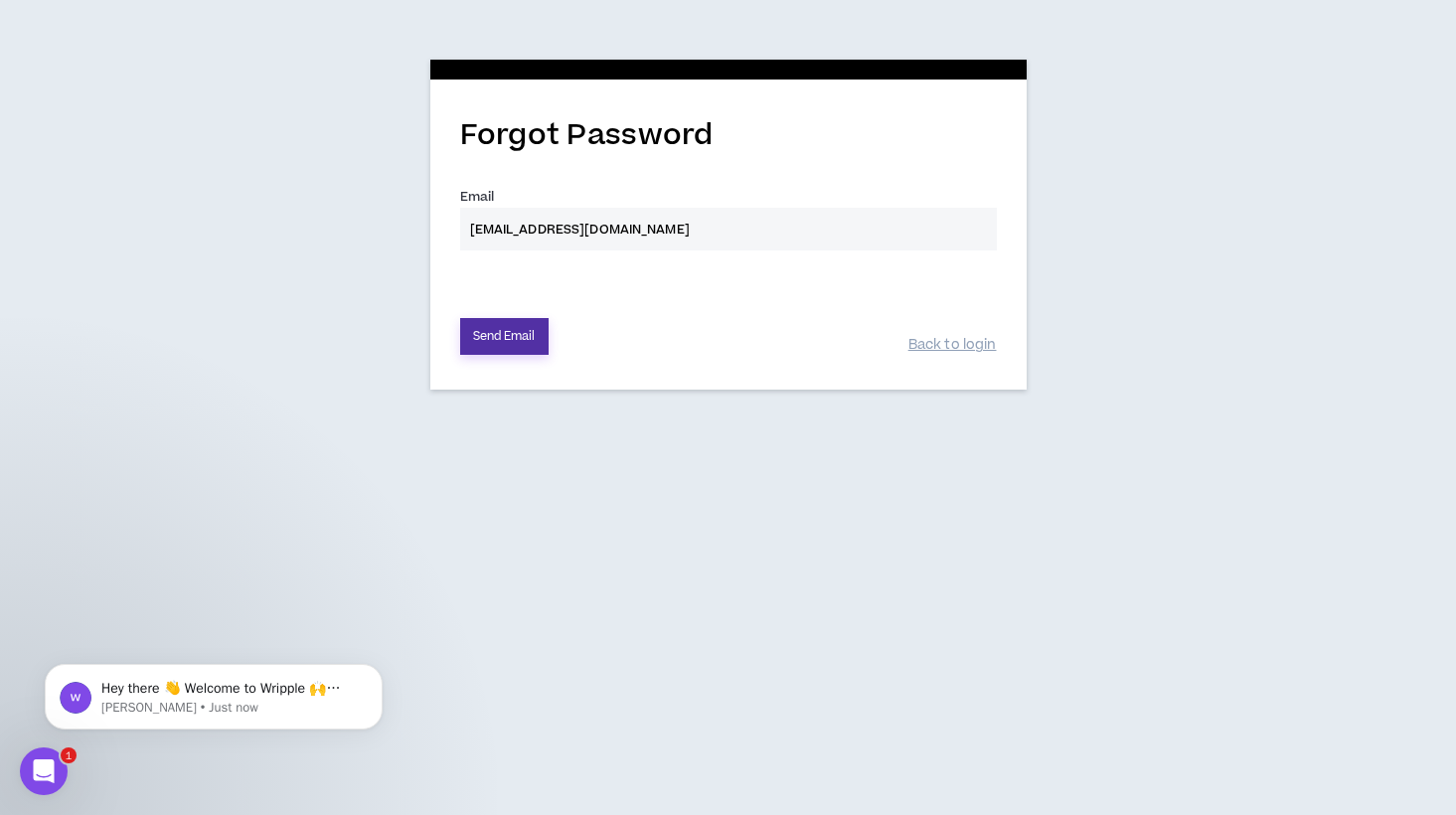 click on "Send Email" at bounding box center (504, 336) 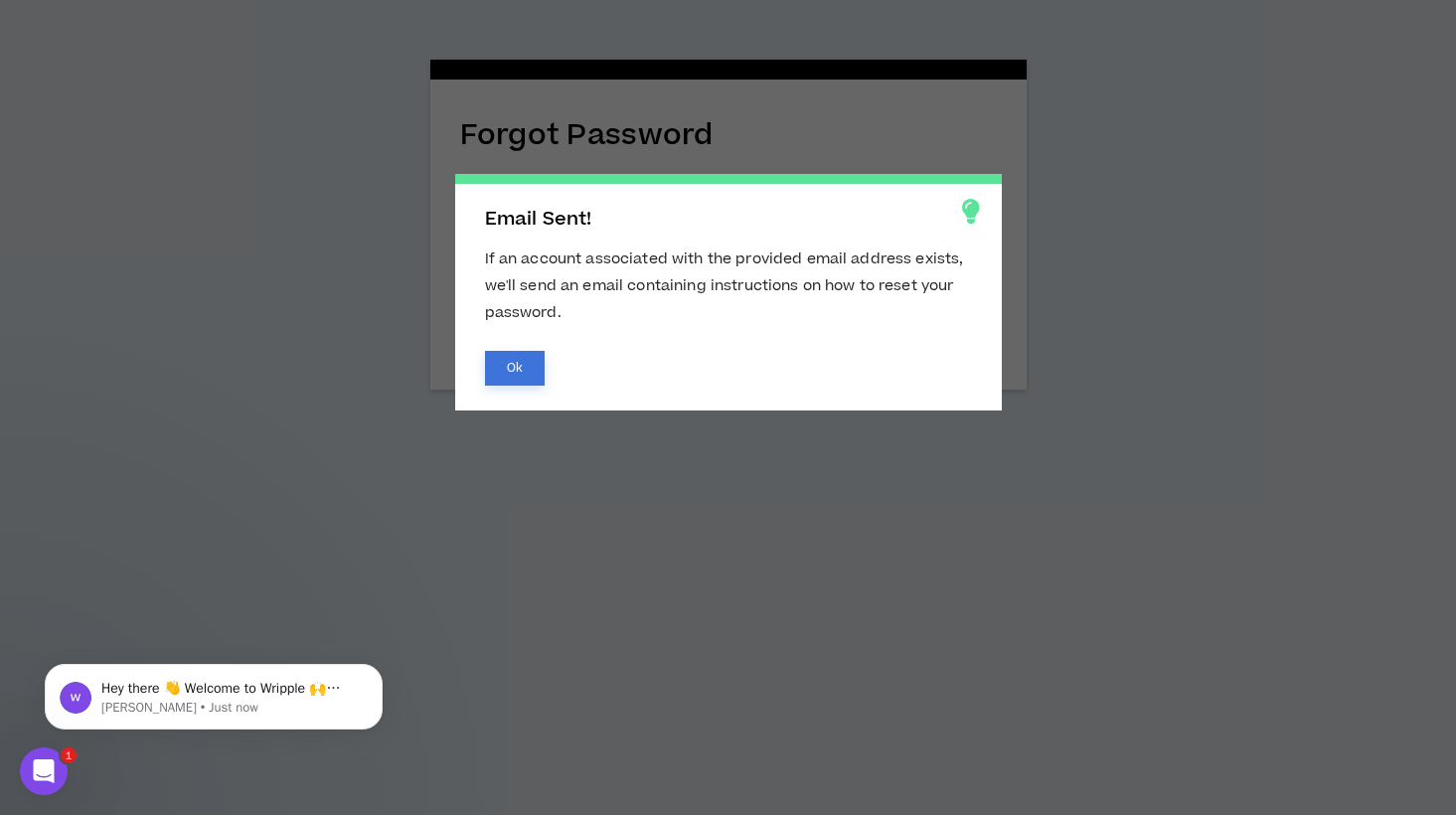 click on "Ok" at bounding box center [515, 368] 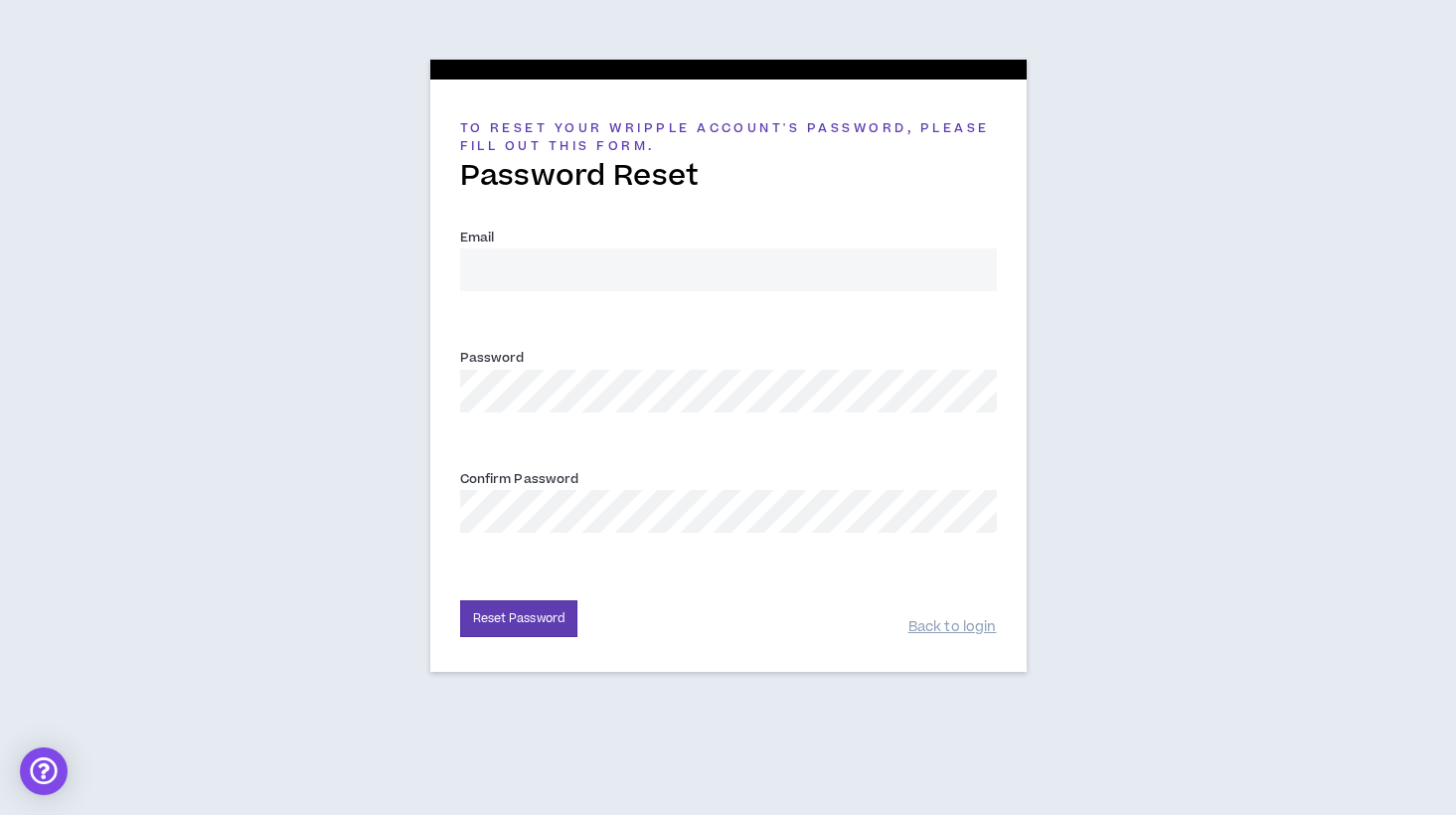 scroll, scrollTop: 0, scrollLeft: 0, axis: both 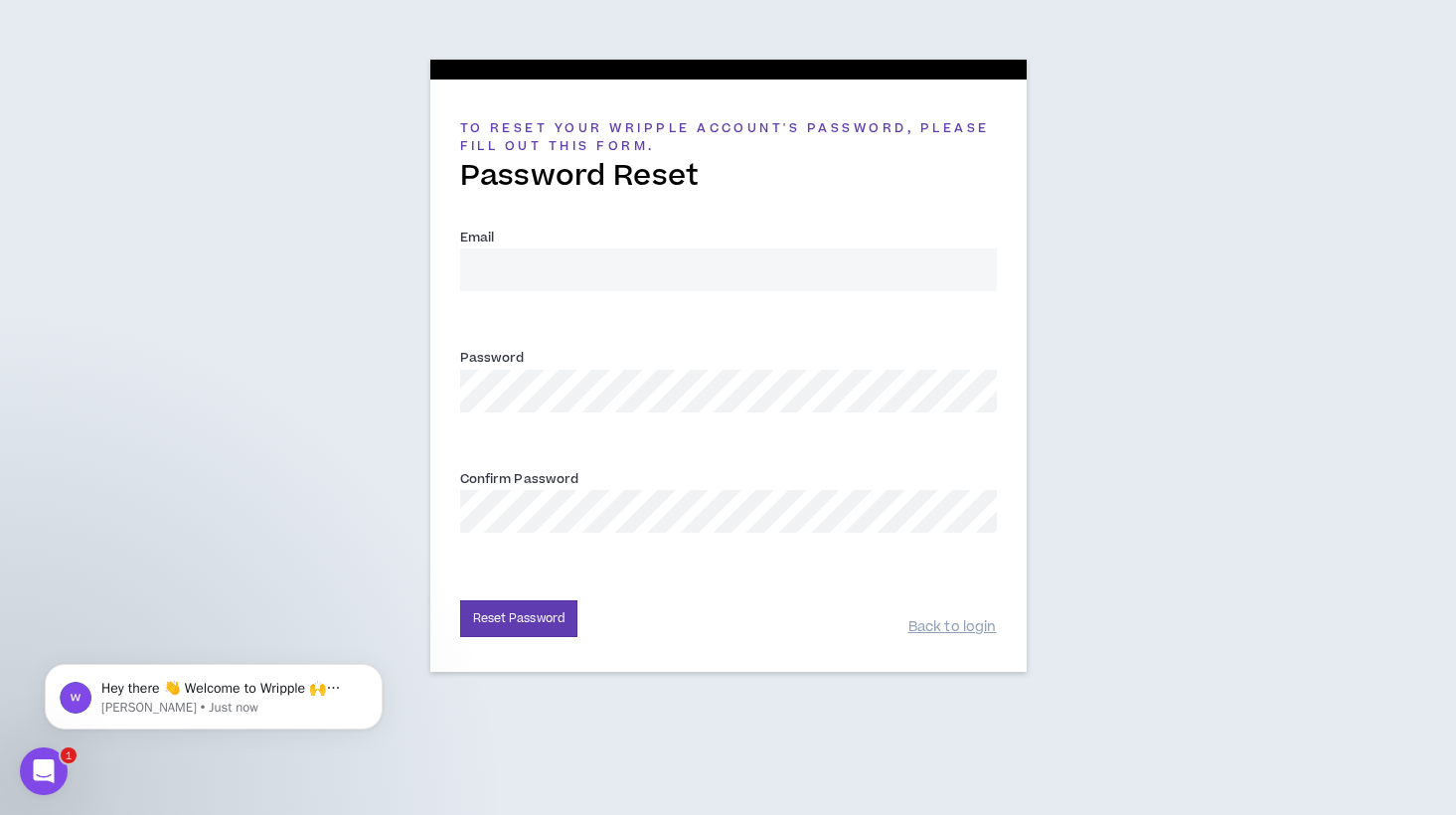 click on "Email  *" at bounding box center [728, 269] 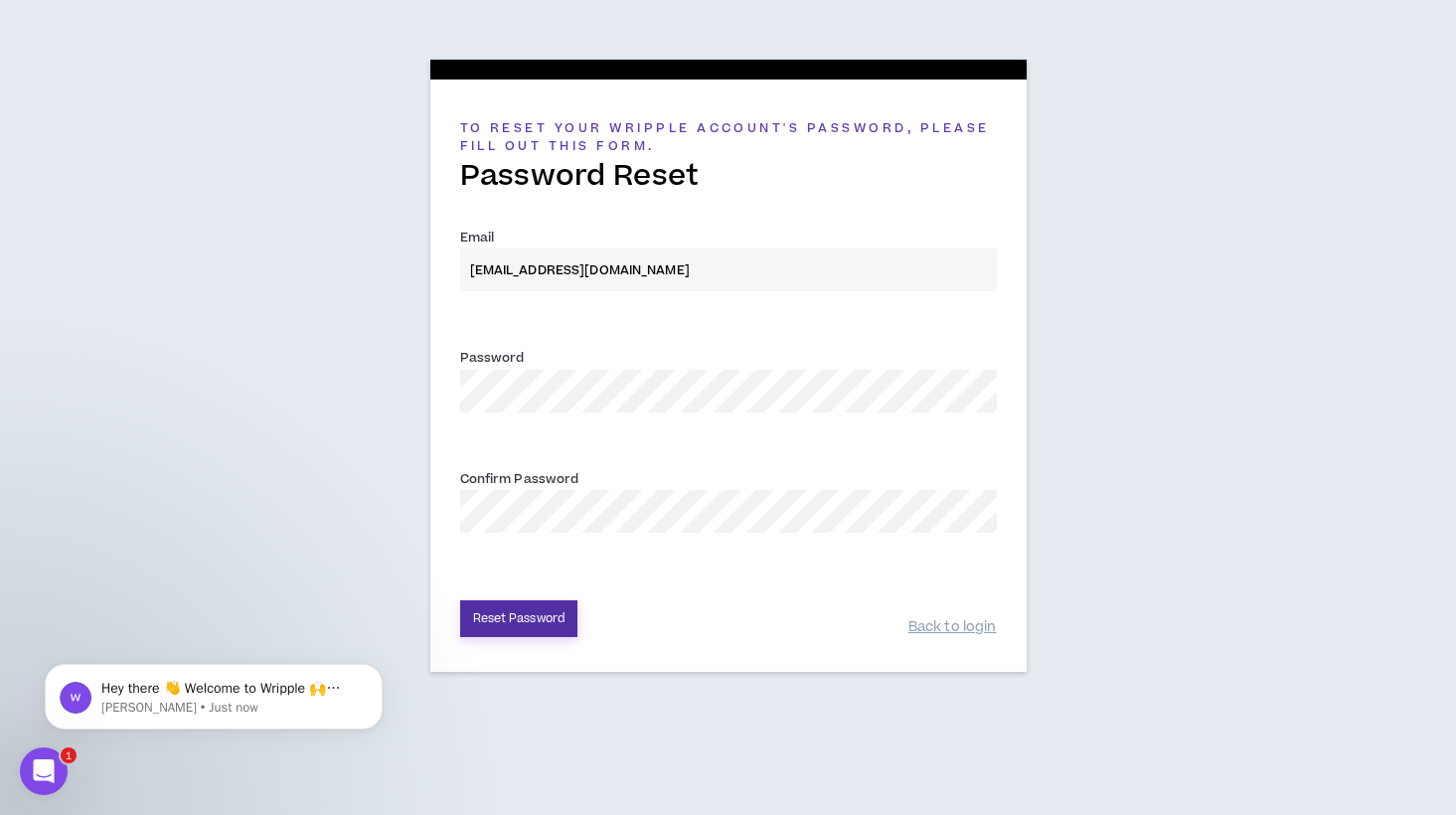 click on "Reset Password" at bounding box center (519, 618) 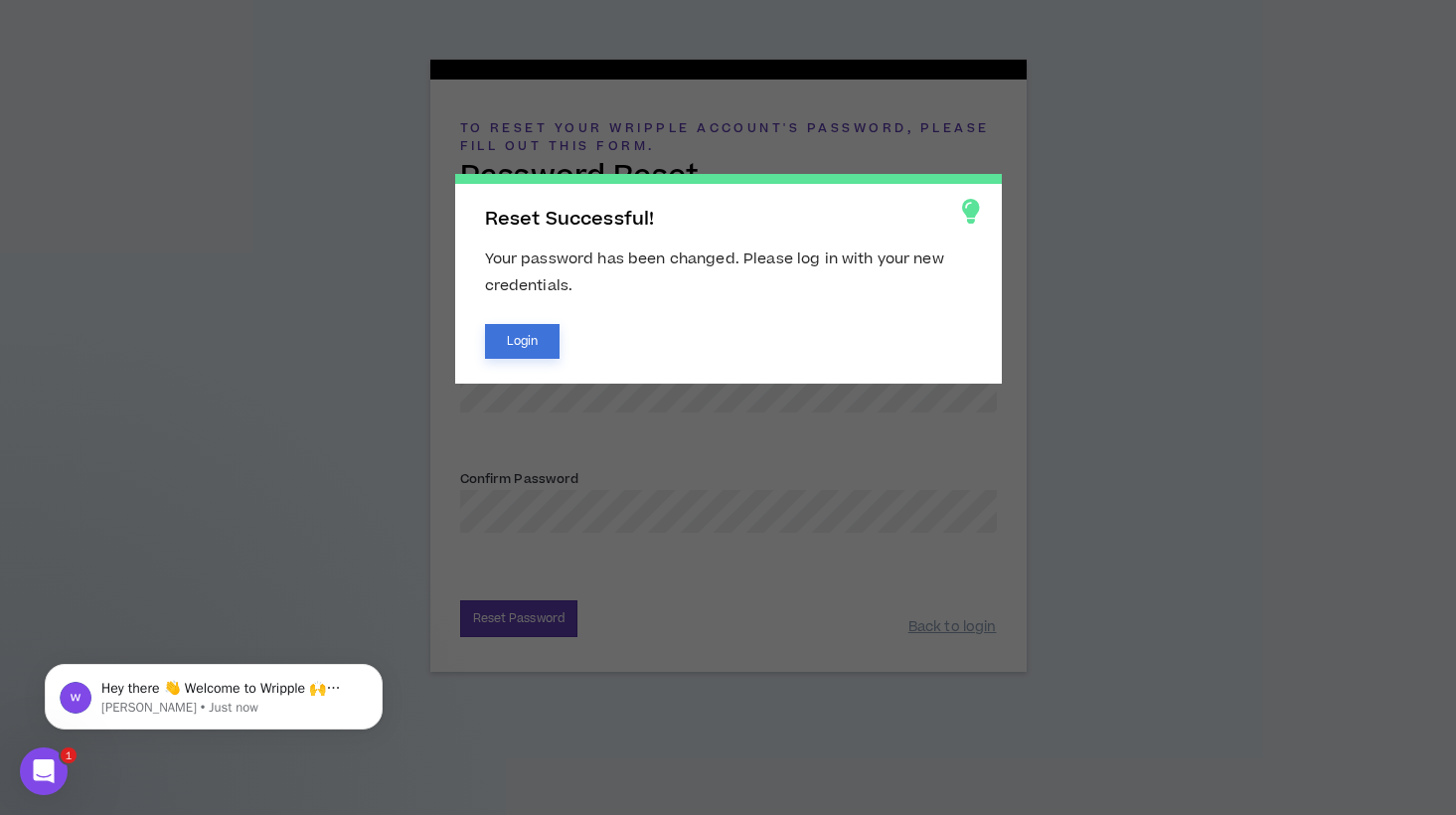 click on "Login" at bounding box center (523, 341) 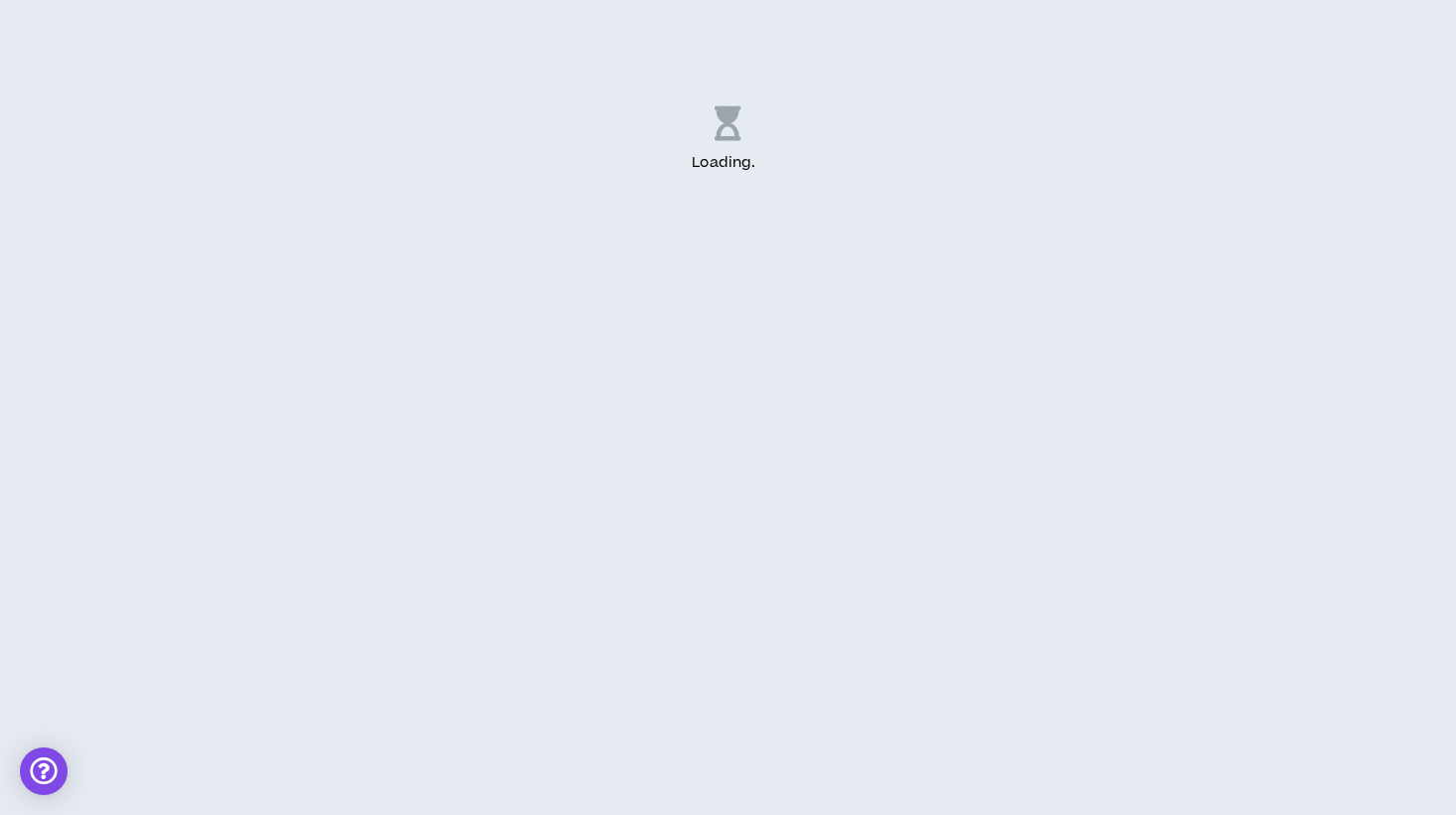 scroll, scrollTop: 0, scrollLeft: 0, axis: both 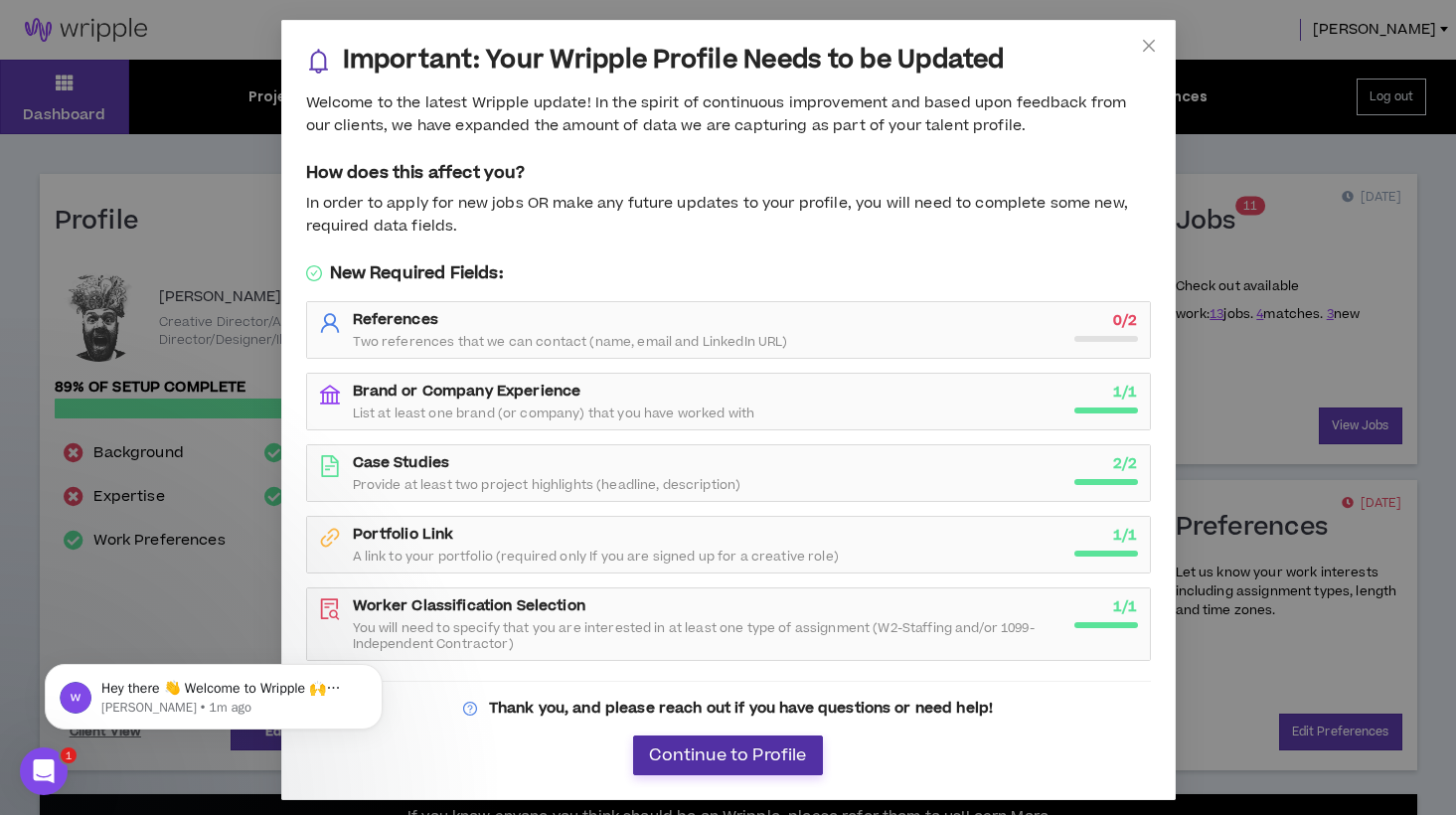 click on "Continue to Profile" at bounding box center (728, 755) 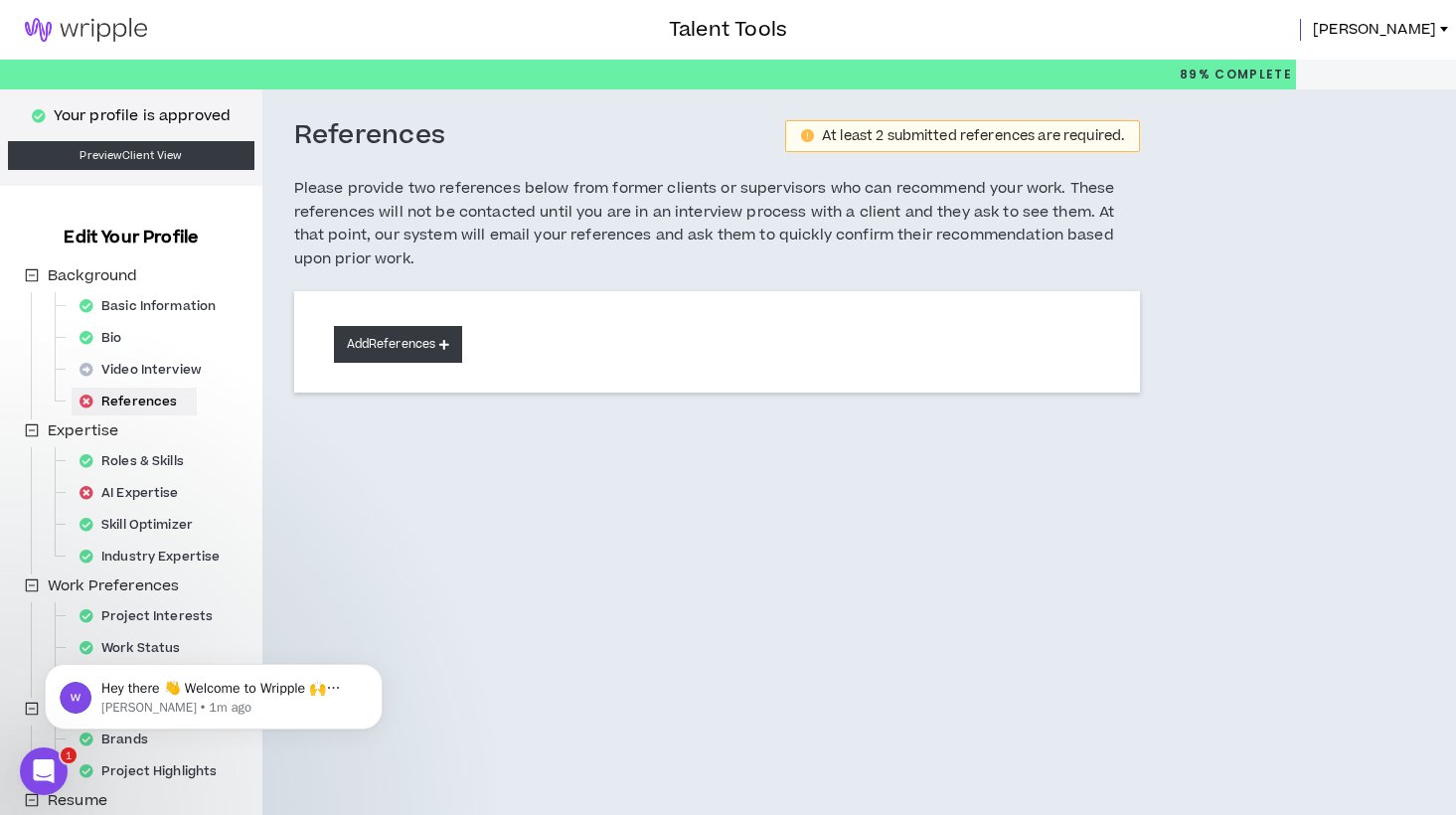 click on "Add  References" at bounding box center [399, 344] 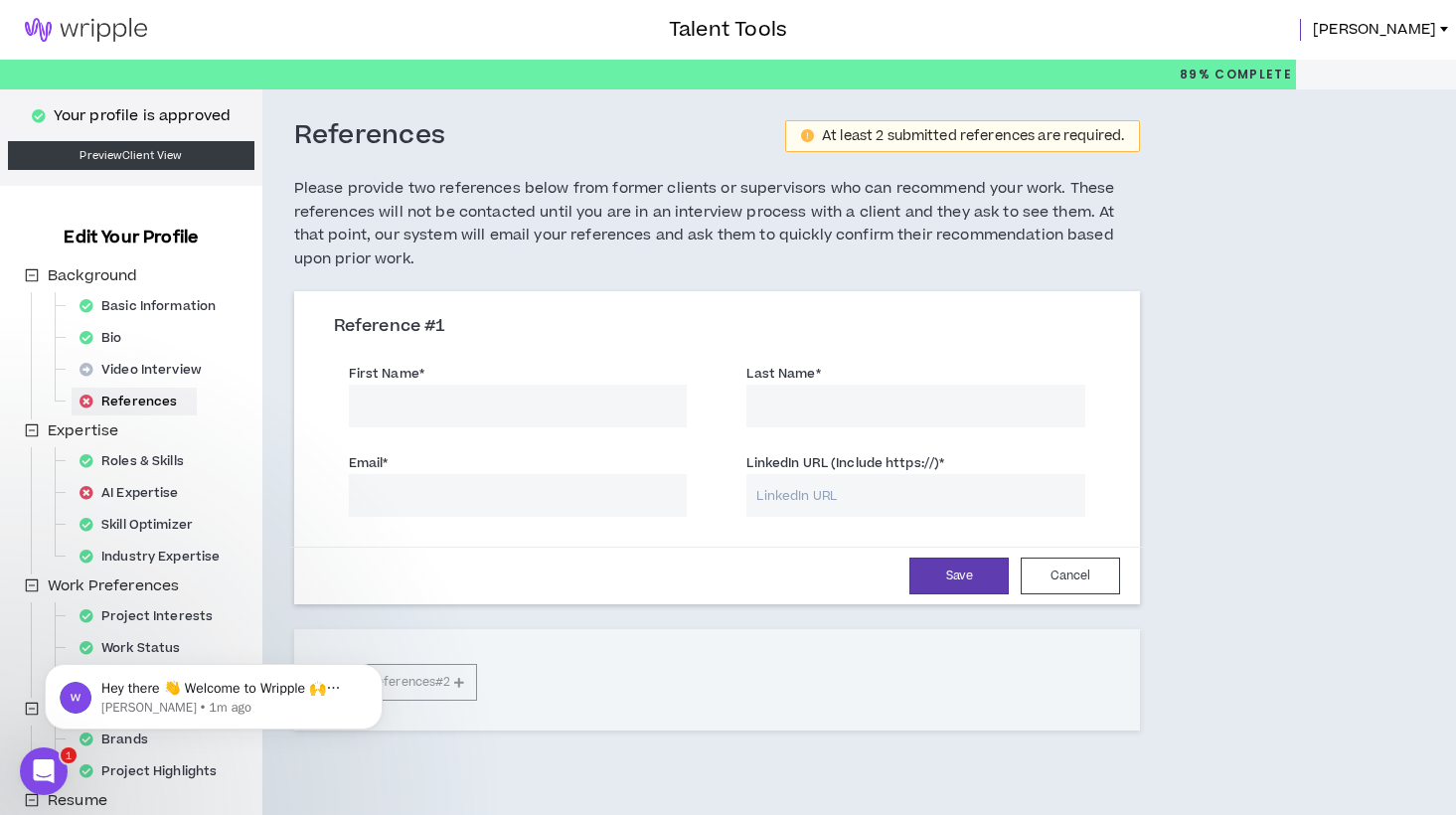 click on "First Name  *" at bounding box center [518, 406] 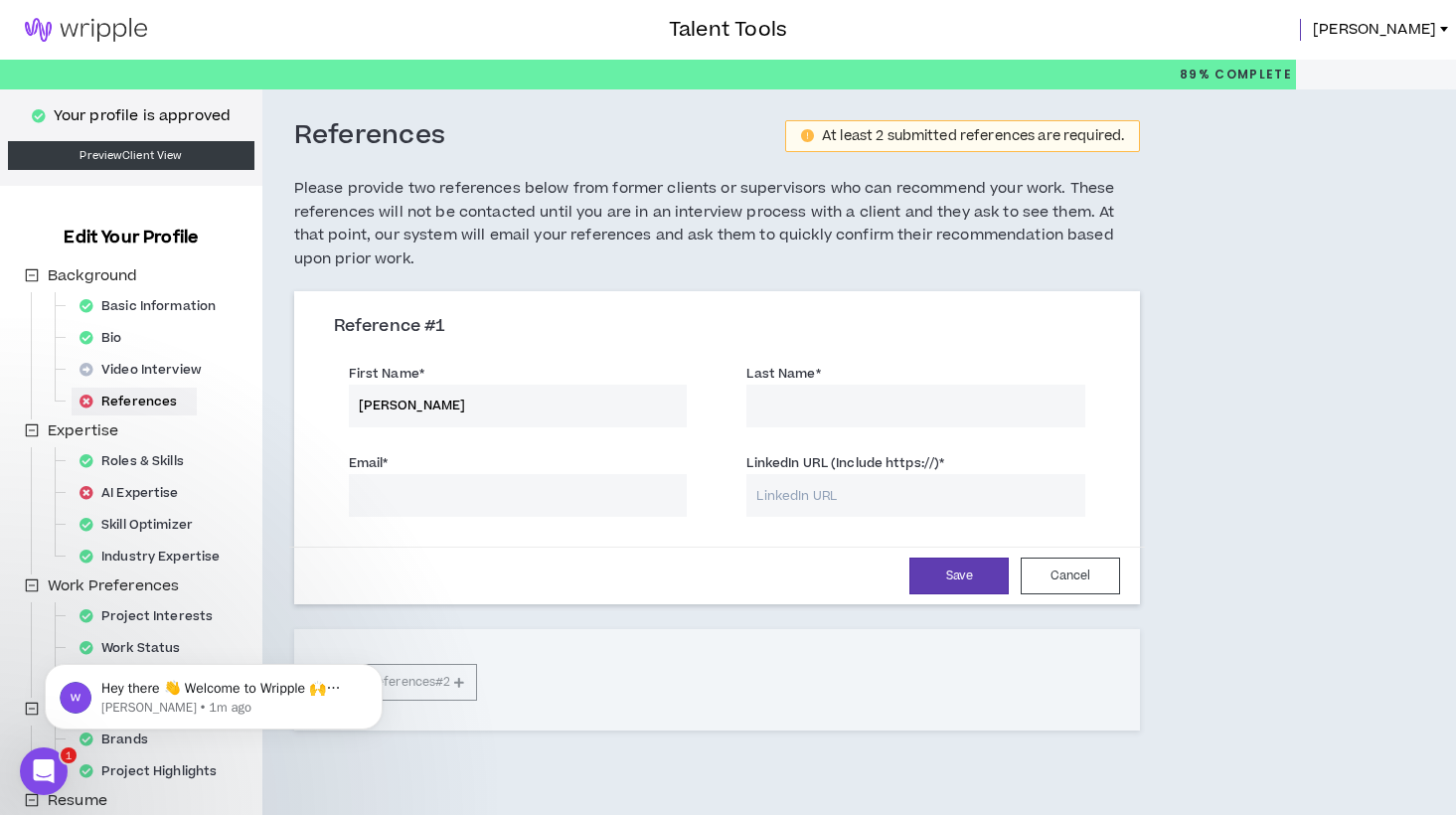drag, startPoint x: 509, startPoint y: 408, endPoint x: 414, endPoint y: 404, distance: 95.084173 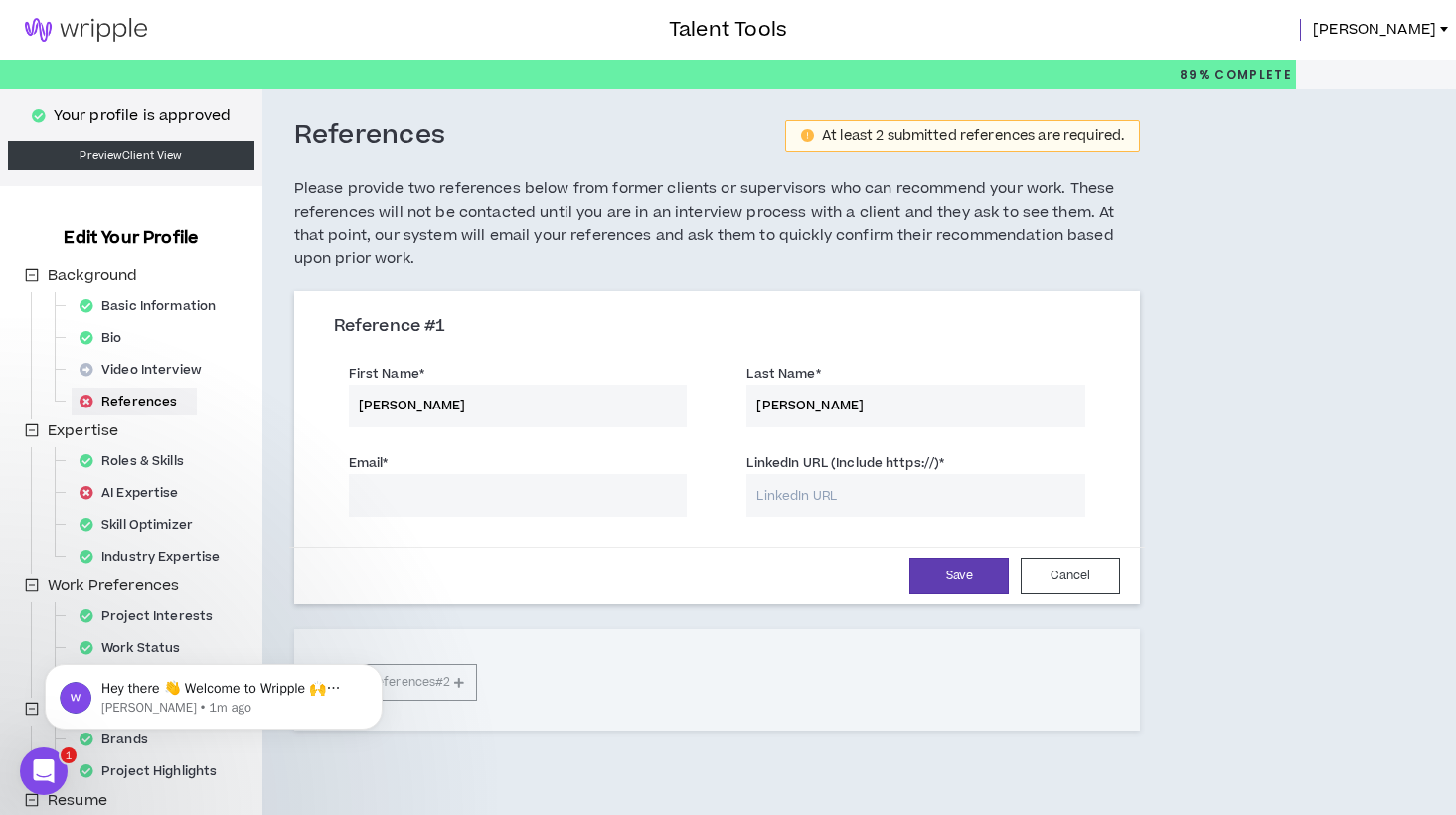 type on "Friedman" 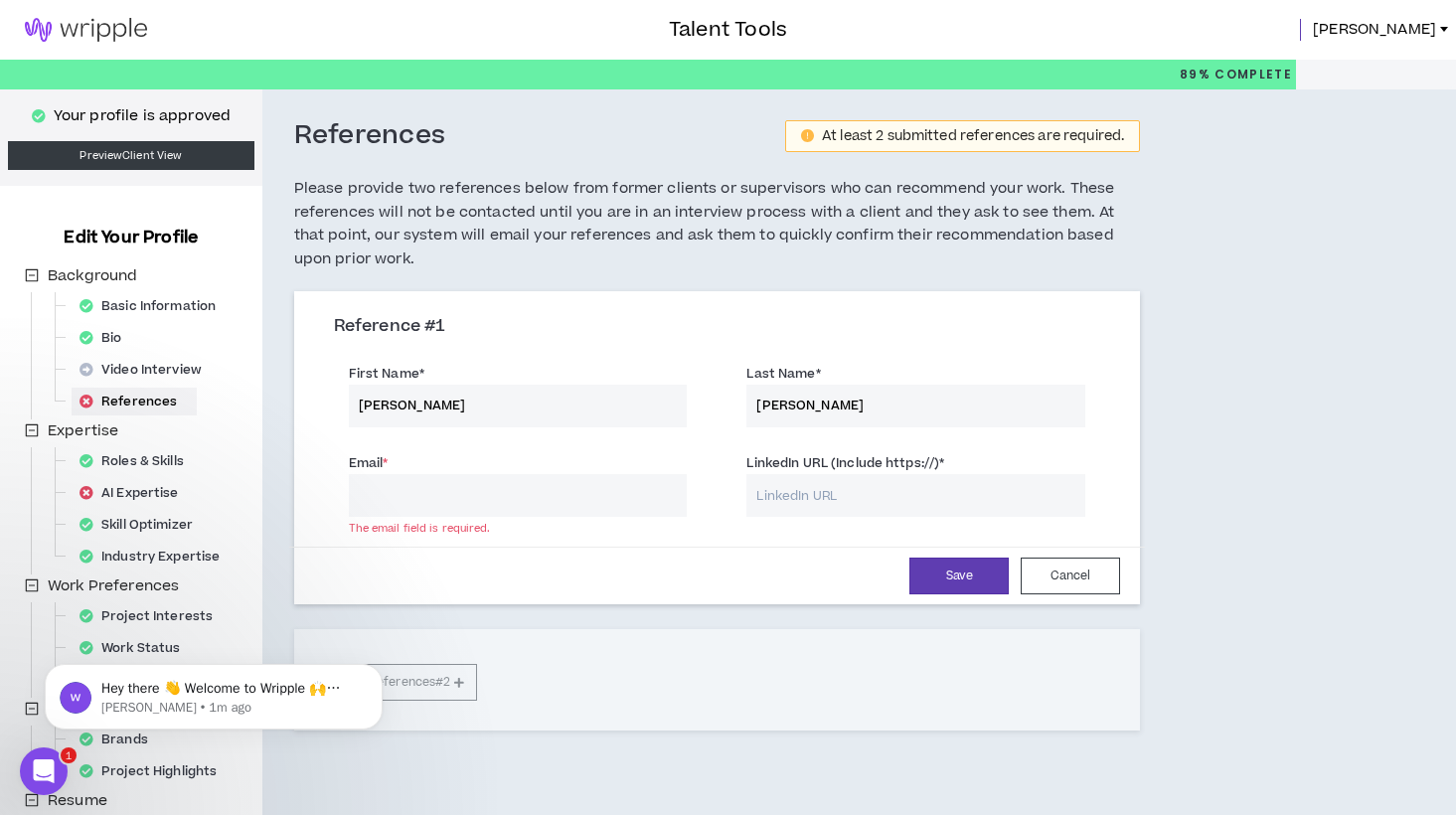 click on "Save Cancel" at bounding box center [718, 575] 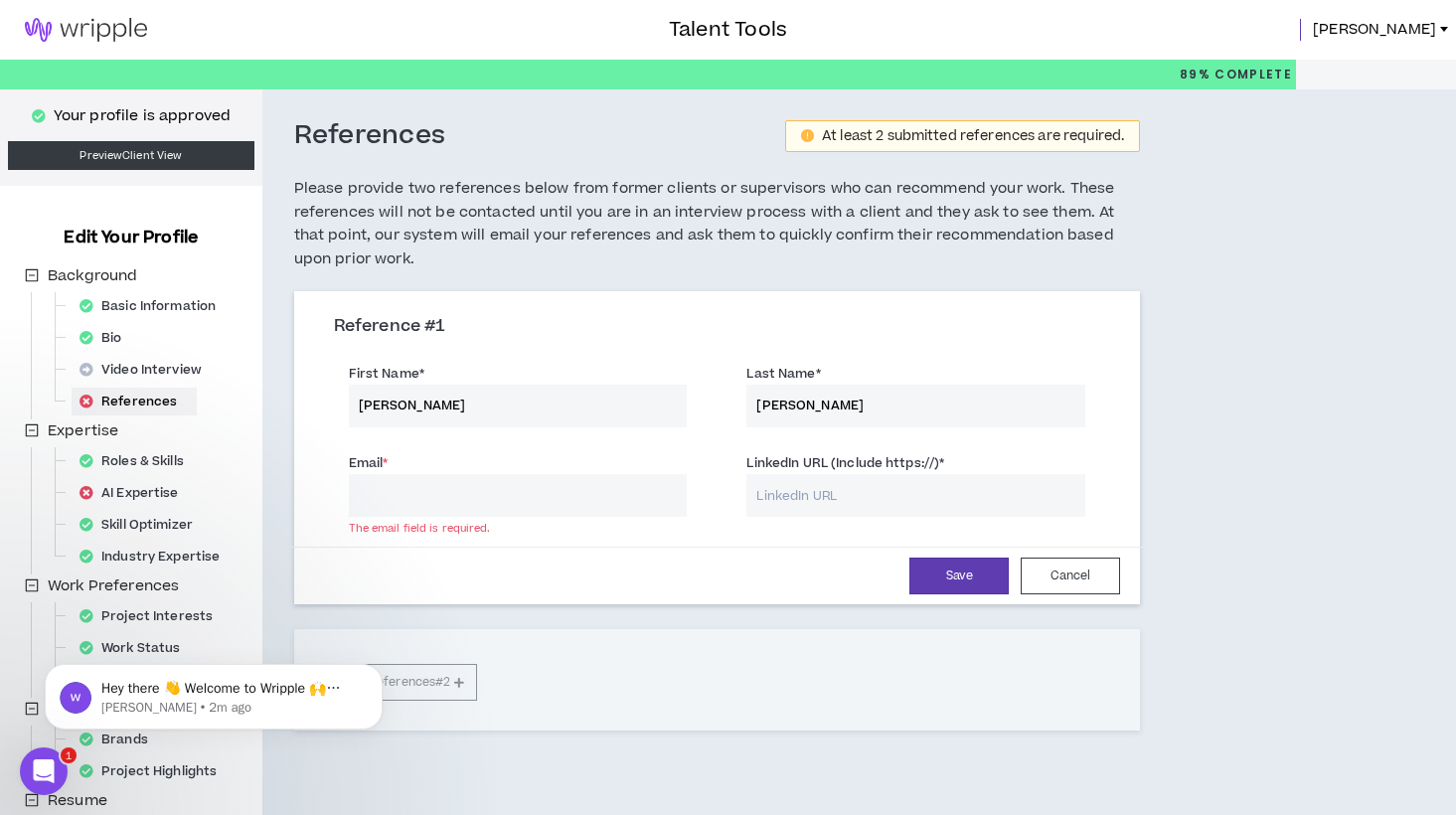 click on "Email  *" at bounding box center [518, 495] 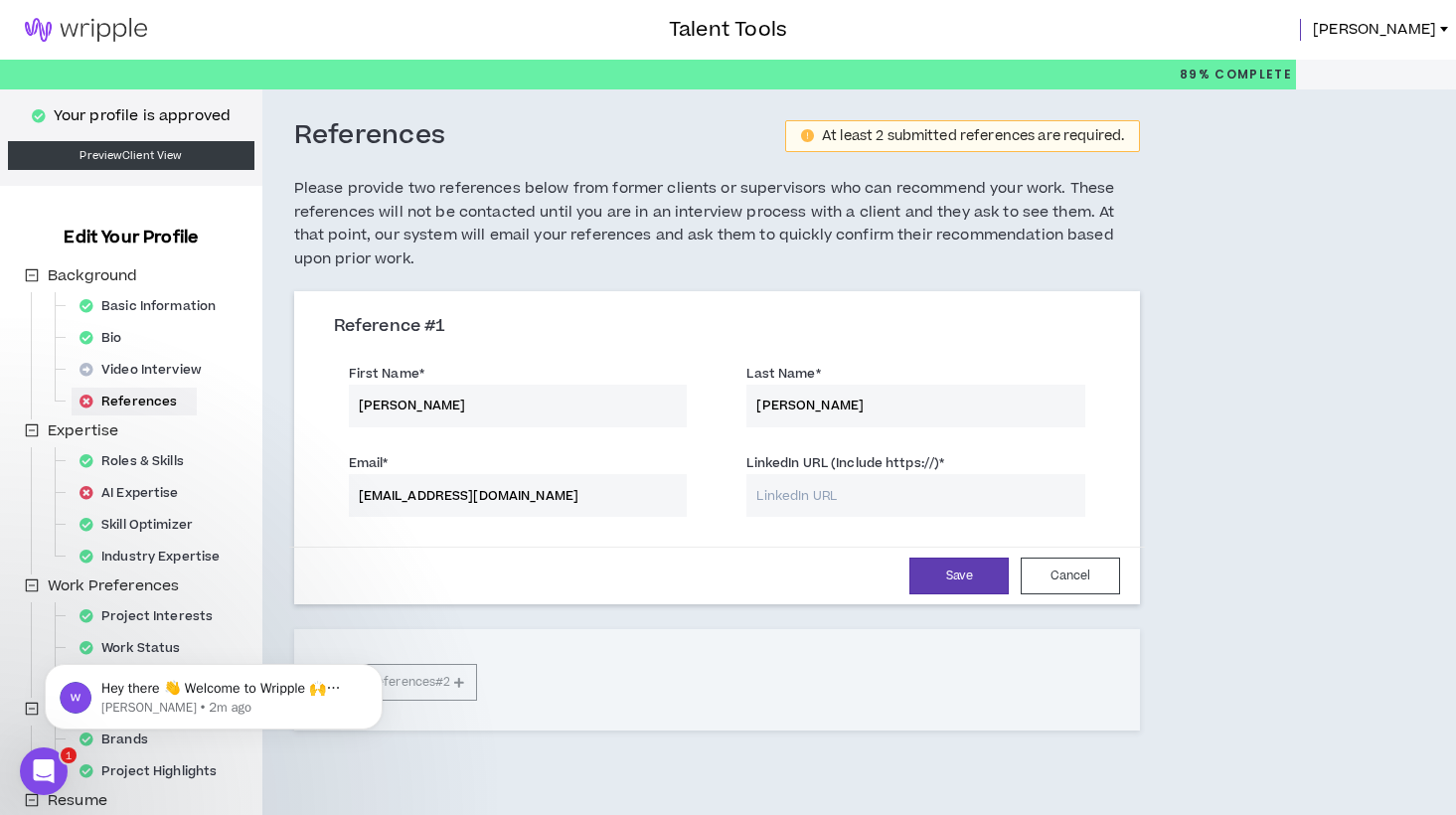 type on "bdfriedman@gmail.com" 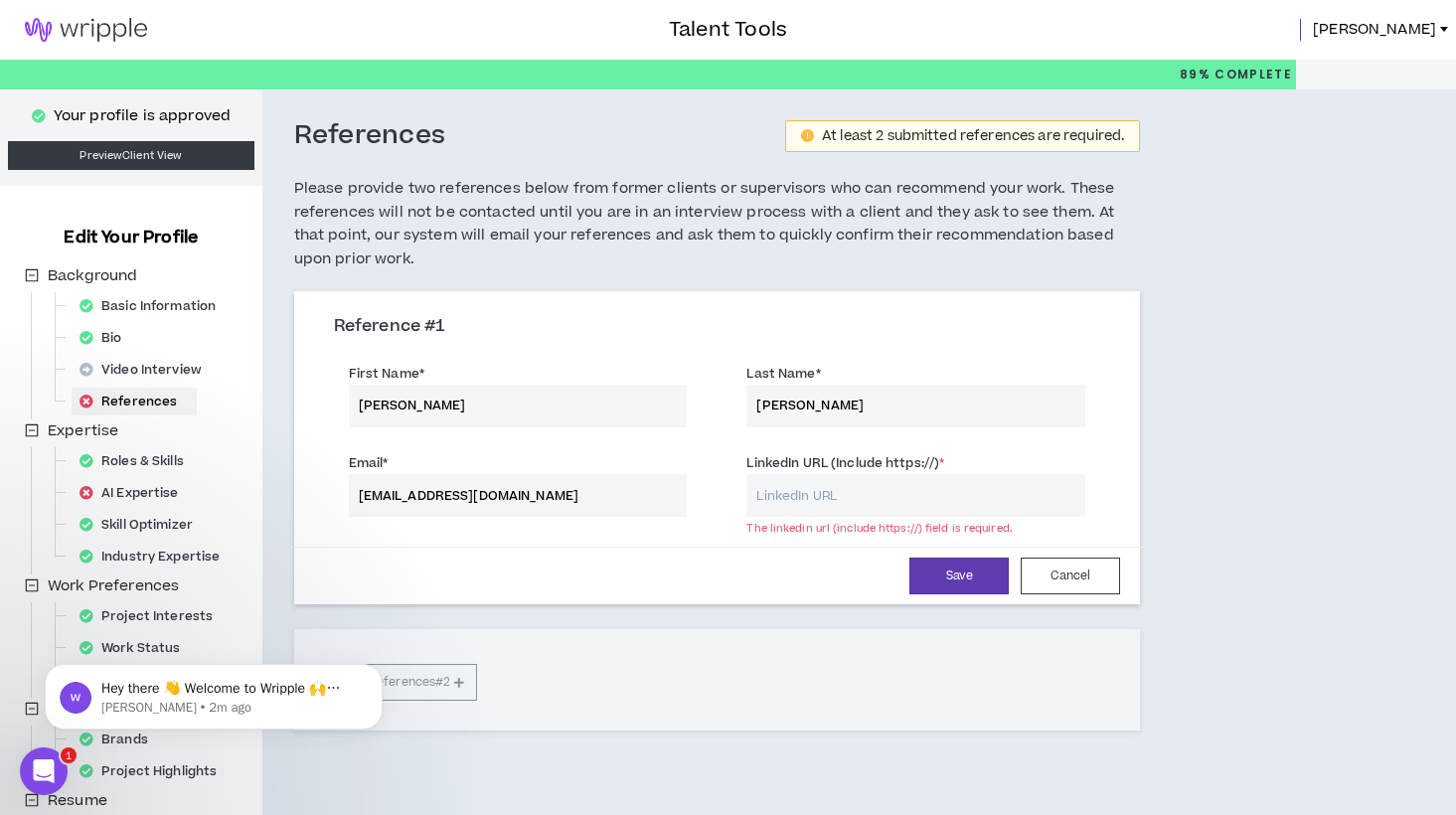 paste on "https://www.linkedin.com/in/brandon-friedman-229b84/" 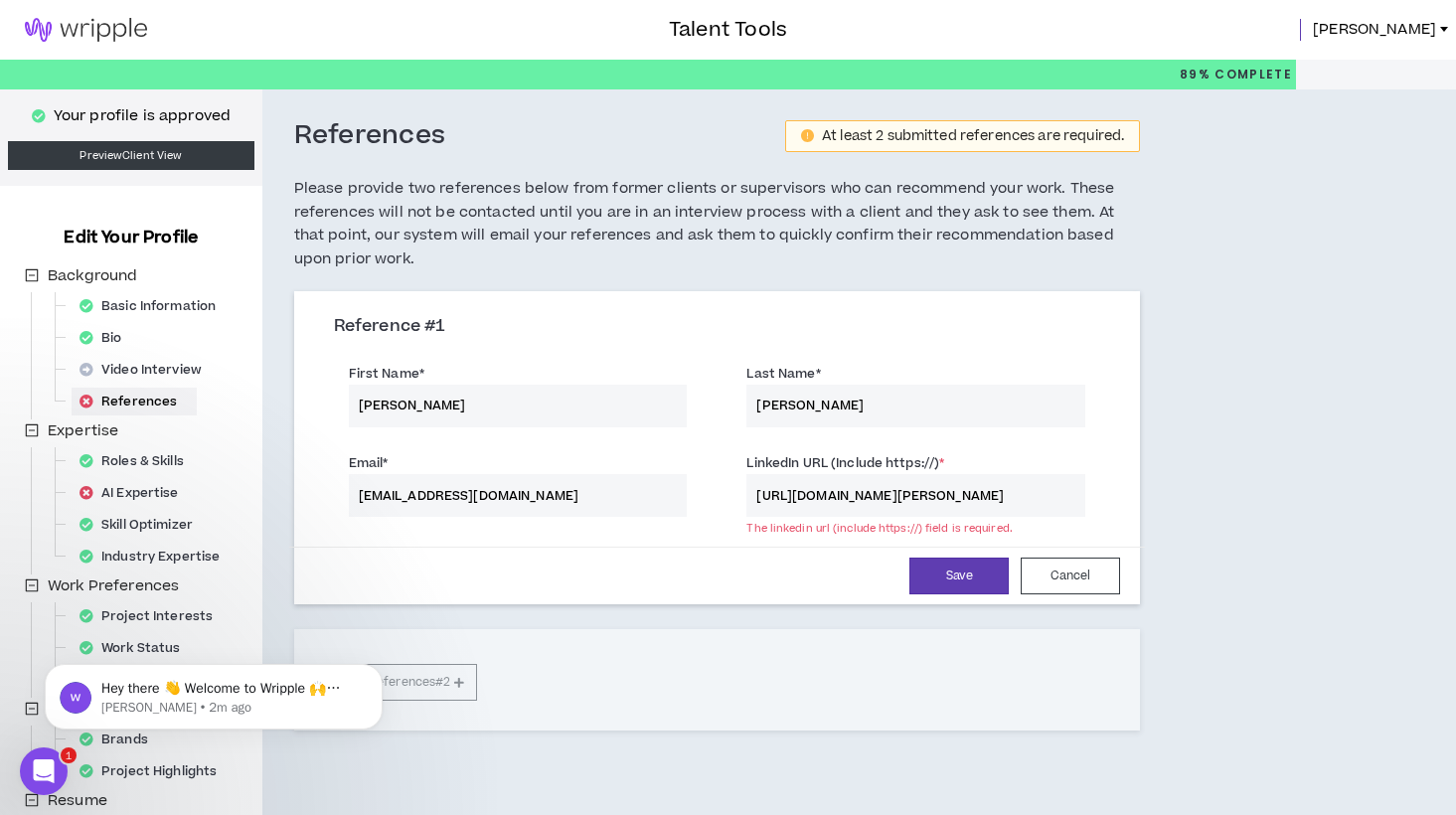 scroll, scrollTop: 0, scrollLeft: 42, axis: horizontal 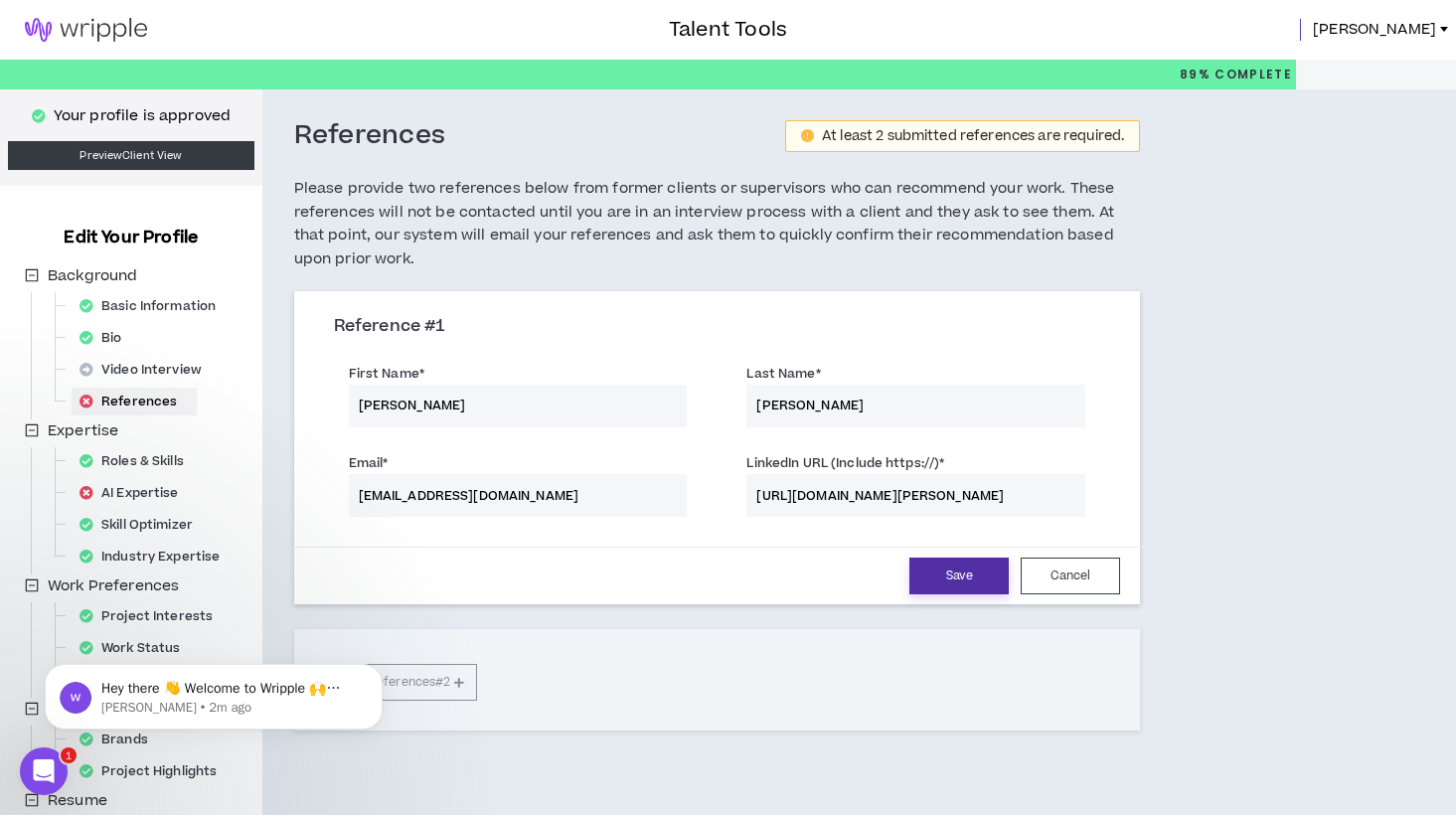 type on "https://www.linkedin.com/in/brandon-friedman-229b84/" 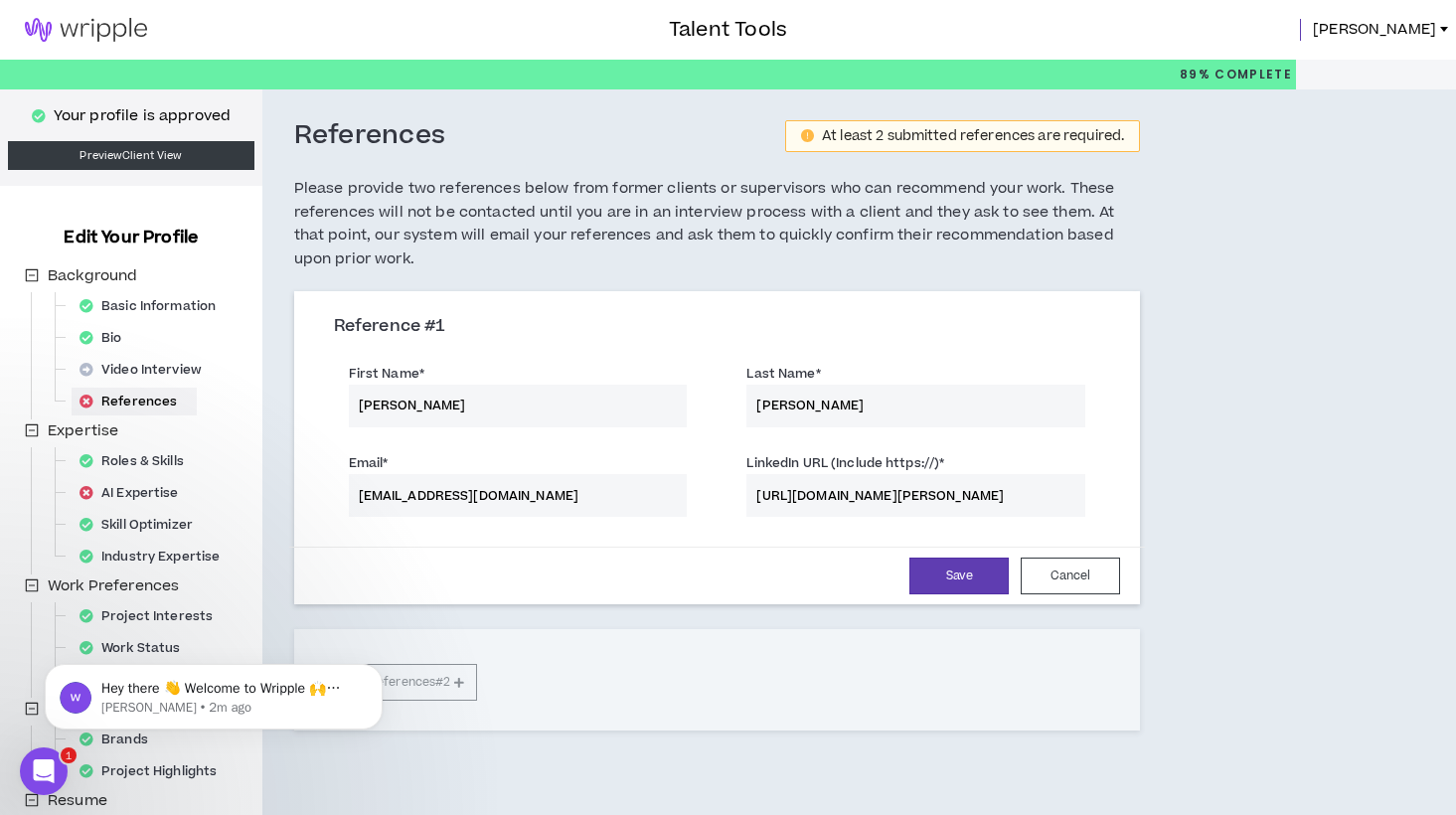 scroll, scrollTop: 0, scrollLeft: 0, axis: both 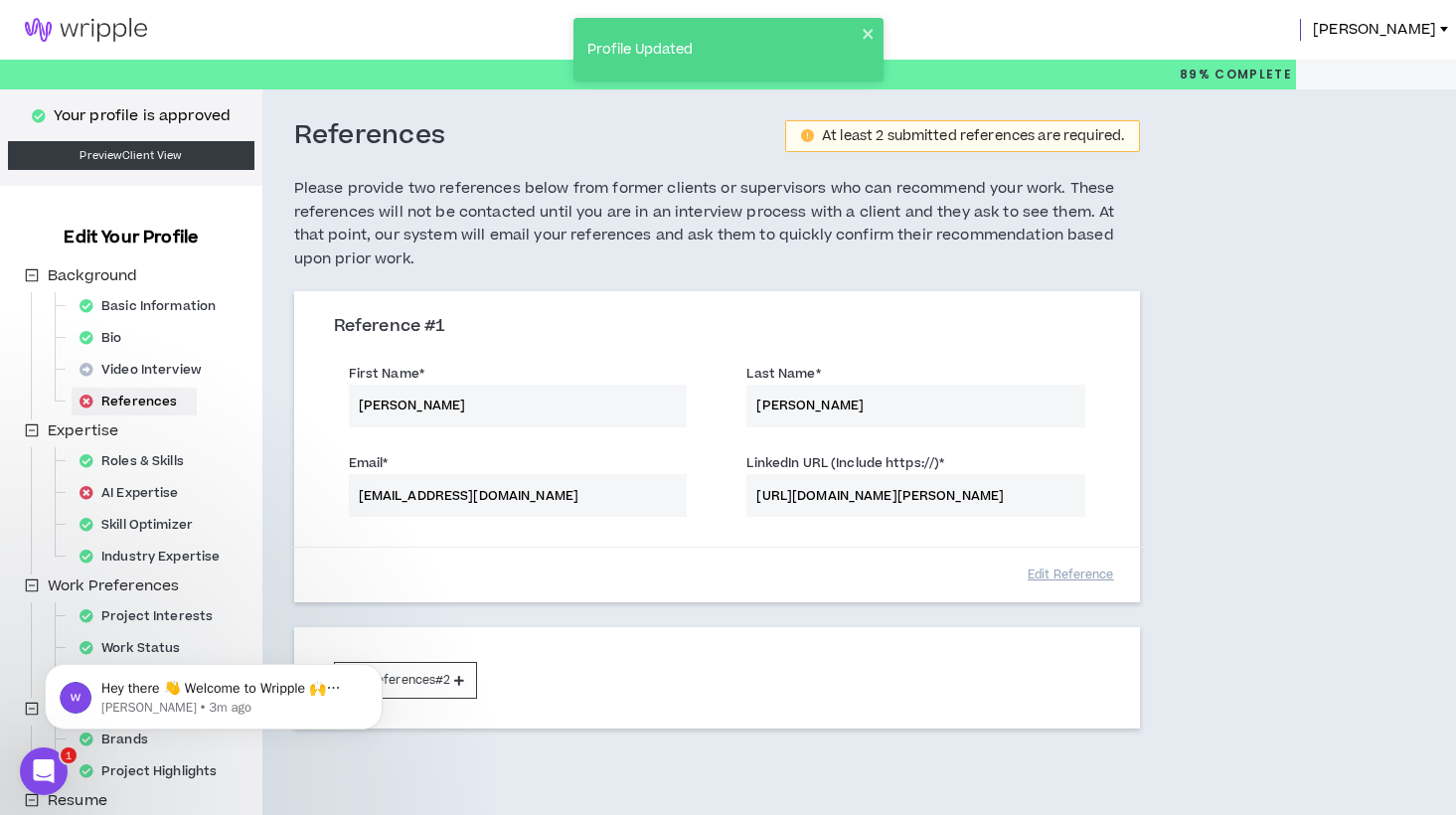 click on "Add  References  #2" at bounding box center (718, 678) 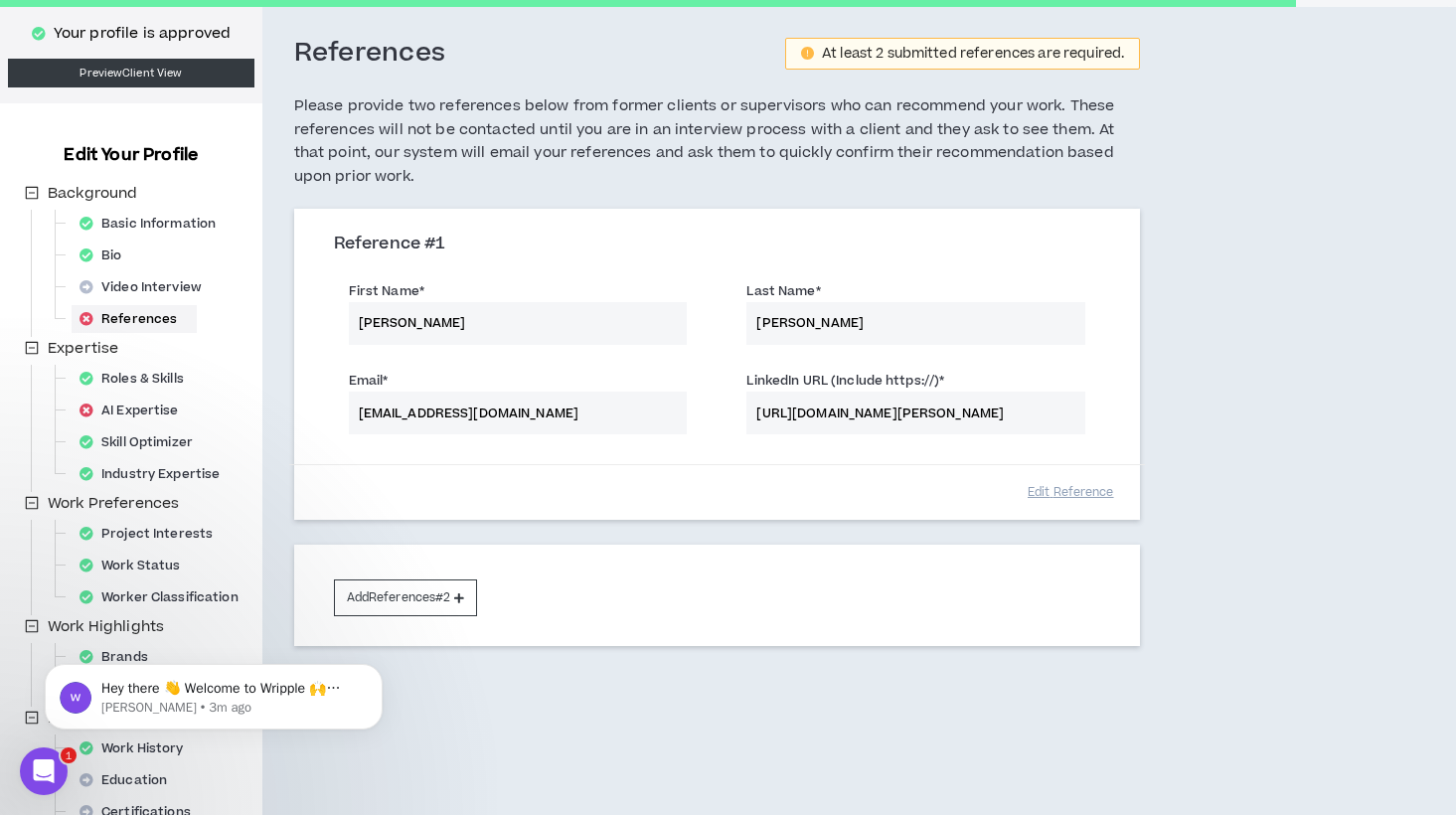 scroll, scrollTop: 208, scrollLeft: 0, axis: vertical 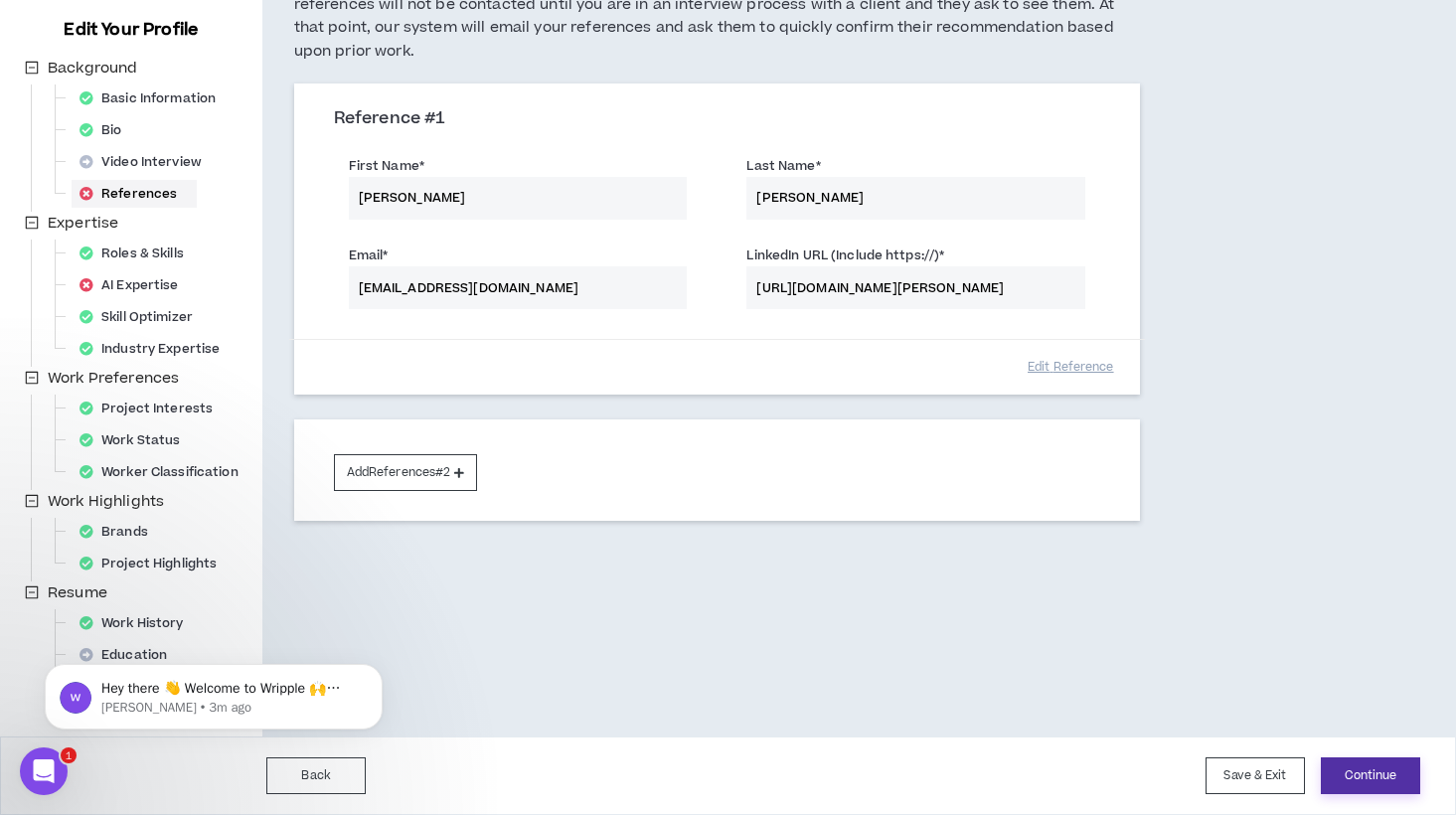 click on "Continue" at bounding box center [1371, 775] 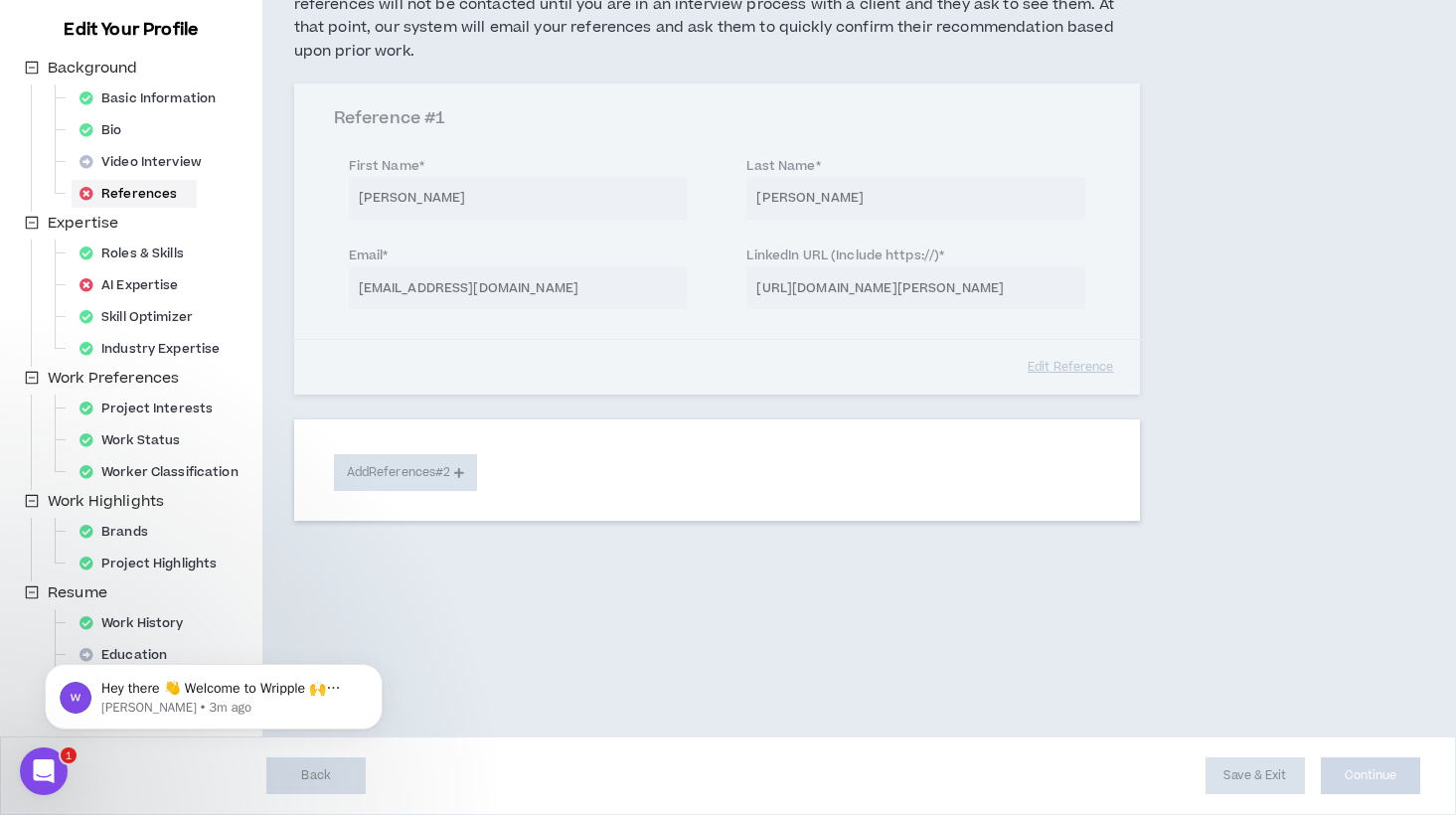 select on "**" 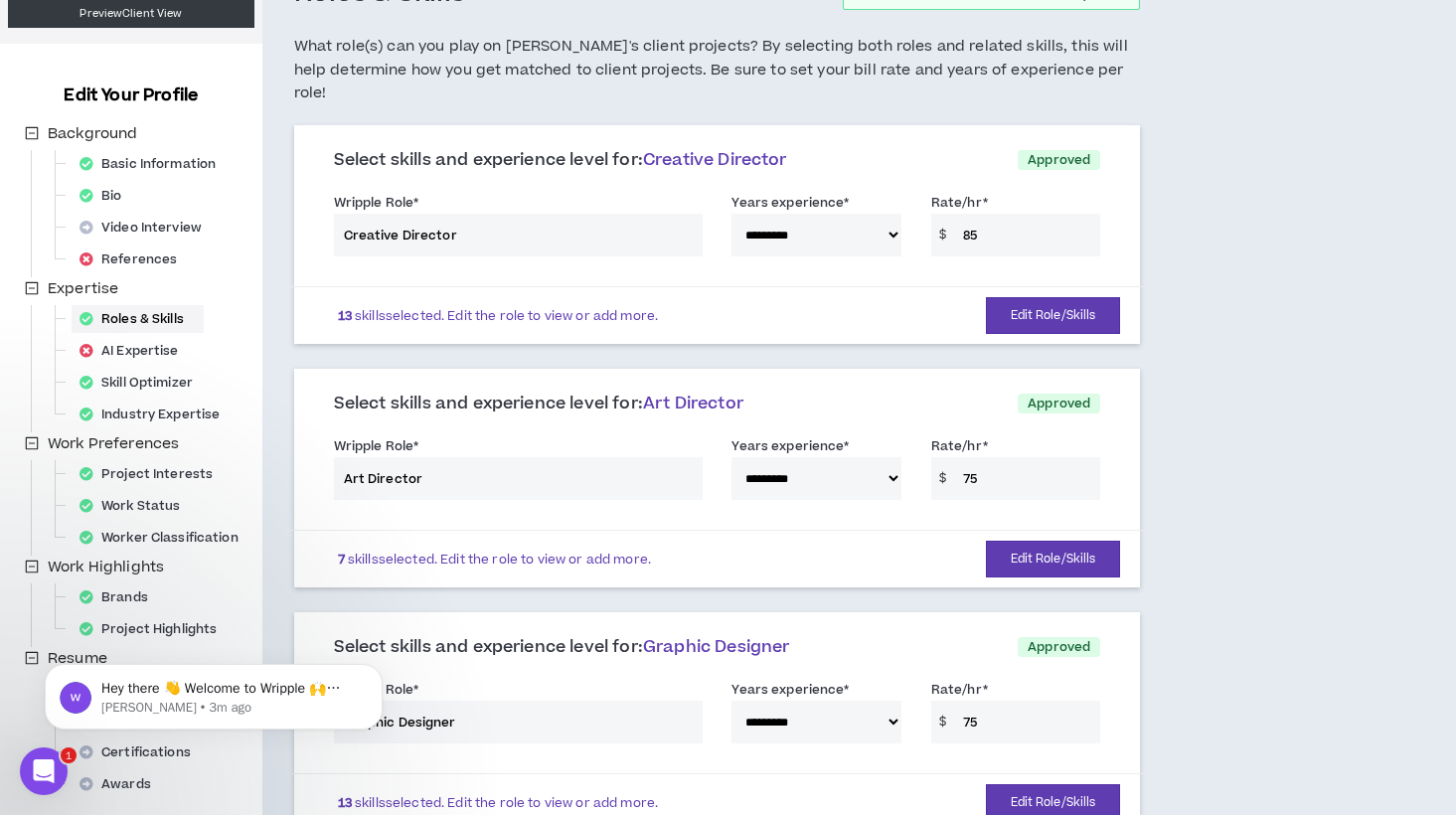 scroll, scrollTop: 0, scrollLeft: 0, axis: both 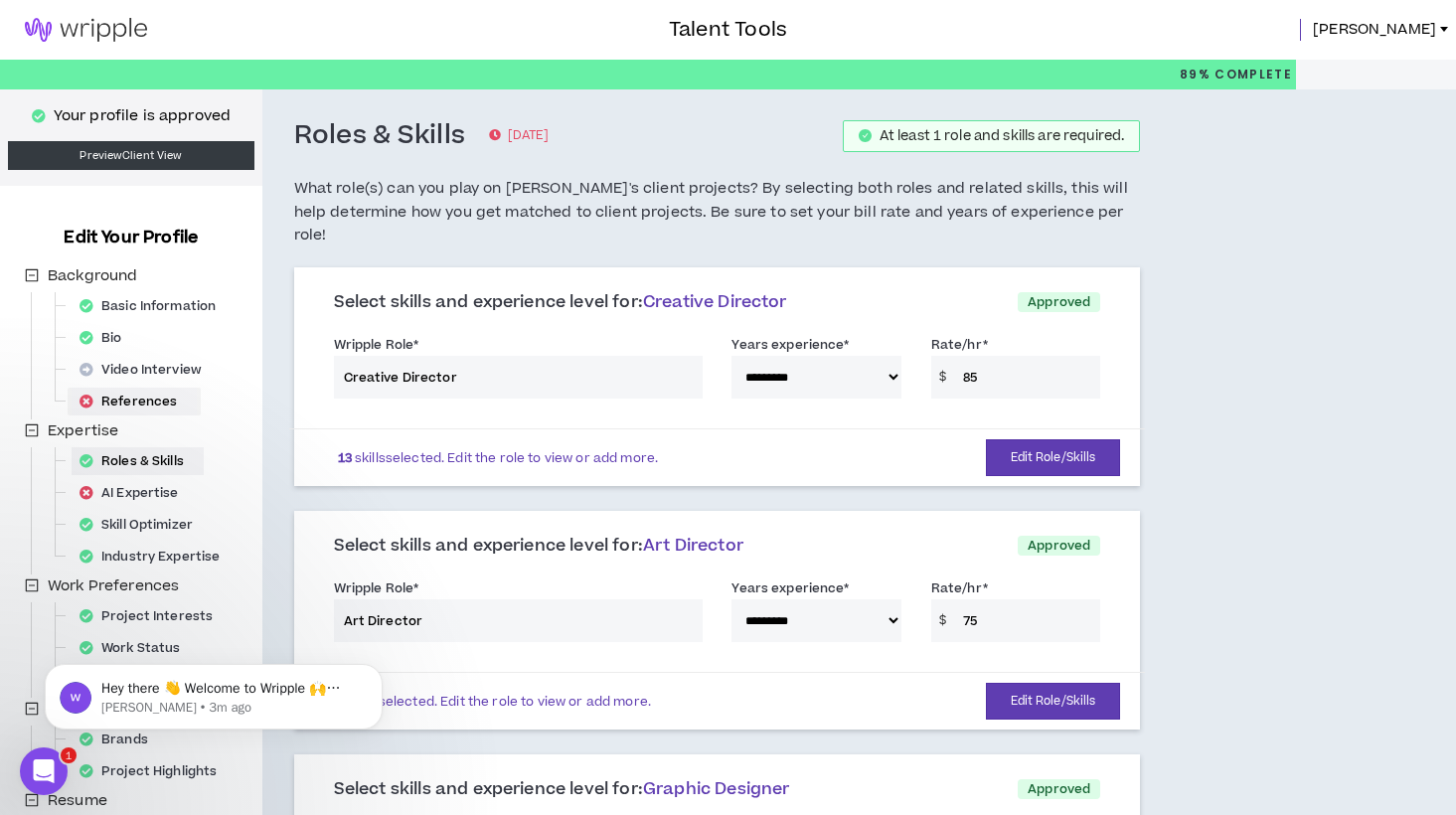 click on "References" at bounding box center [134, 402] 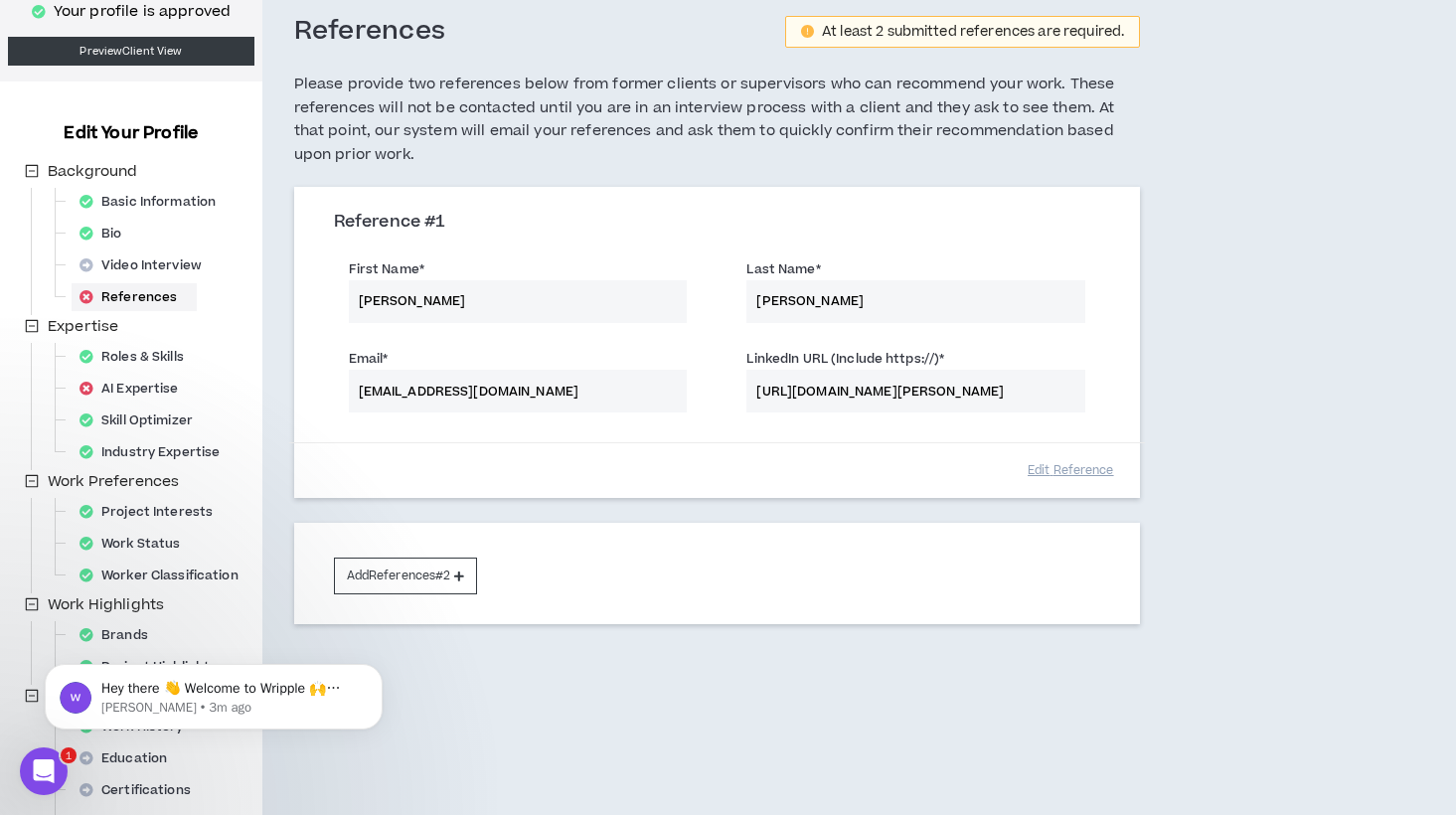 scroll, scrollTop: 120, scrollLeft: 0, axis: vertical 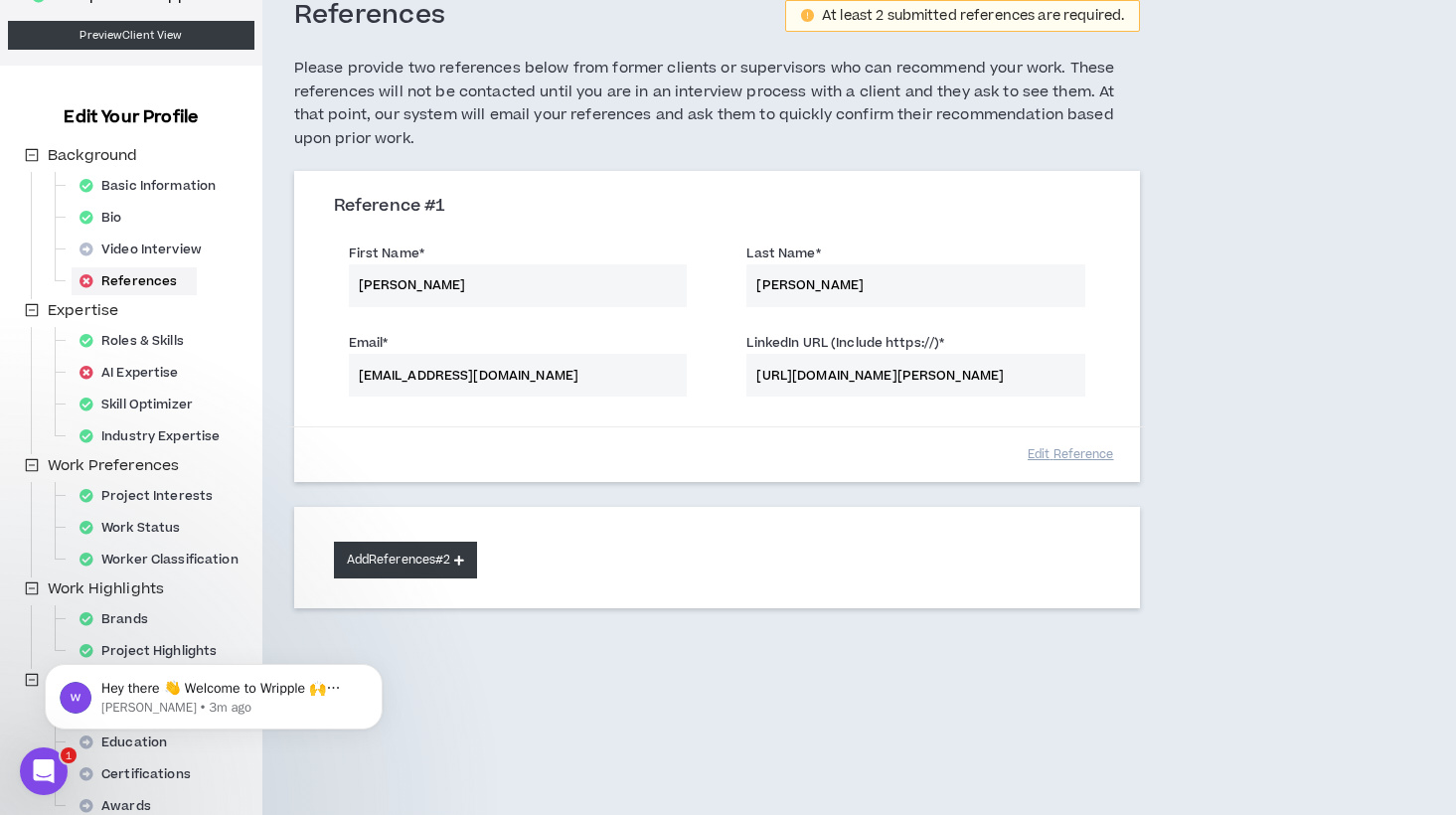 click on "Add  References  #2" at bounding box center (405, 560) 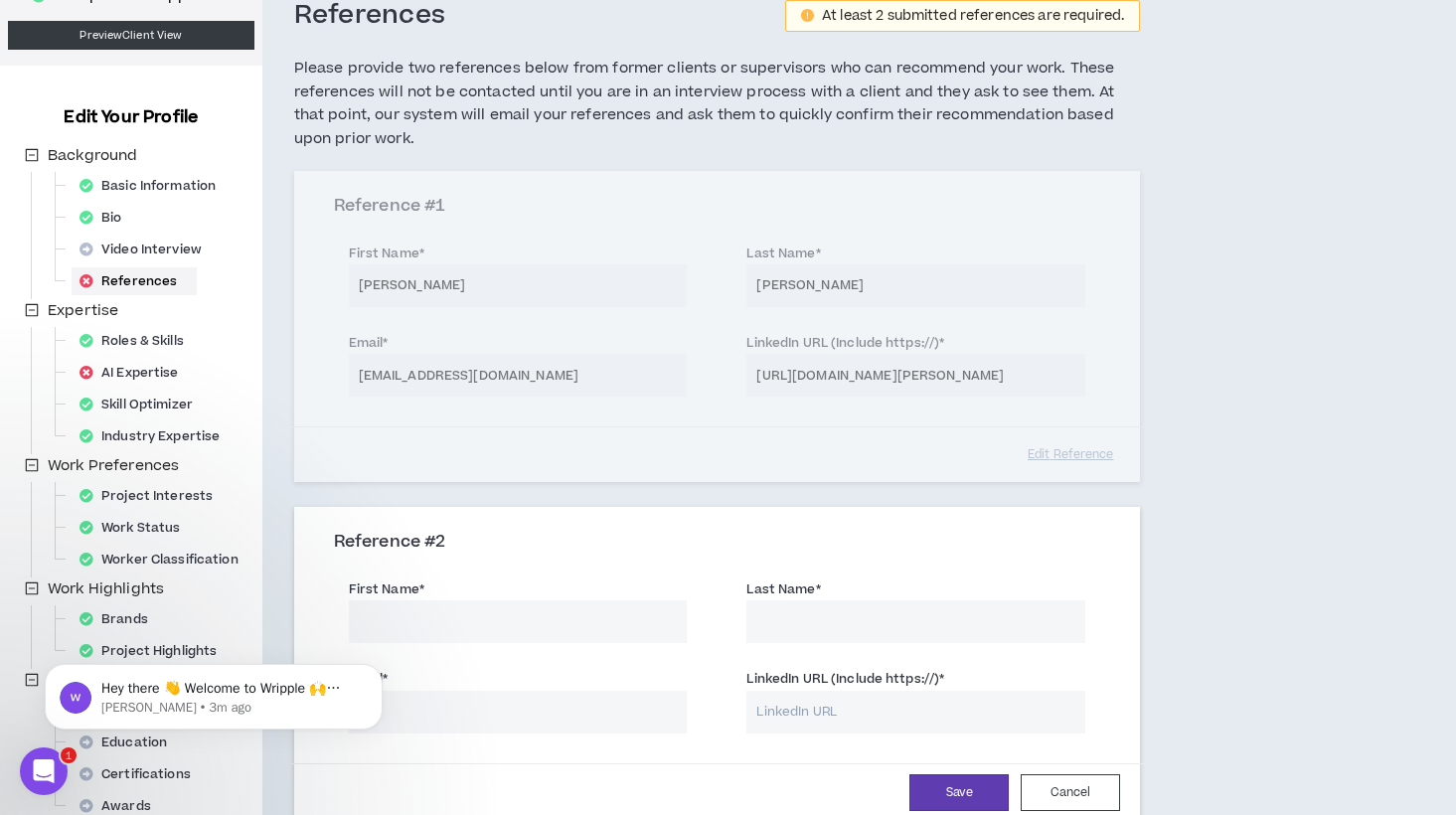 click on "First Name  *" at bounding box center [518, 621] 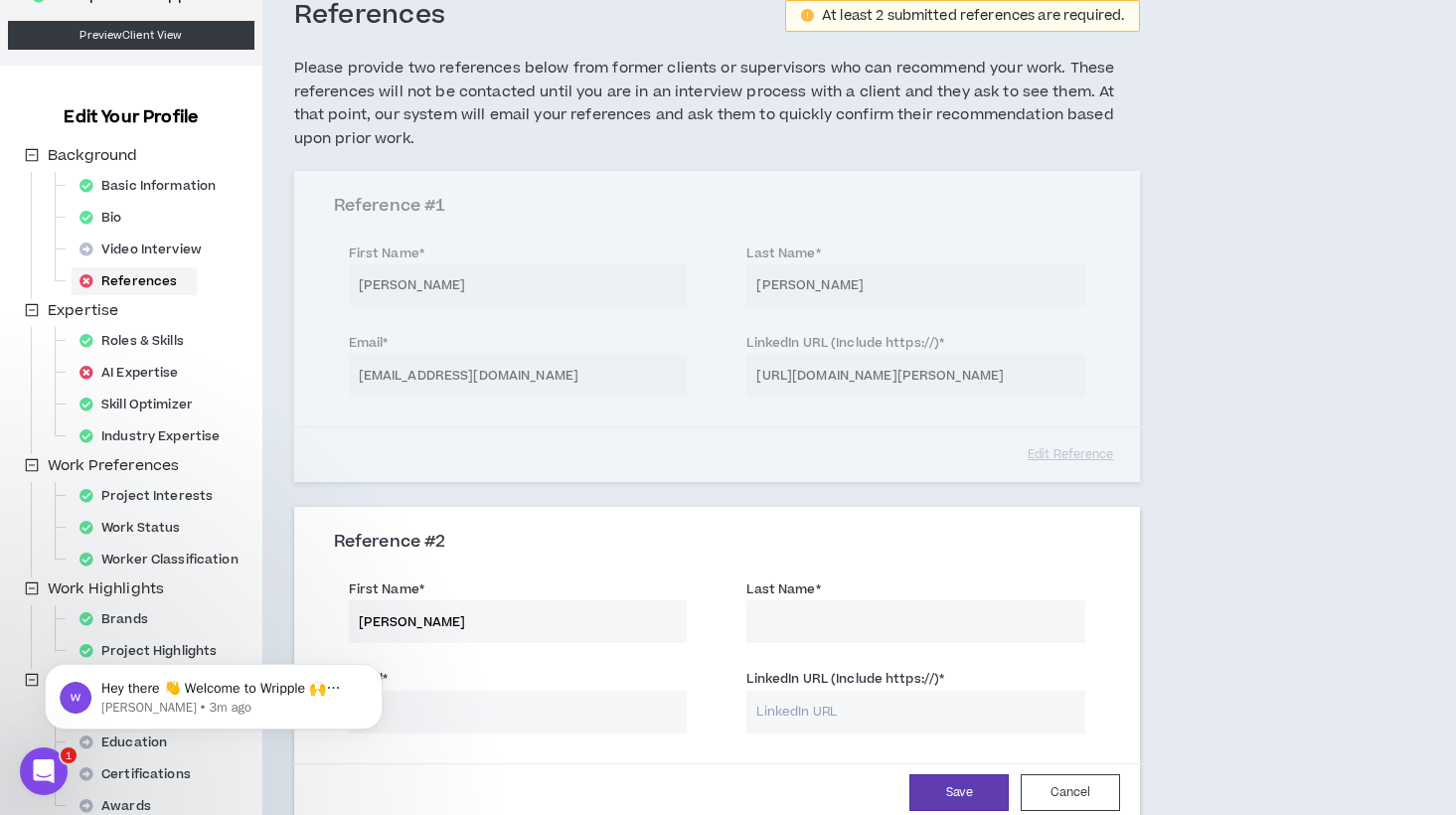 drag, startPoint x: 525, startPoint y: 1248, endPoint x: 404, endPoint y: 626, distance: 633.66 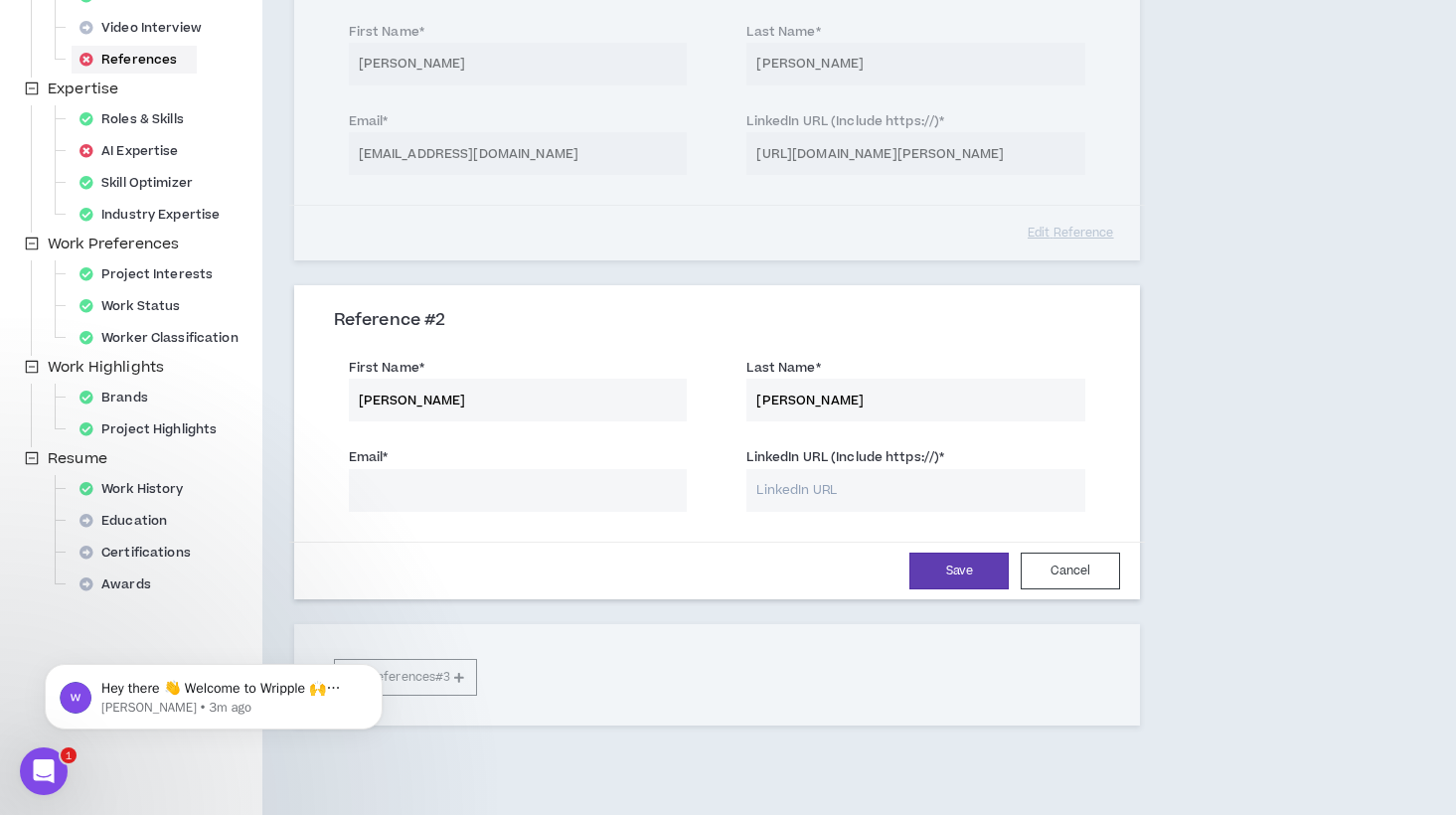 scroll, scrollTop: 366, scrollLeft: 0, axis: vertical 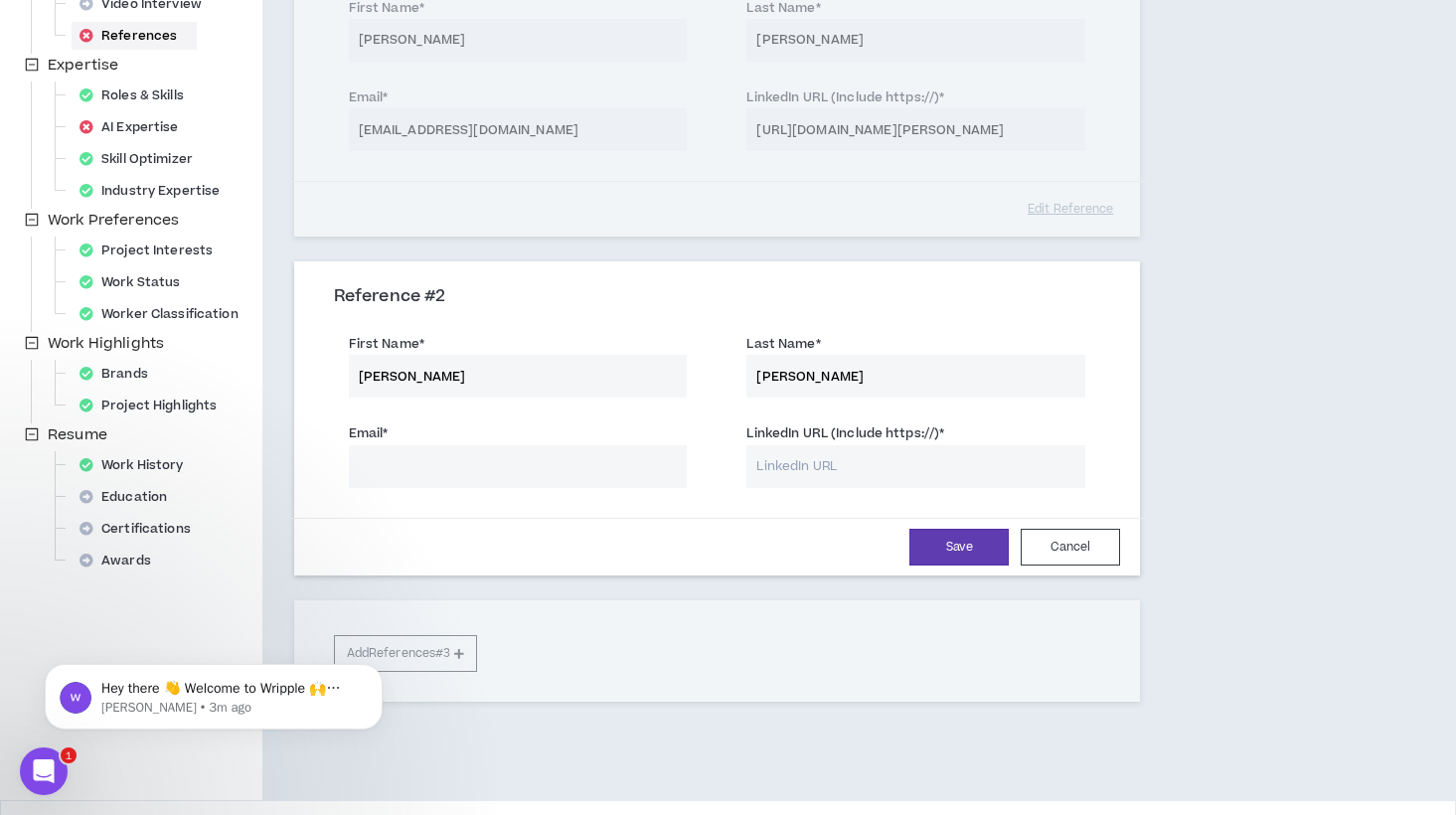 type on "Krivanek" 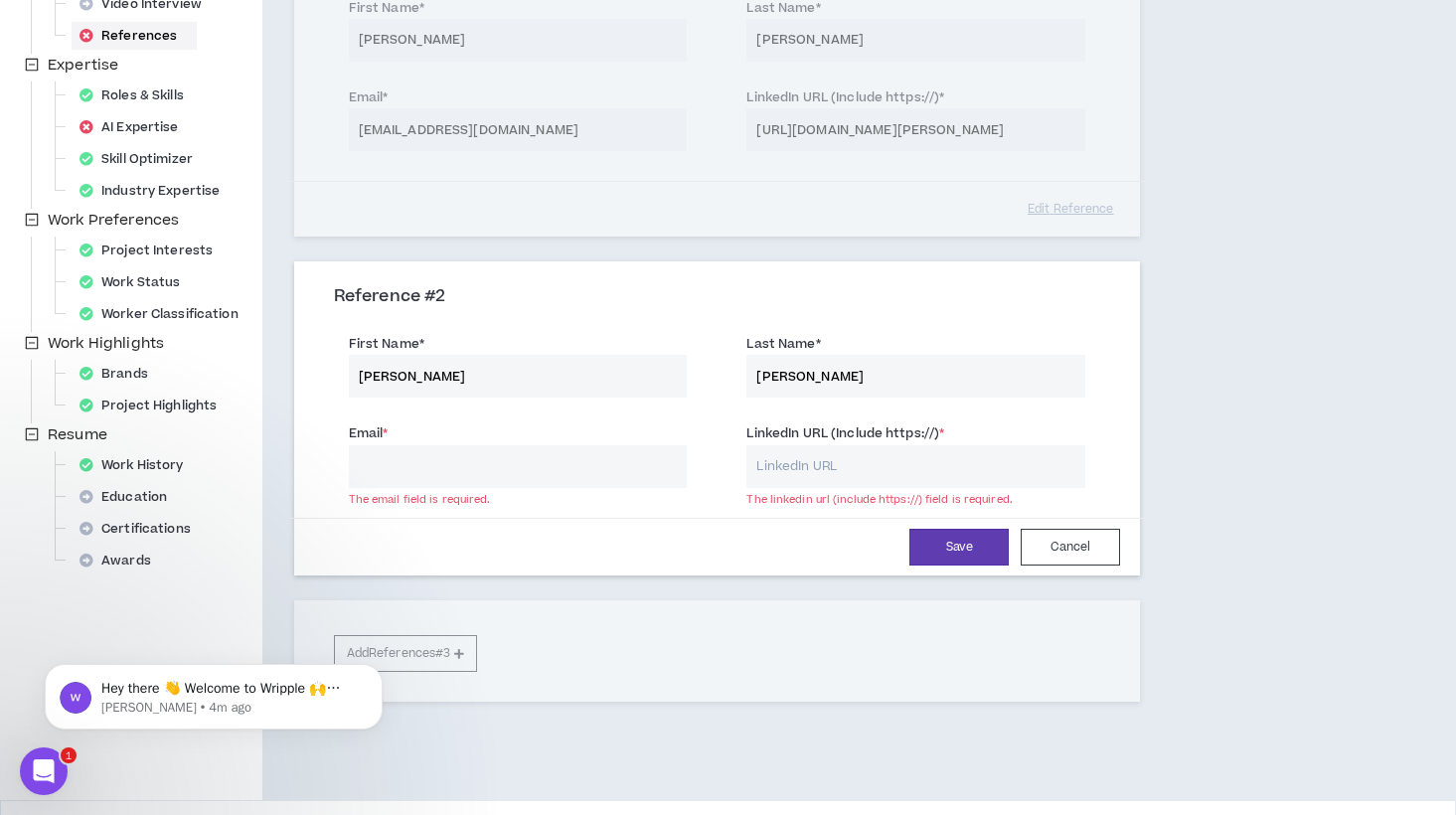 click on "LinkedIn URL (Include https://)  *" at bounding box center [915, 466] 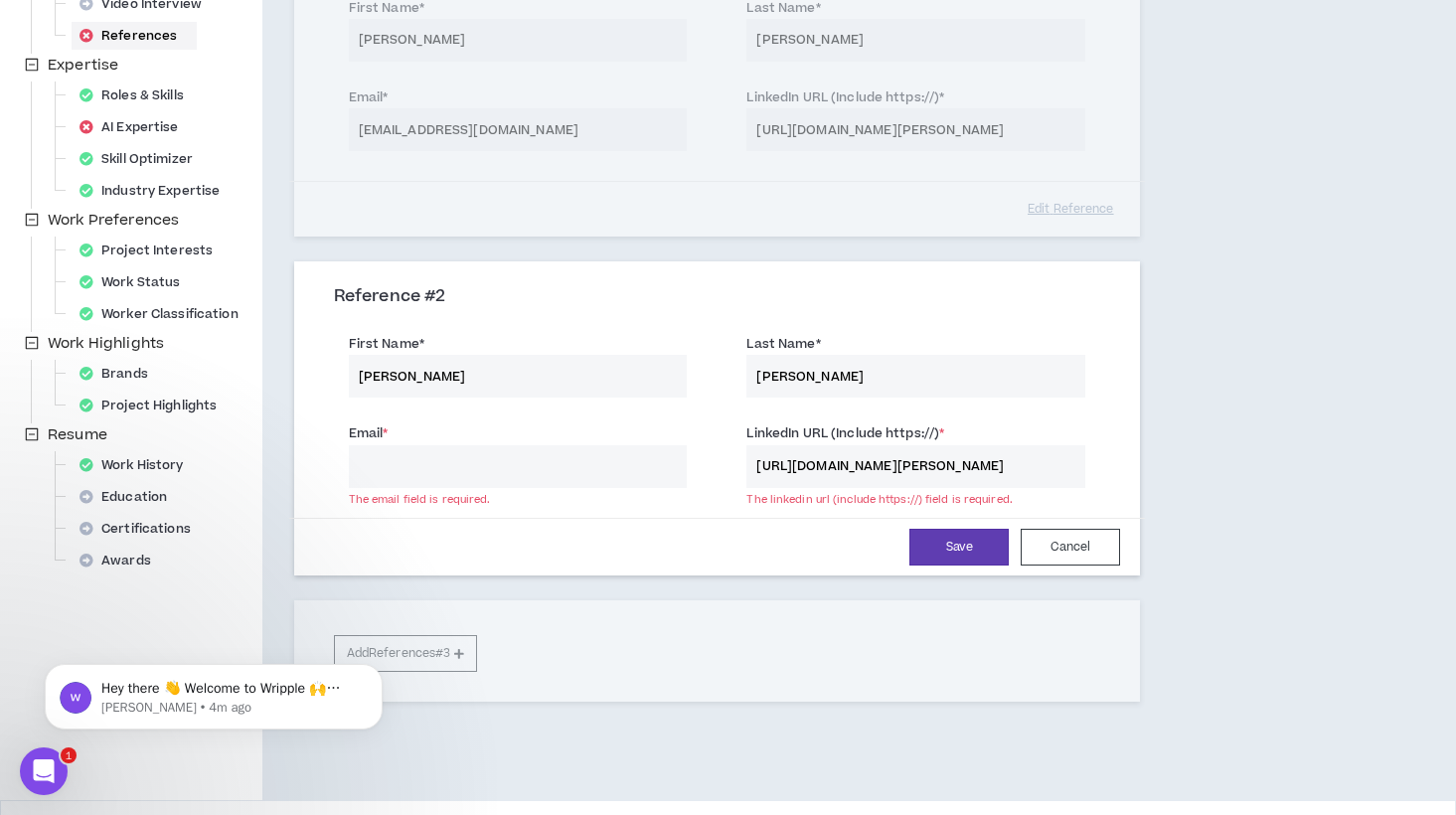 scroll, scrollTop: 0, scrollLeft: 34, axis: horizontal 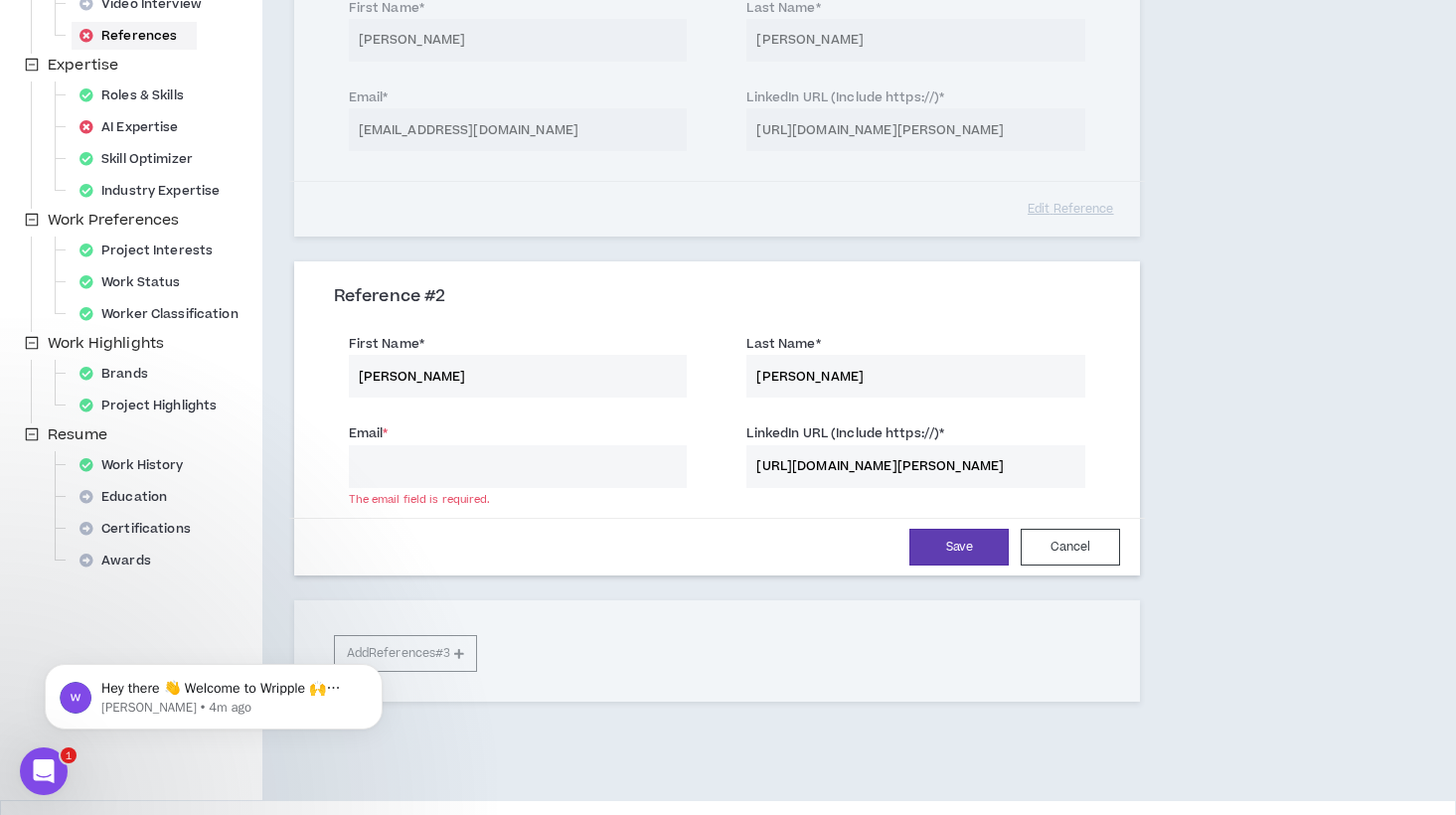 type on "https://www.linkedin.com/in/justin-krivanek-54873743/" 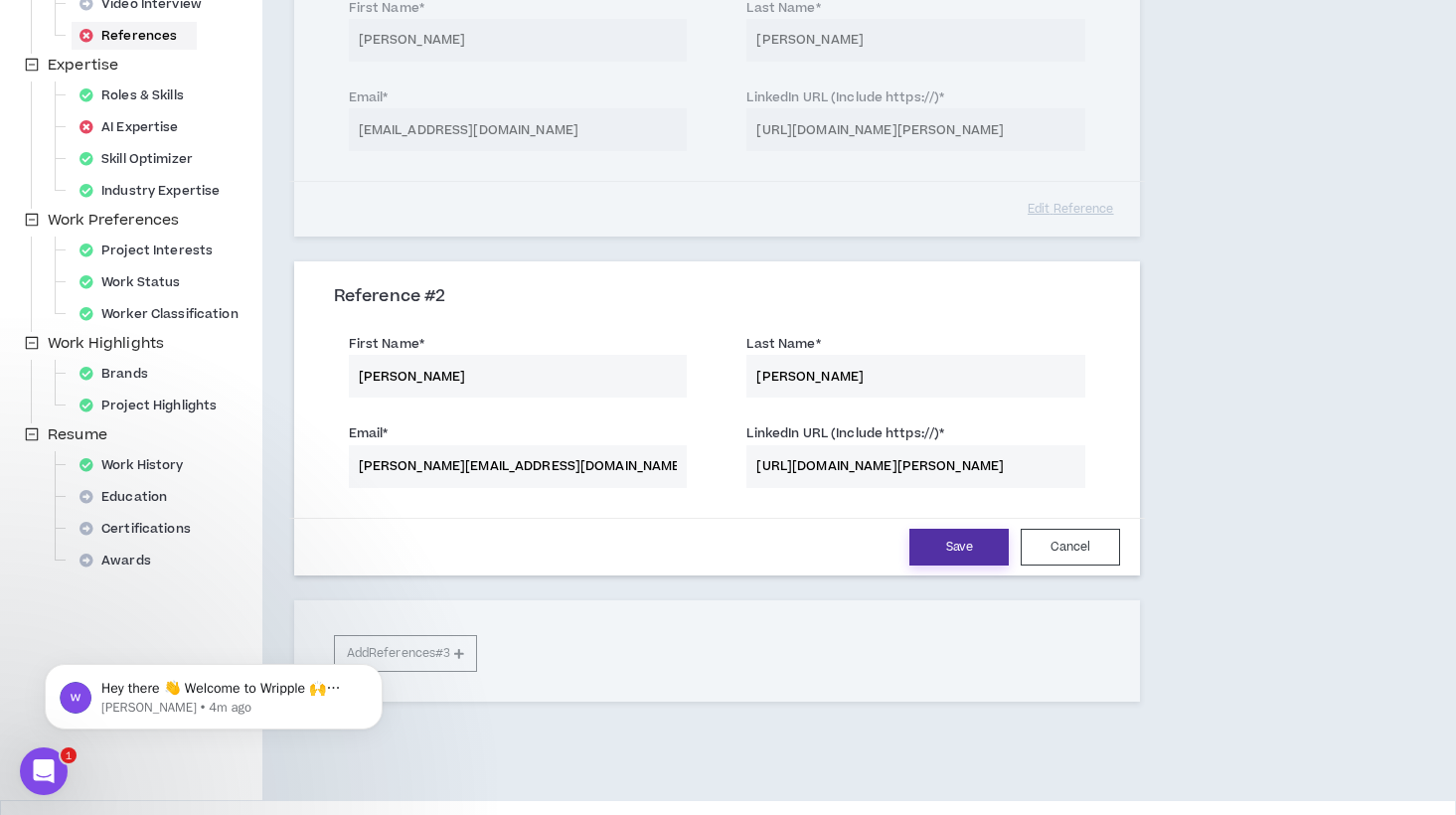 type on "justin@bigtailwind.com" 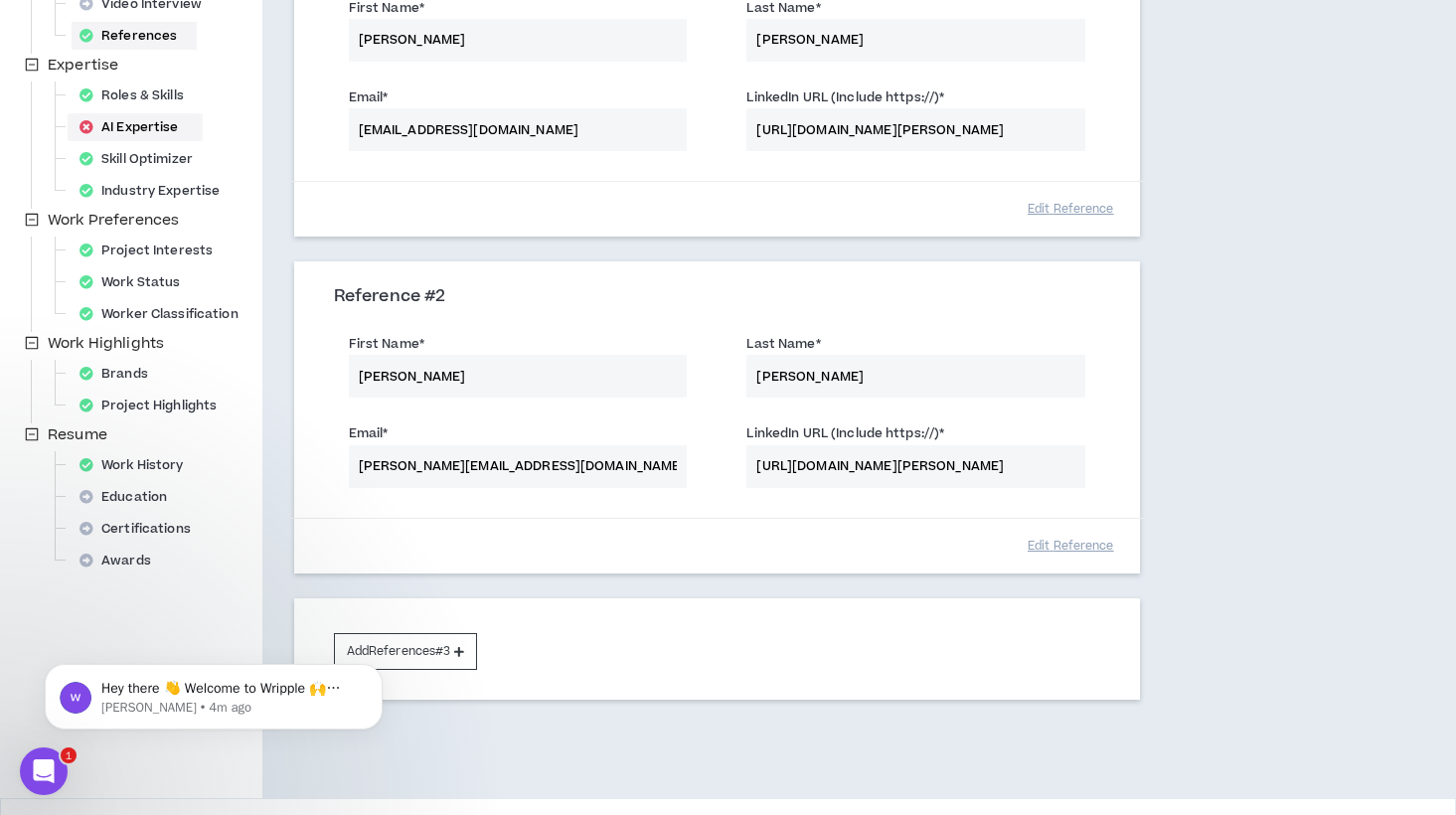 click on "AI Expertise" at bounding box center [135, 127] 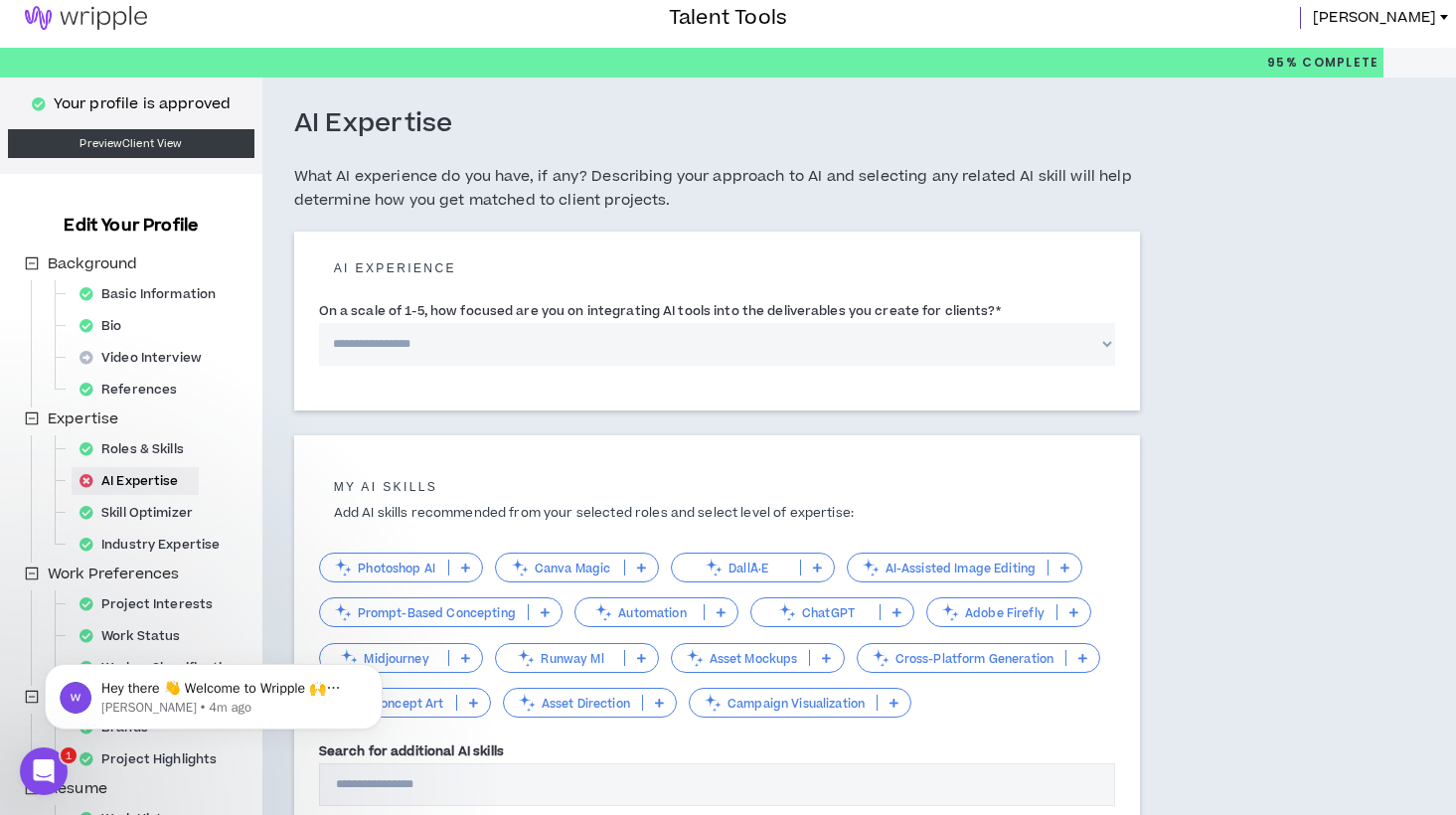 scroll, scrollTop: 0, scrollLeft: 0, axis: both 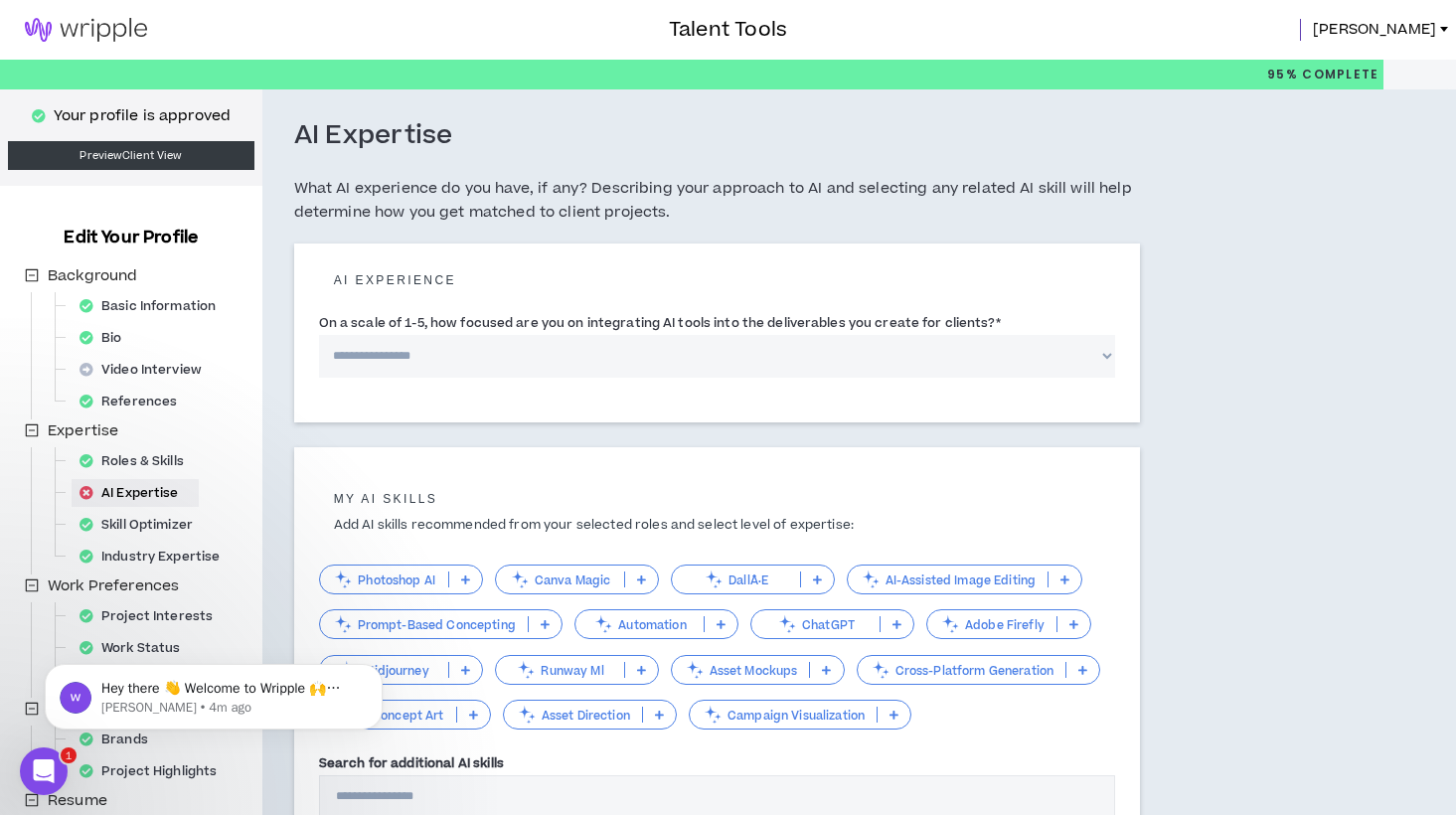 click on "**********" at bounding box center [718, 356] 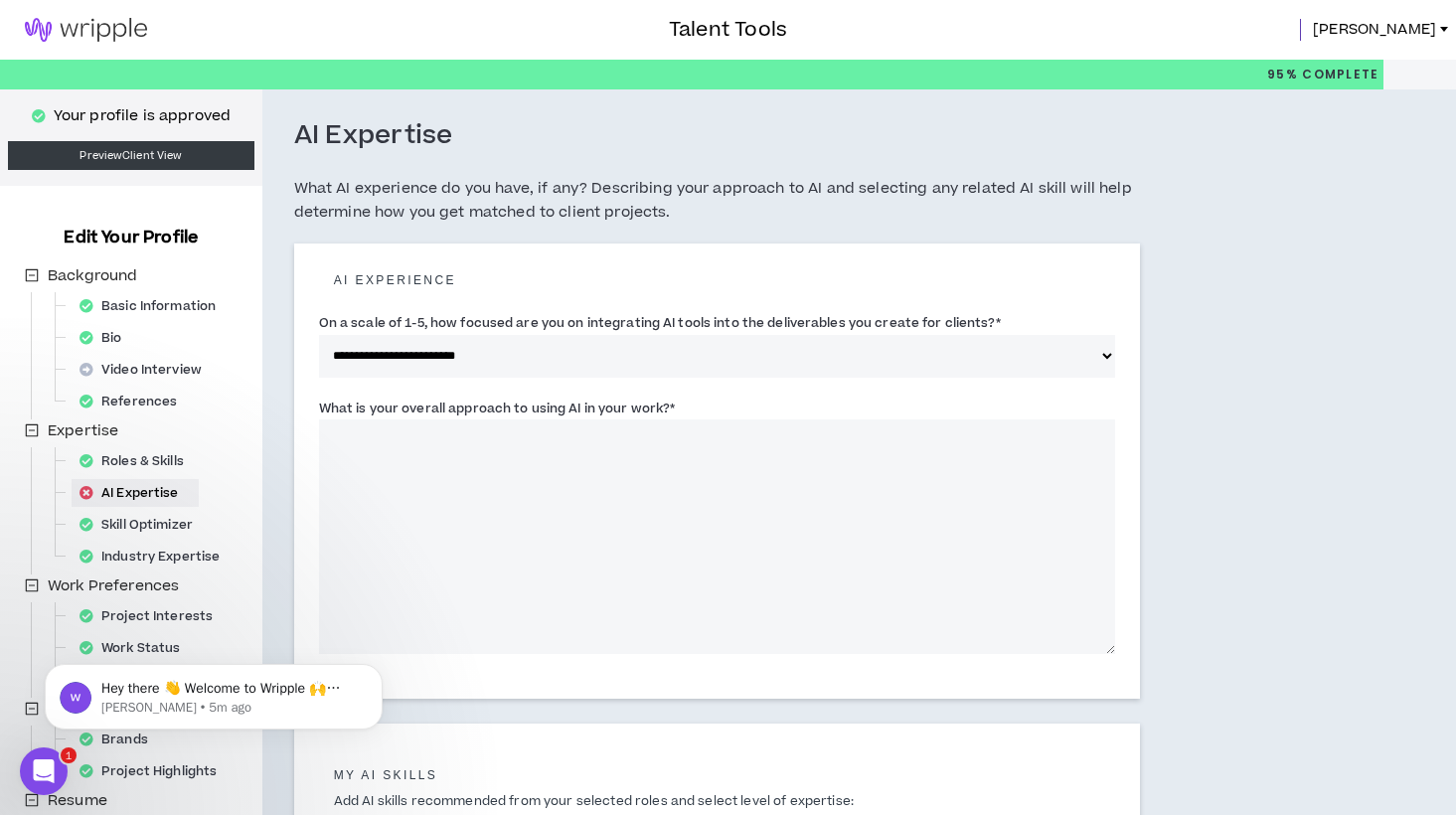 click on "What is your overall approach to using AI in your work?  *" at bounding box center (718, 537) 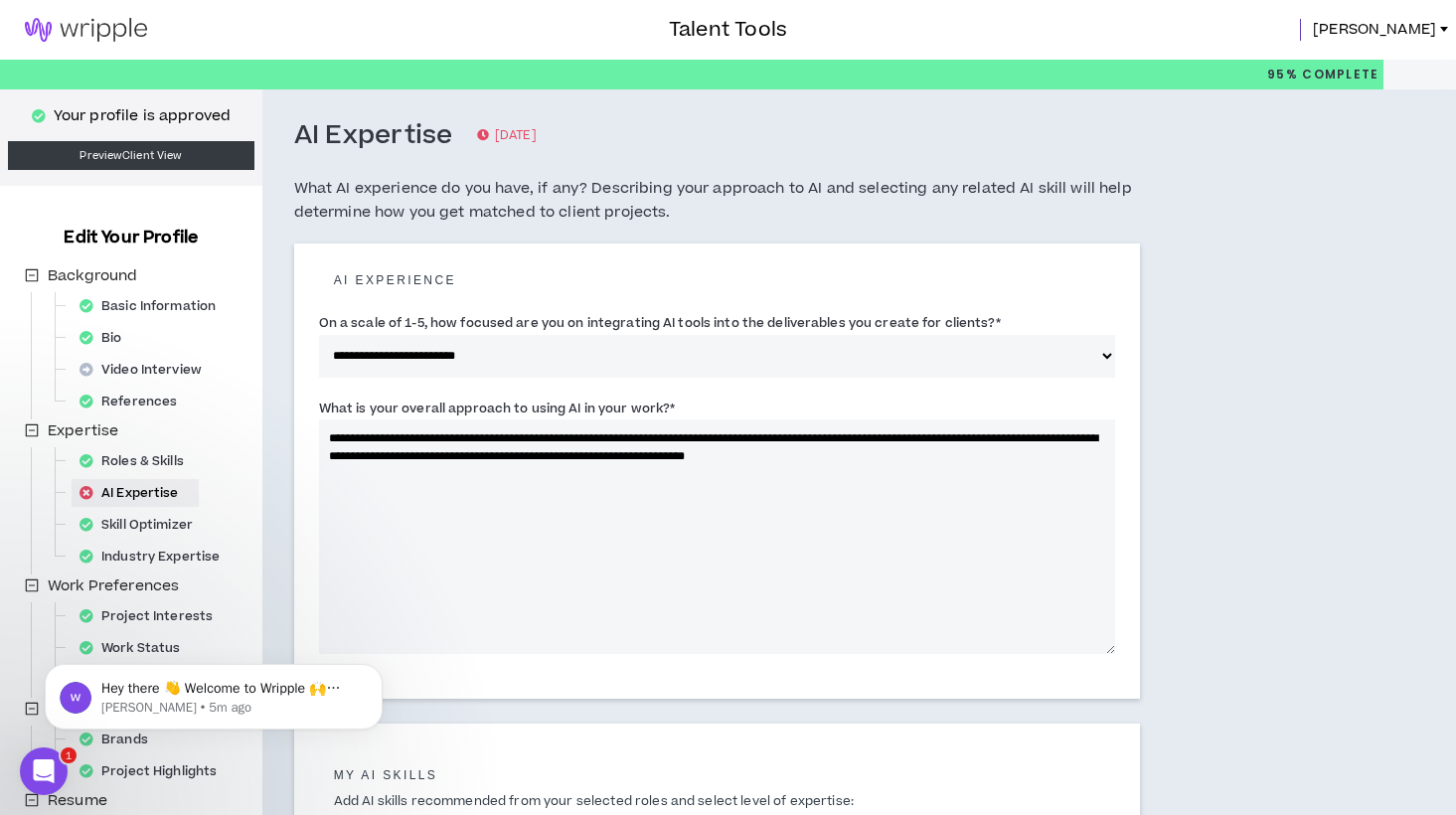 click on "**********" at bounding box center [718, 537] 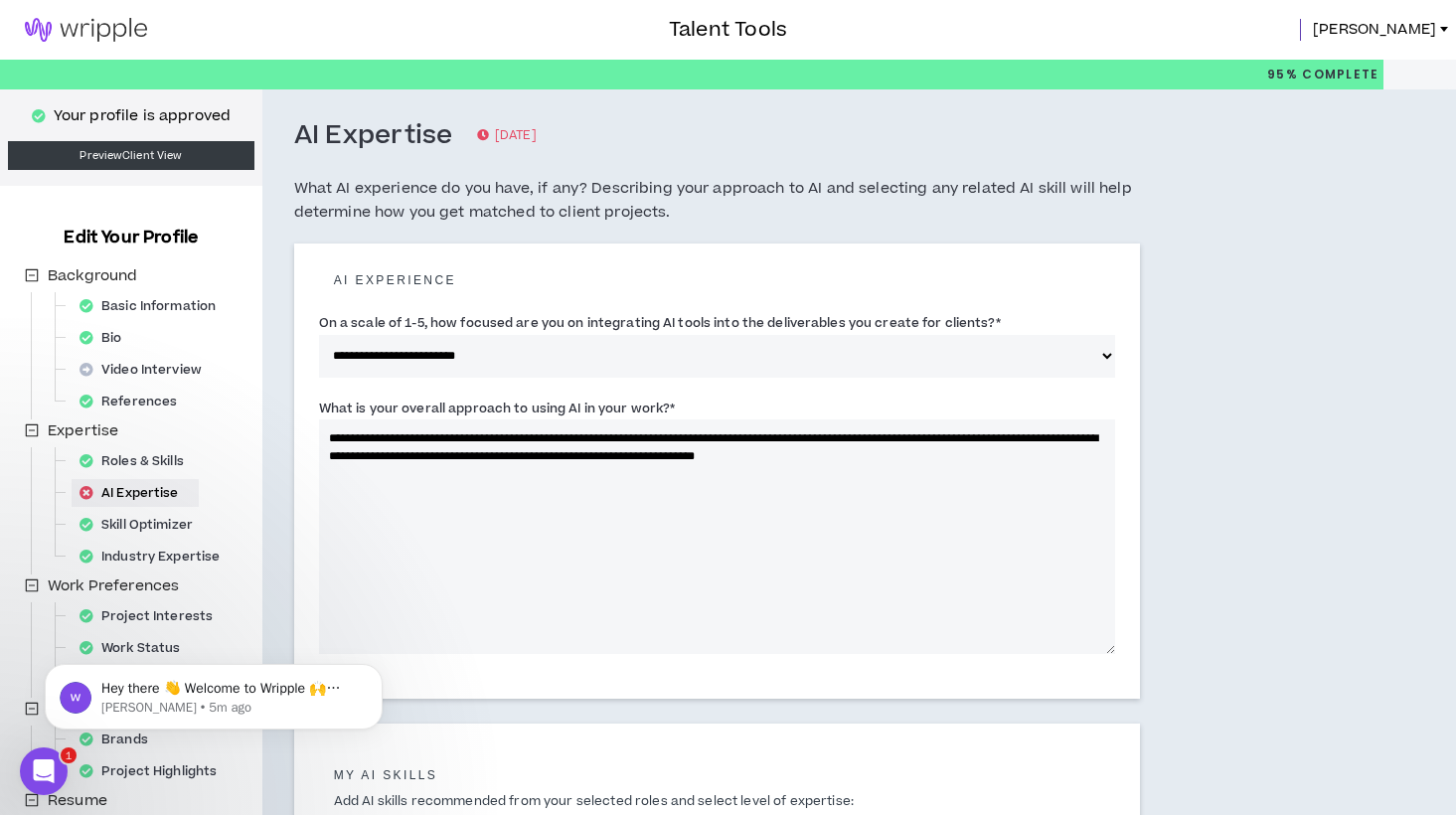 click on "**********" at bounding box center (718, 537) 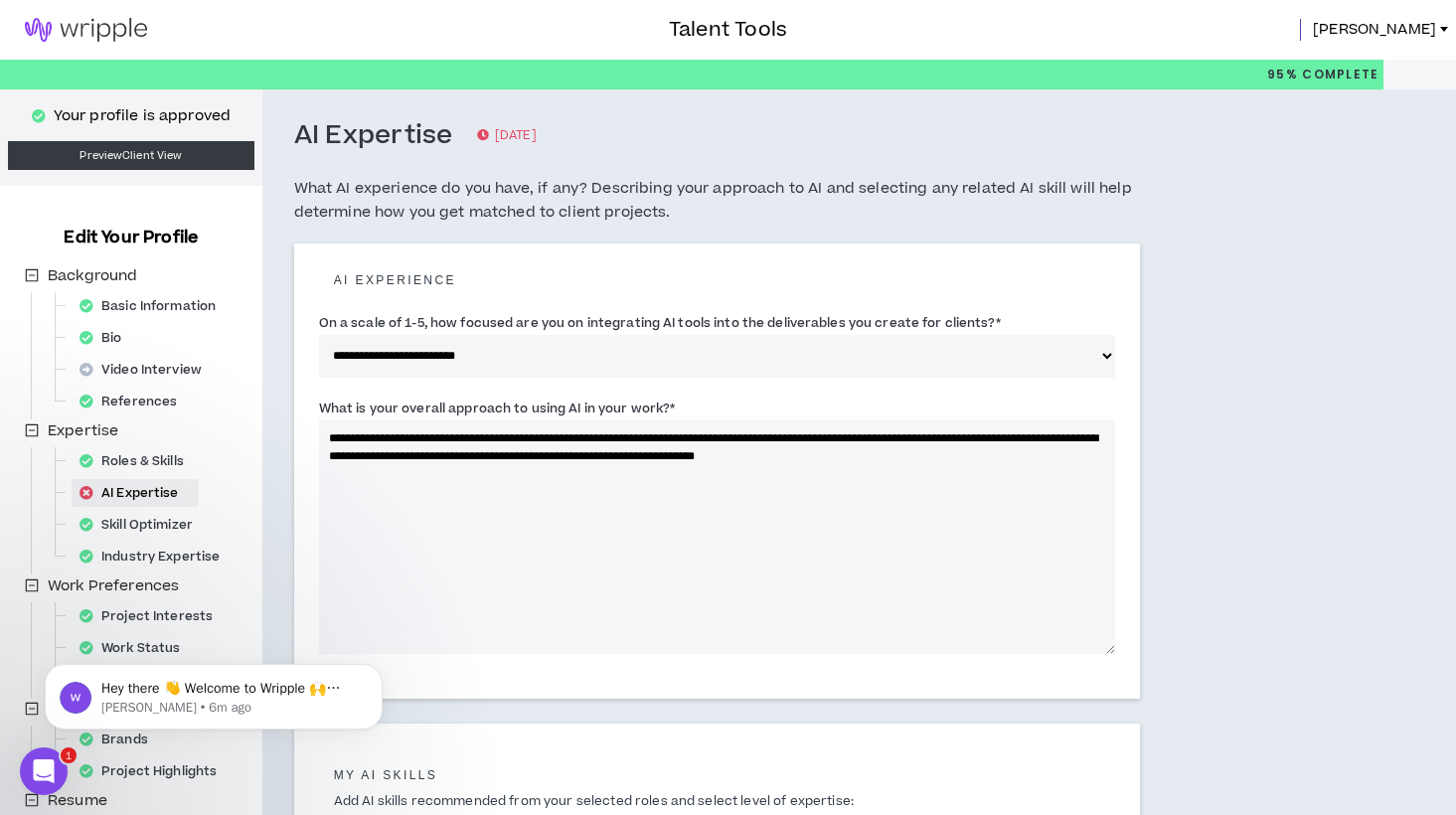 drag, startPoint x: 820, startPoint y: 459, endPoint x: 765, endPoint y: 456, distance: 55.081757 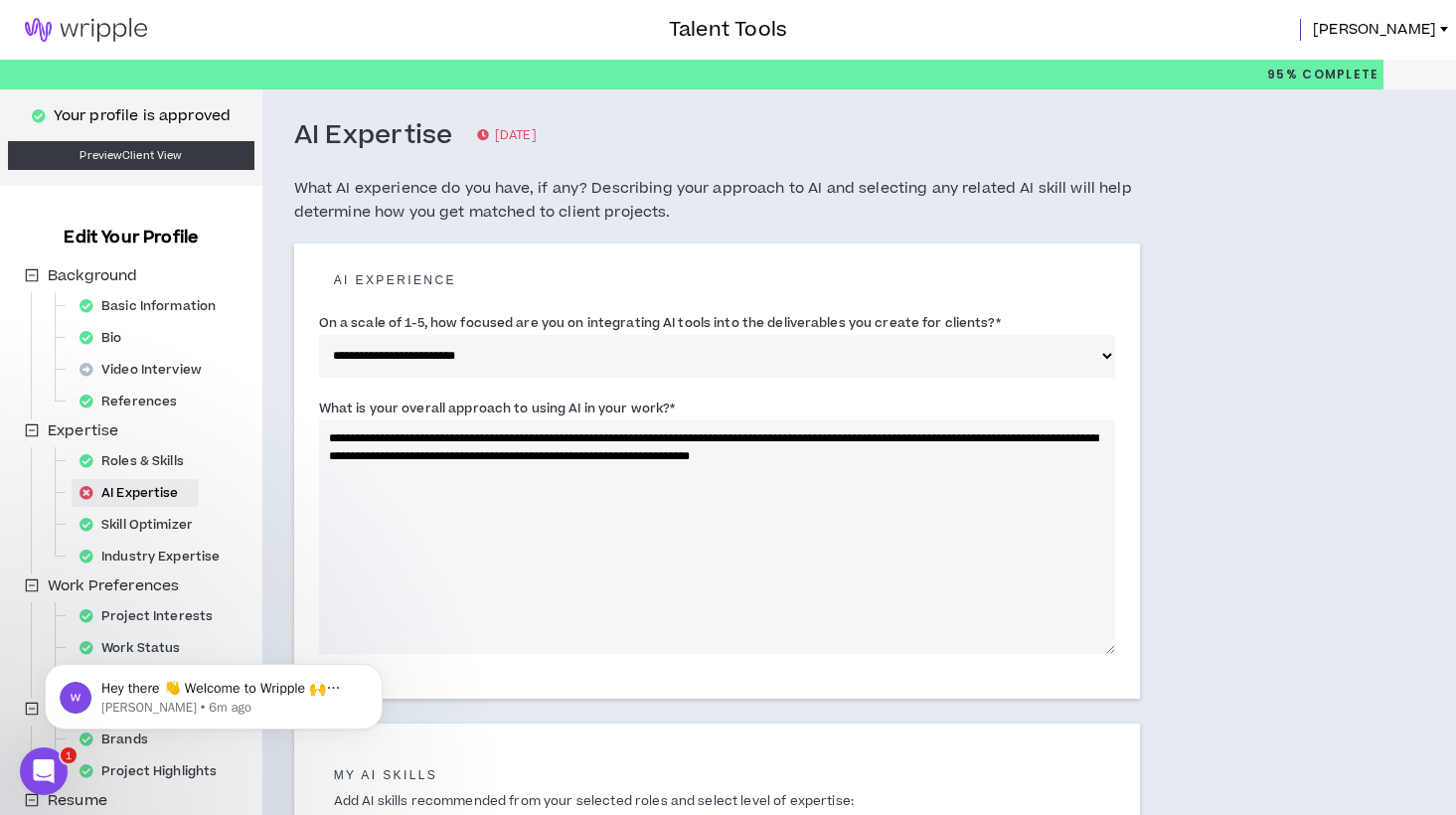 click on "**********" at bounding box center (718, 537) 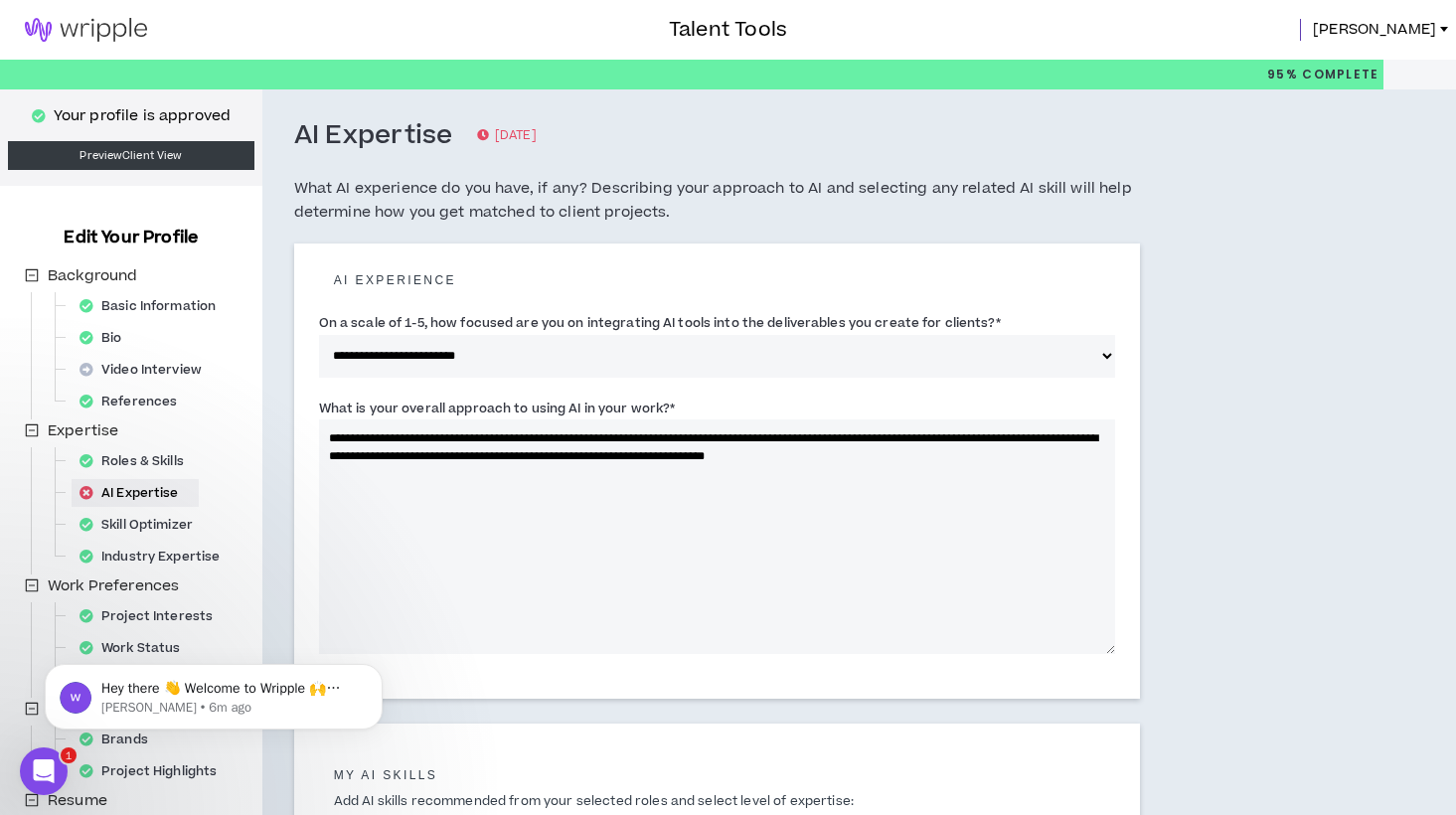 drag, startPoint x: 516, startPoint y: 456, endPoint x: 494, endPoint y: 454, distance: 22.090722 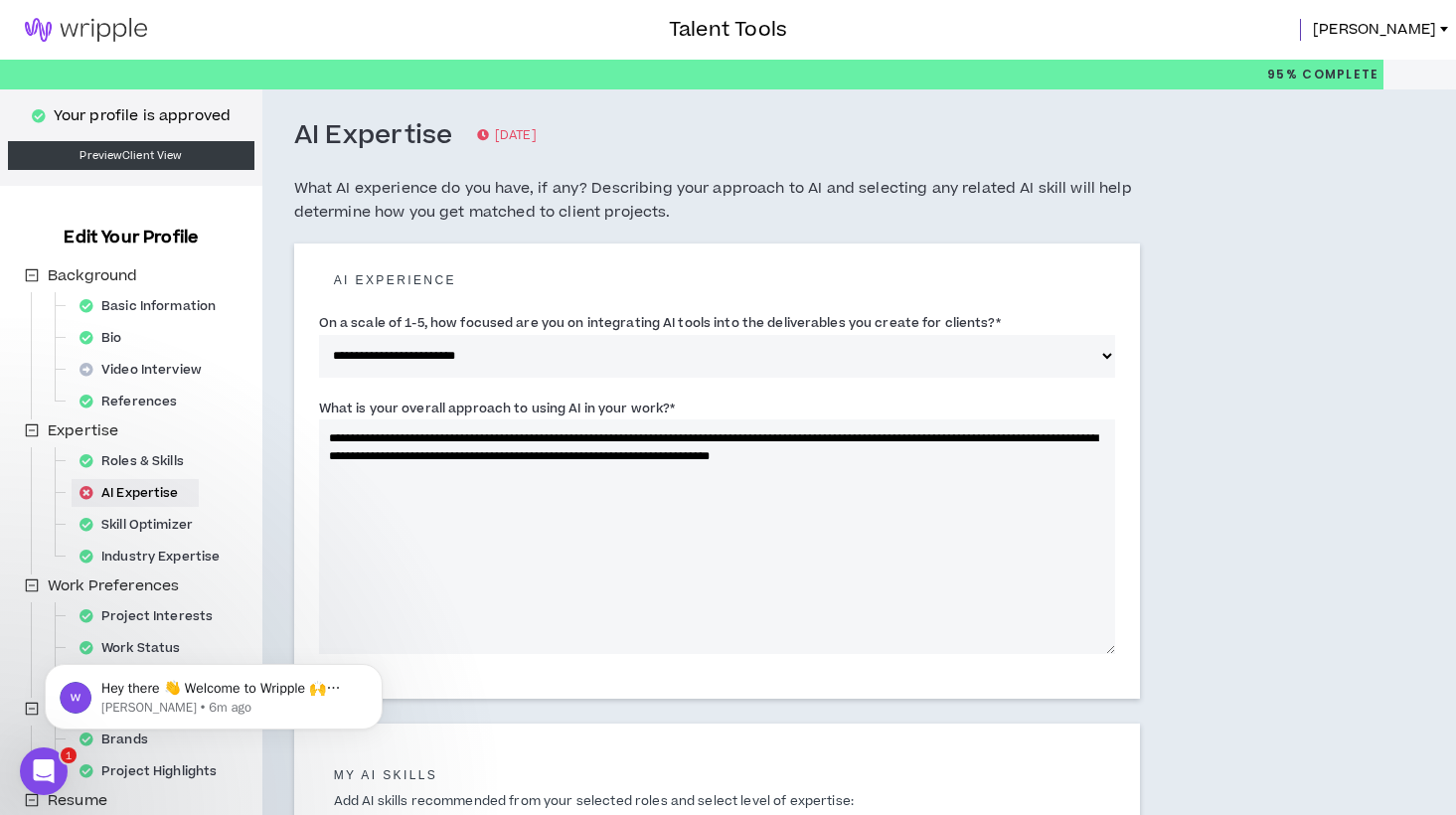 drag, startPoint x: 519, startPoint y: 453, endPoint x: 494, endPoint y: 453, distance: 25 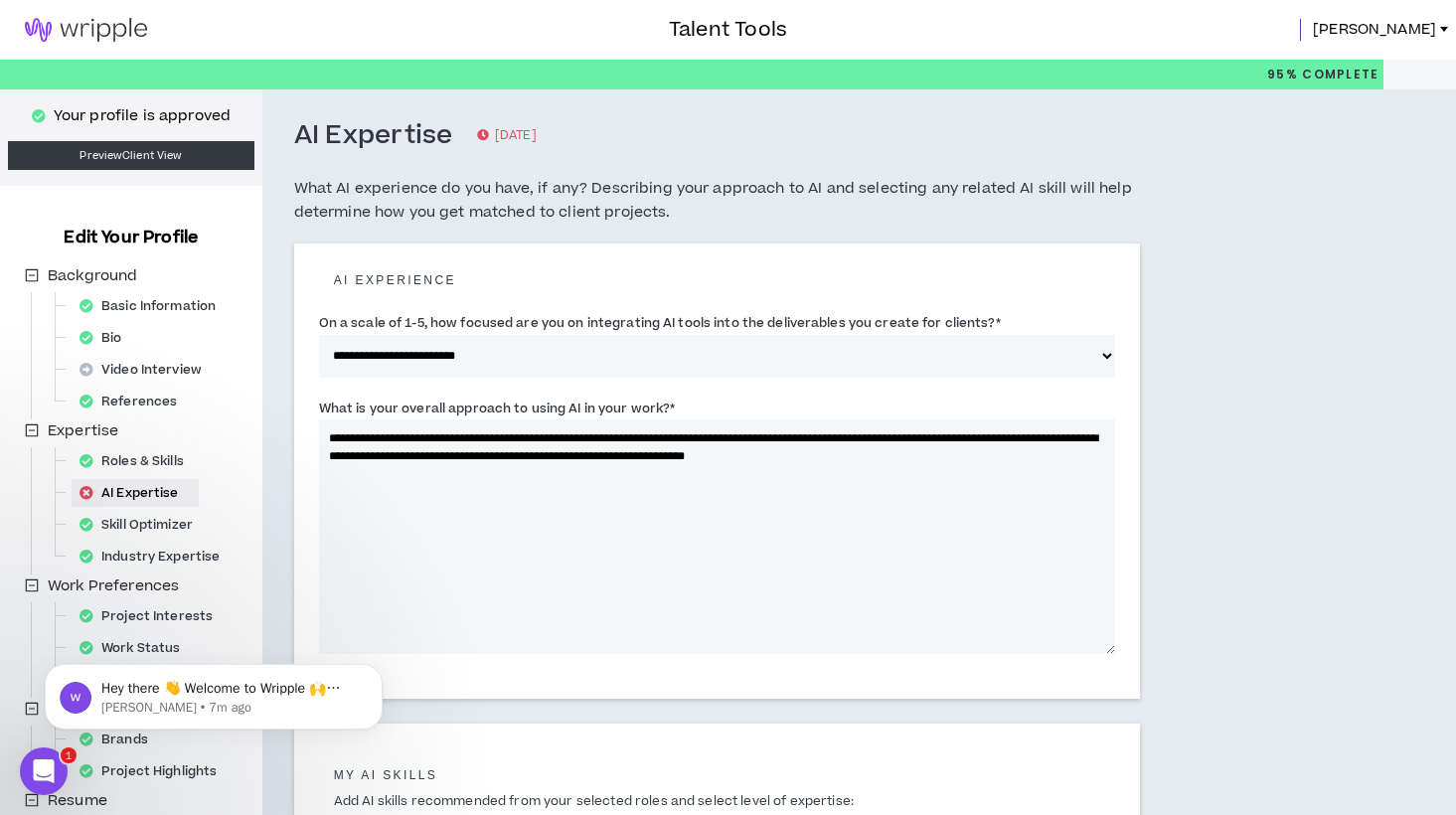 click on "**********" at bounding box center [718, 537] 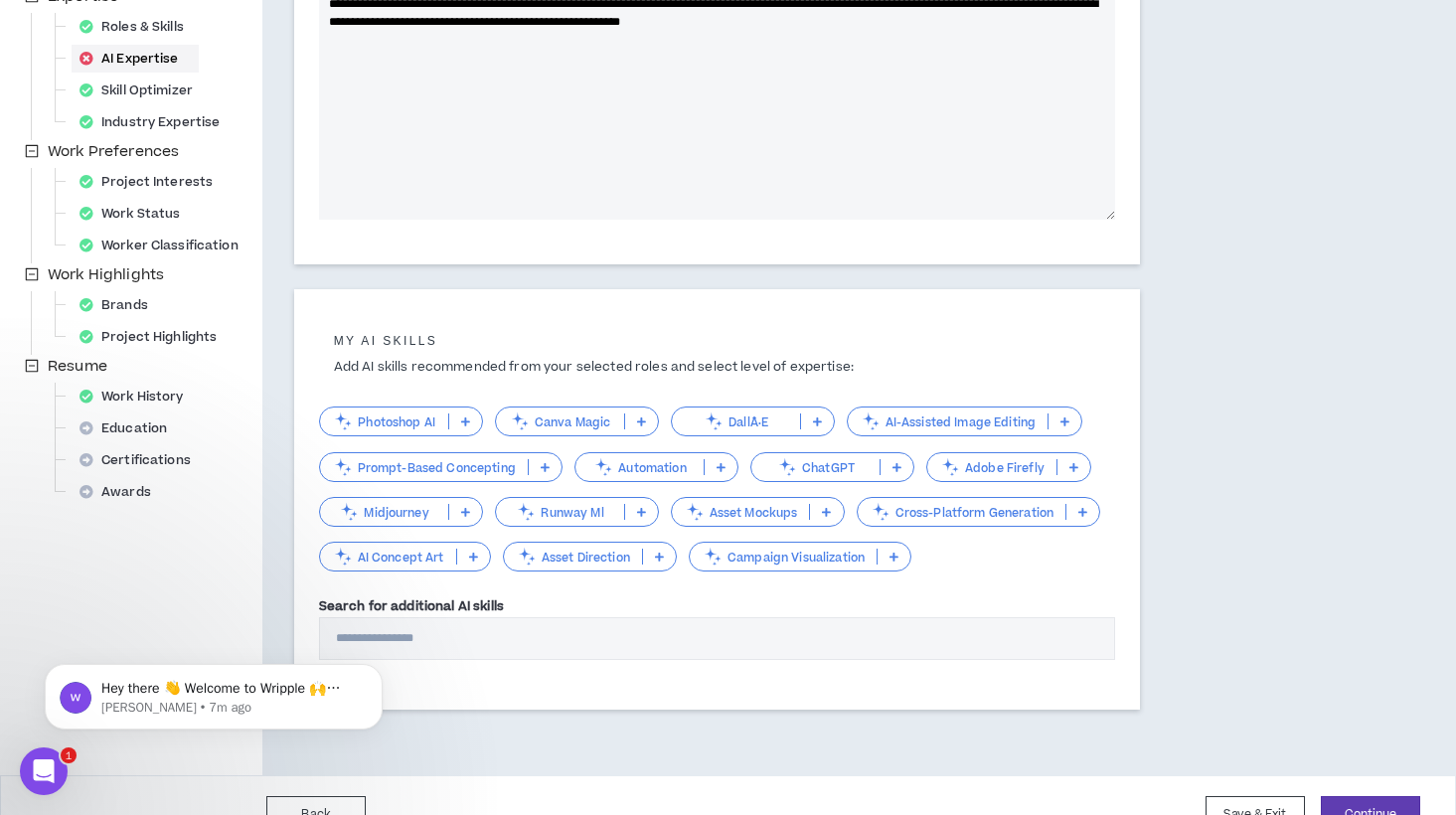 scroll, scrollTop: 436, scrollLeft: 0, axis: vertical 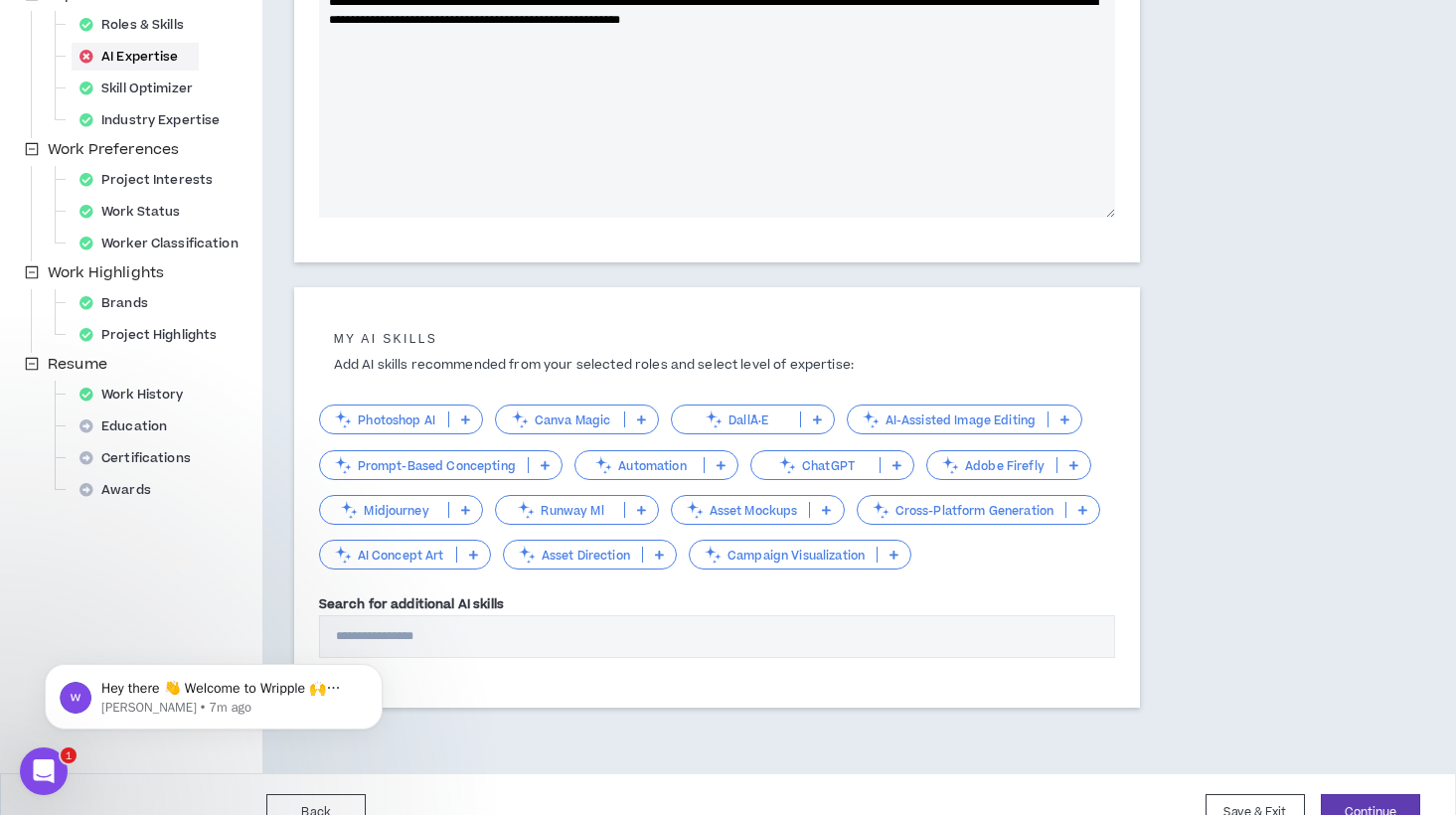type on "**********" 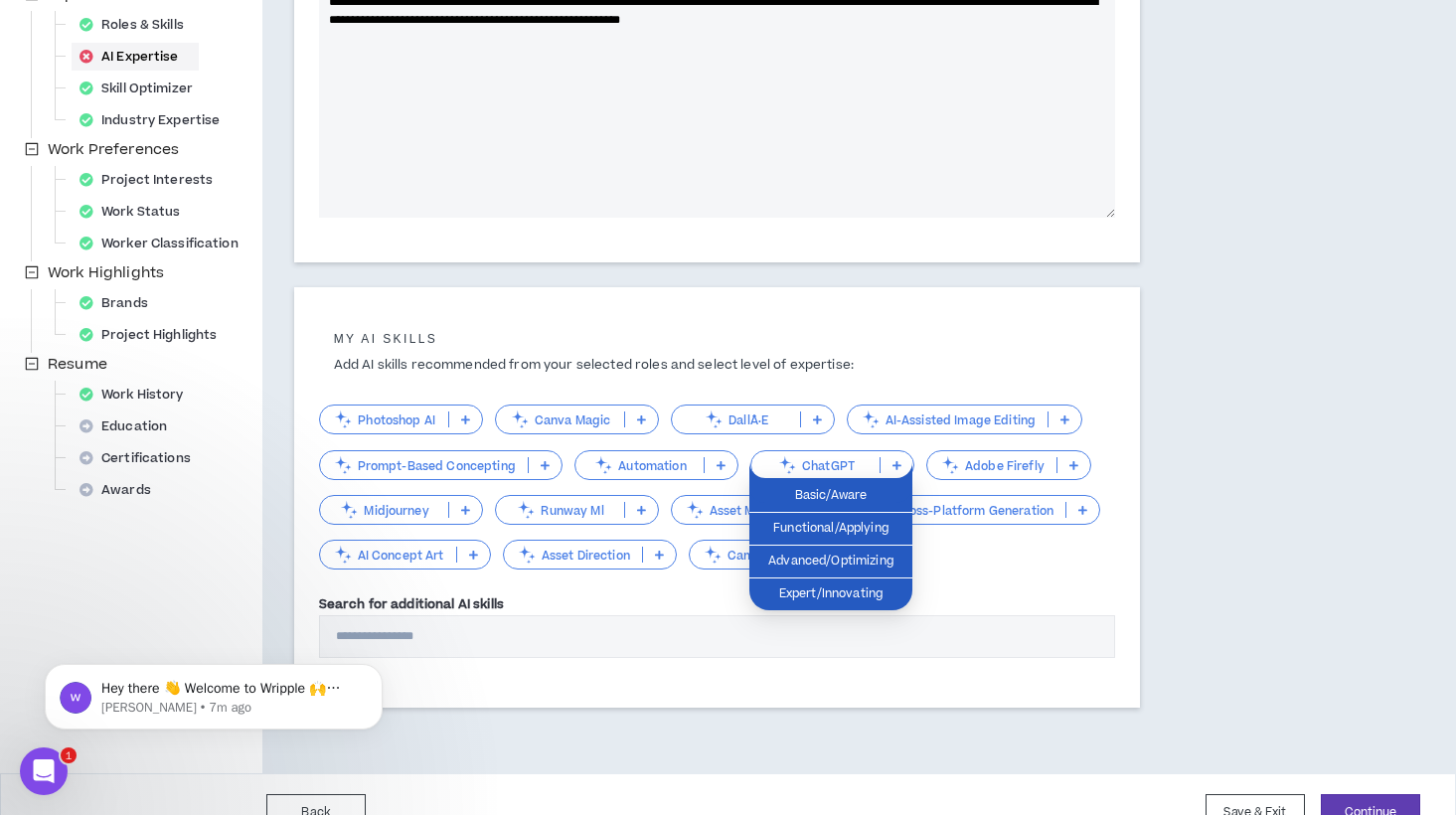 click on "Photoshop AI" at bounding box center [384, 419] 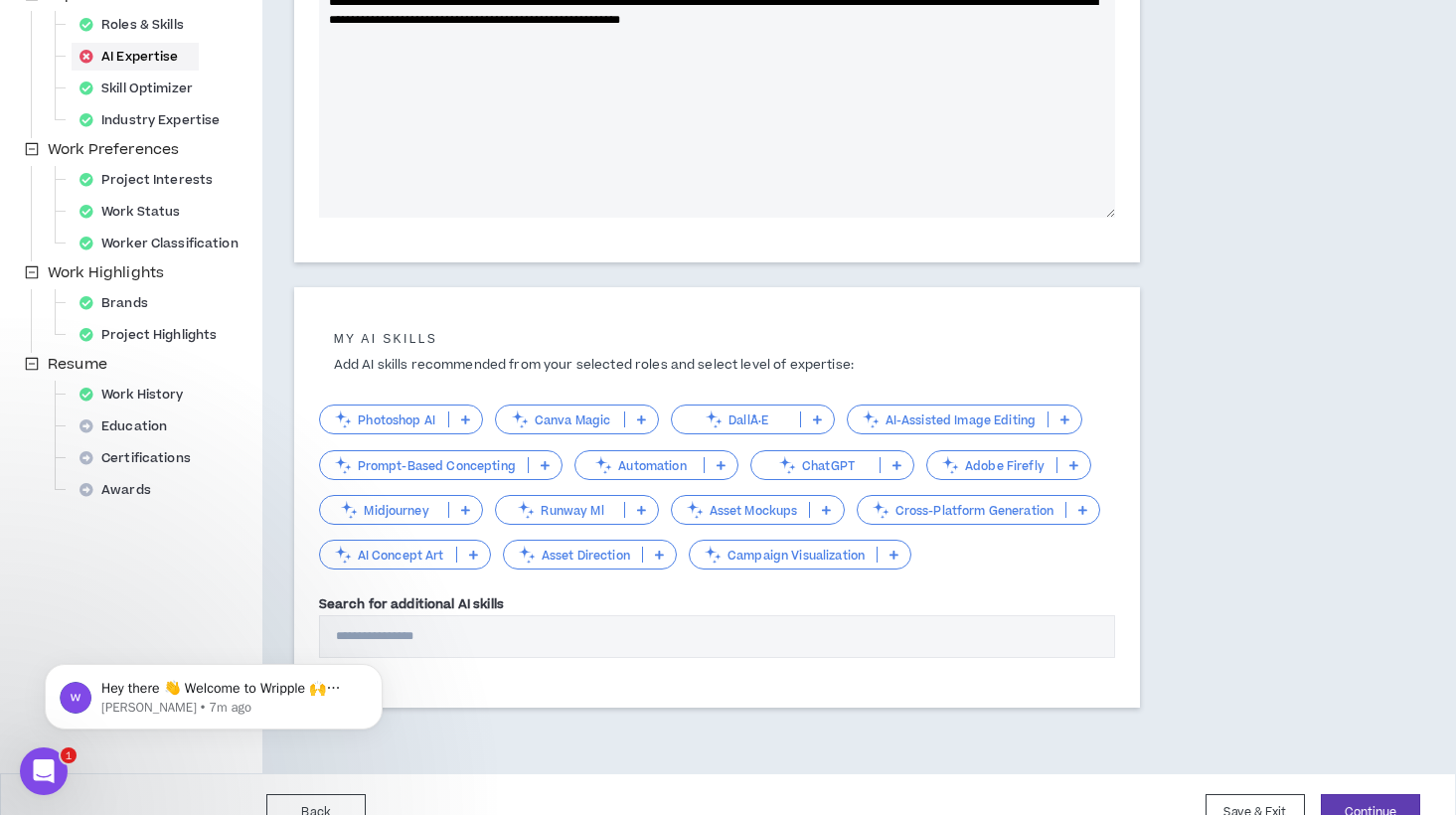 click on "Search for additional AI skills" at bounding box center [718, 625] 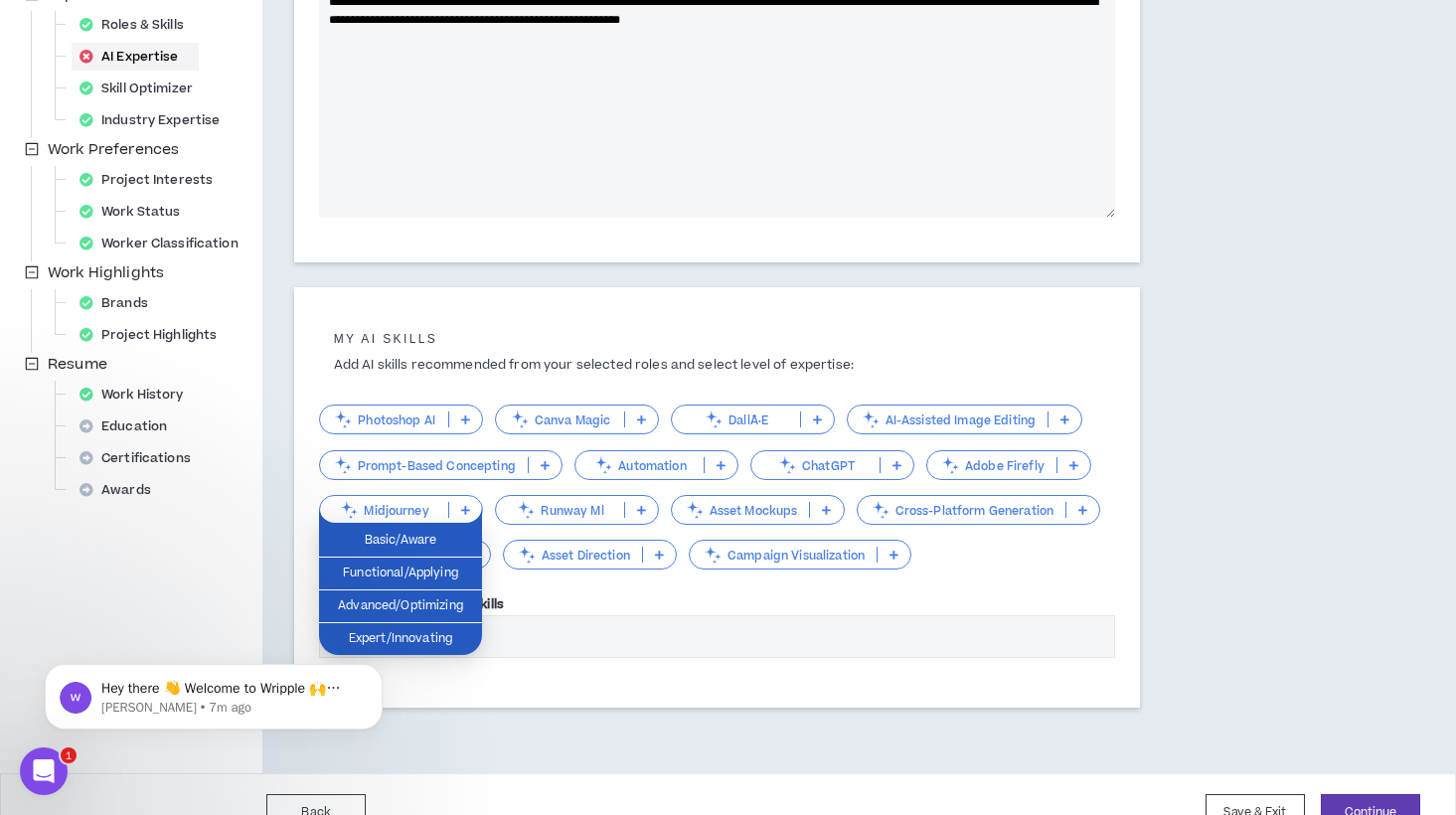 click on "Search for additional AI skills" at bounding box center [718, 625] 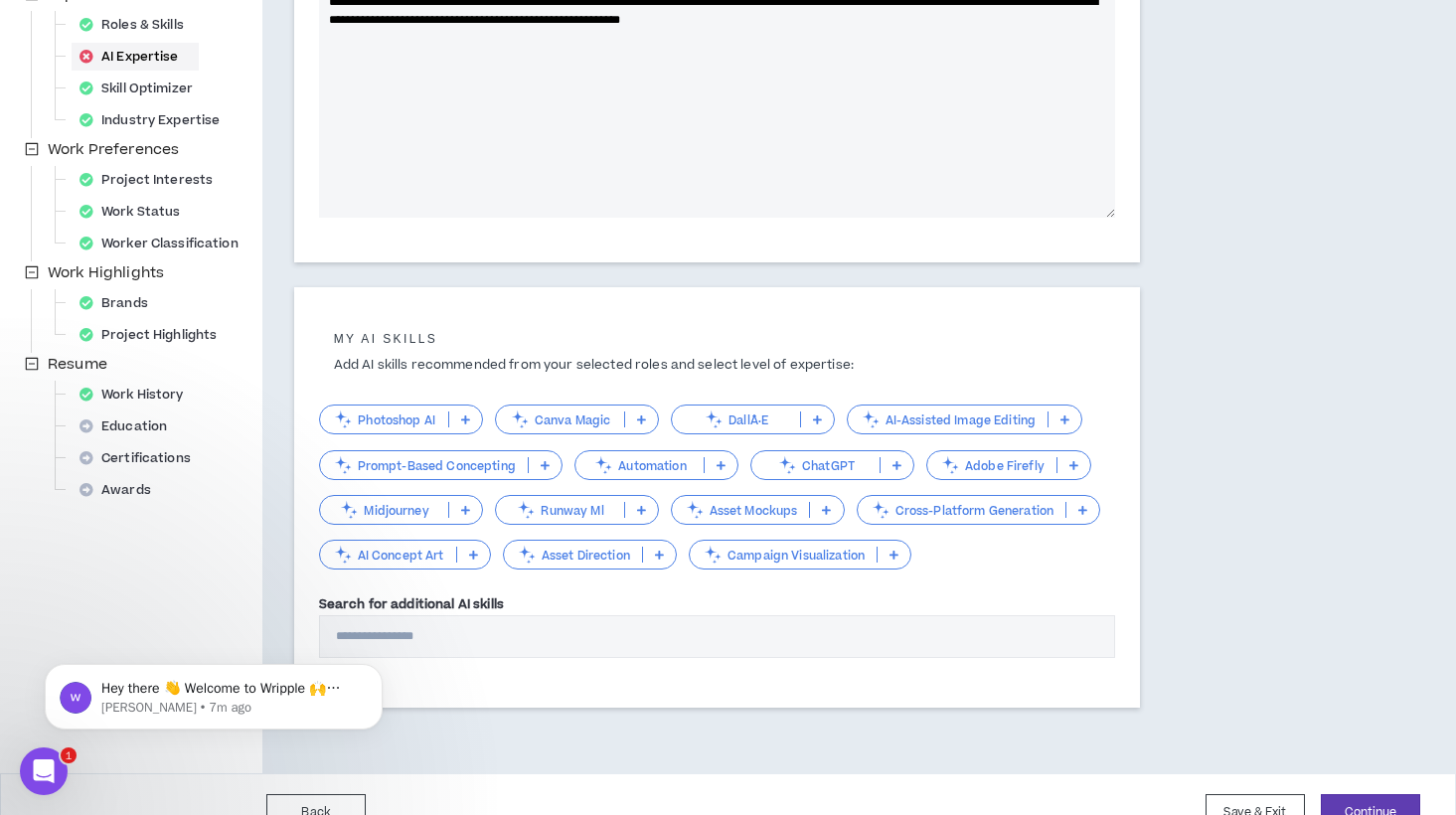 click at bounding box center [465, 510] 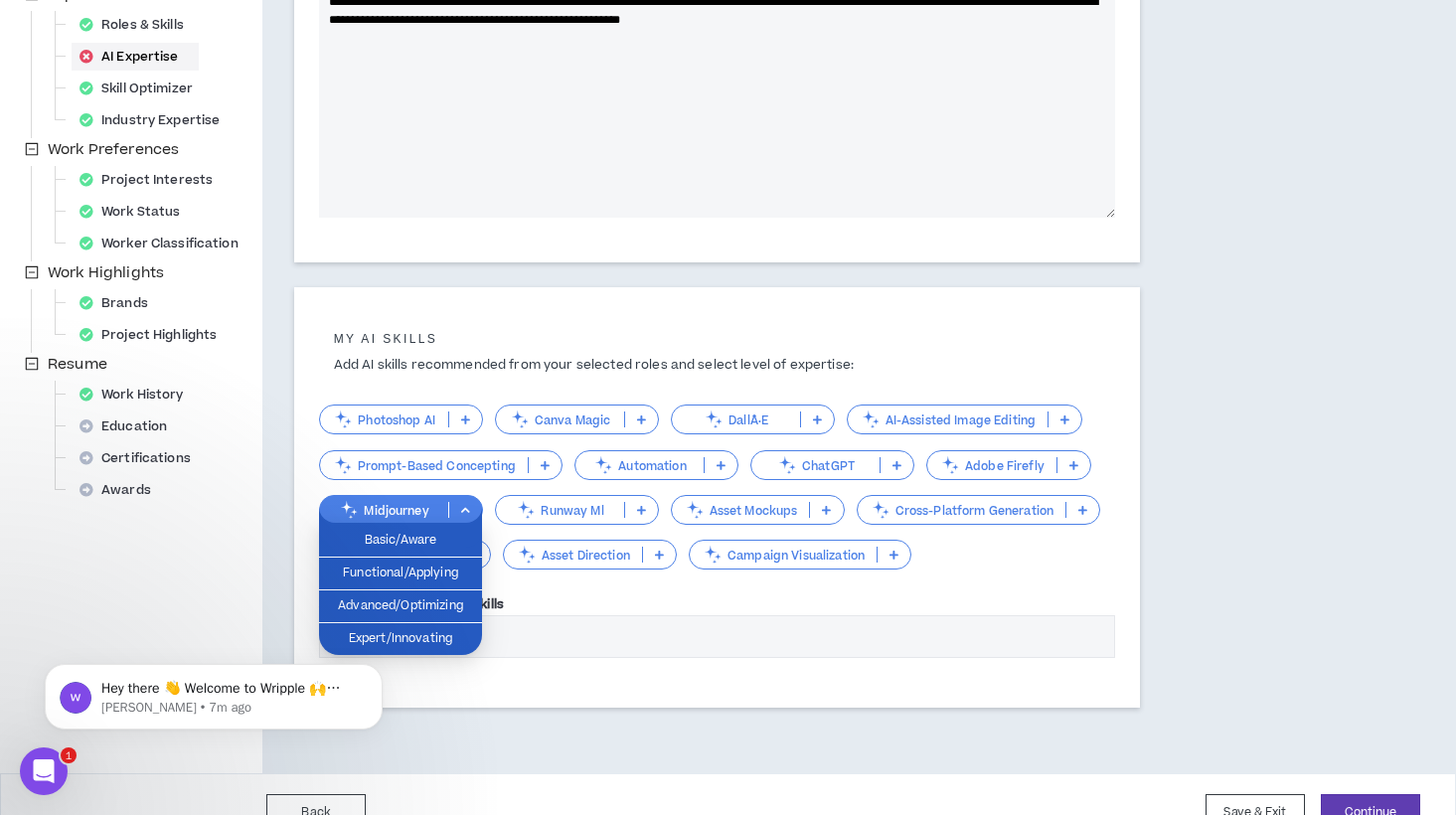 click at bounding box center (465, 419) 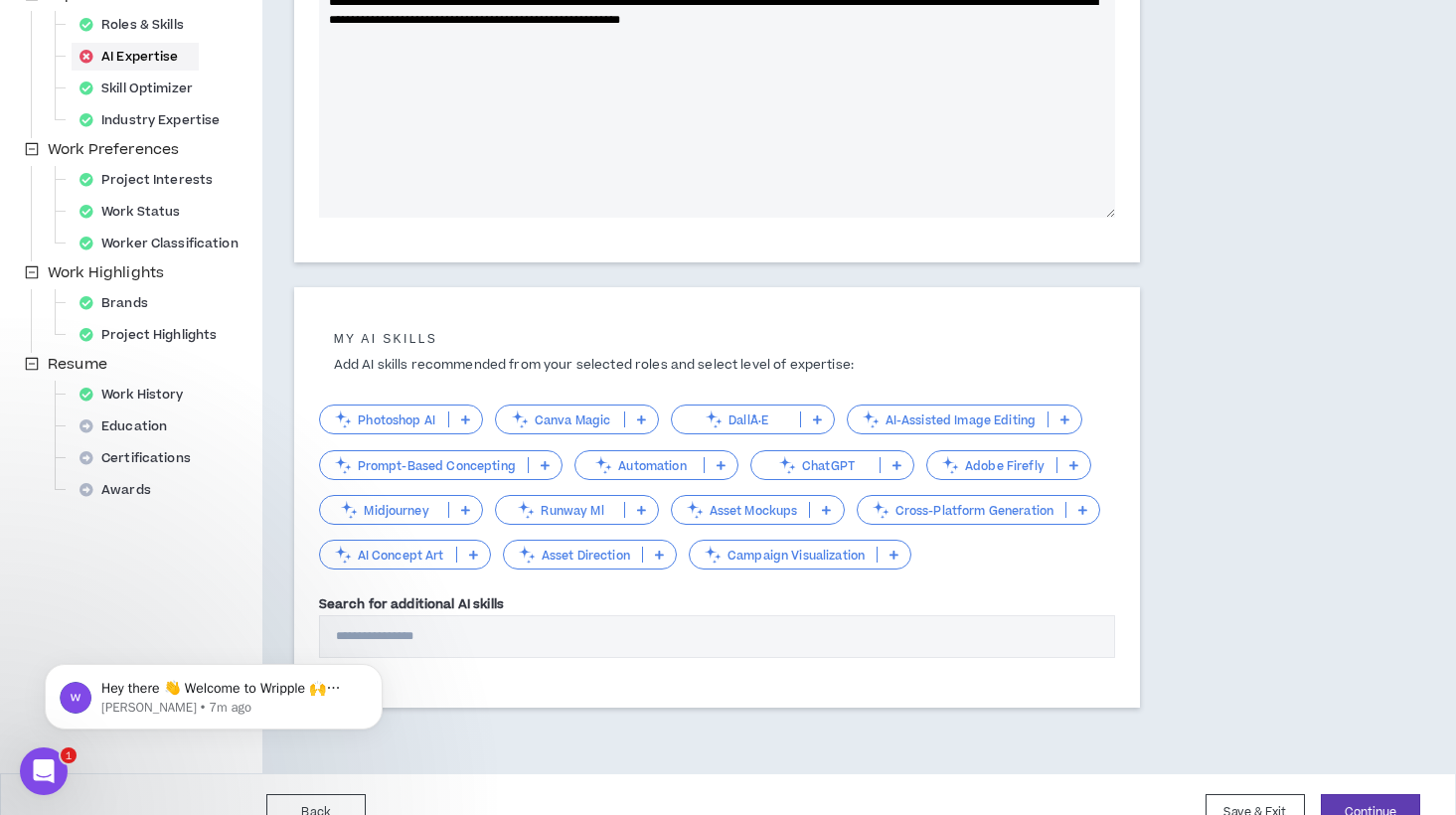 click at bounding box center [896, 465] 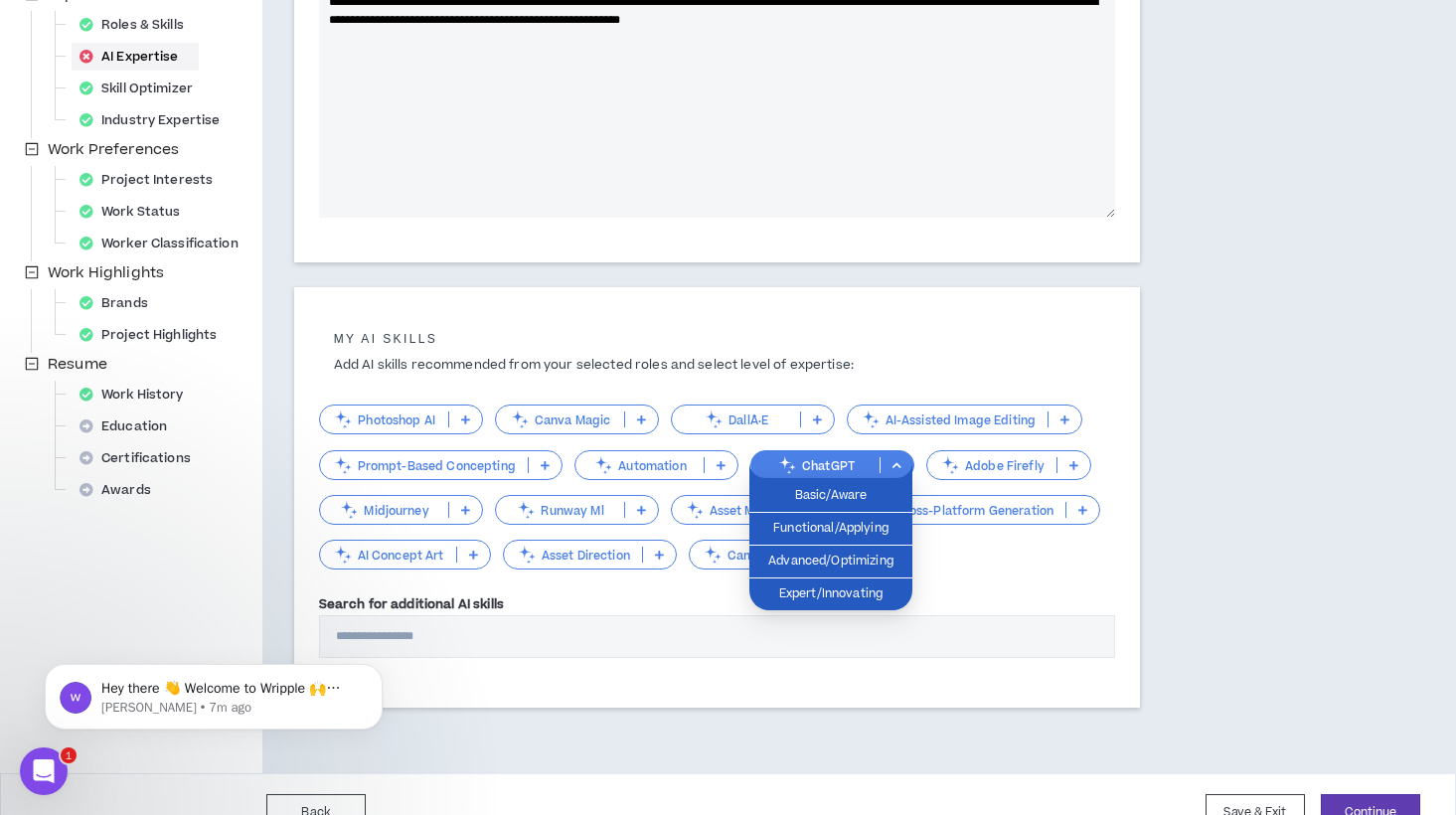 click on "Add AI skills recommended from your selected roles and select level of expertise:" at bounding box center (718, 365) 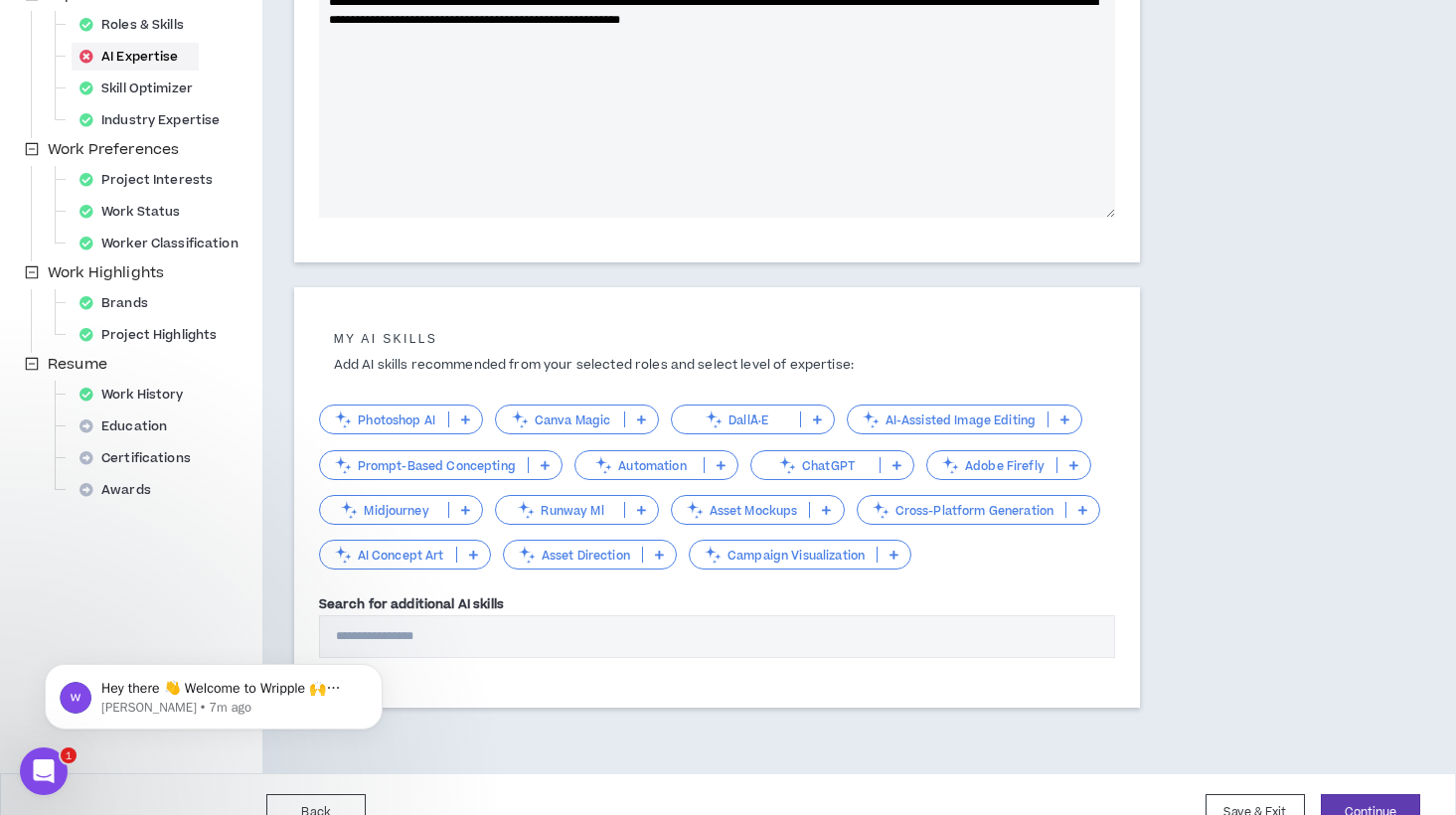 scroll, scrollTop: 471, scrollLeft: 0, axis: vertical 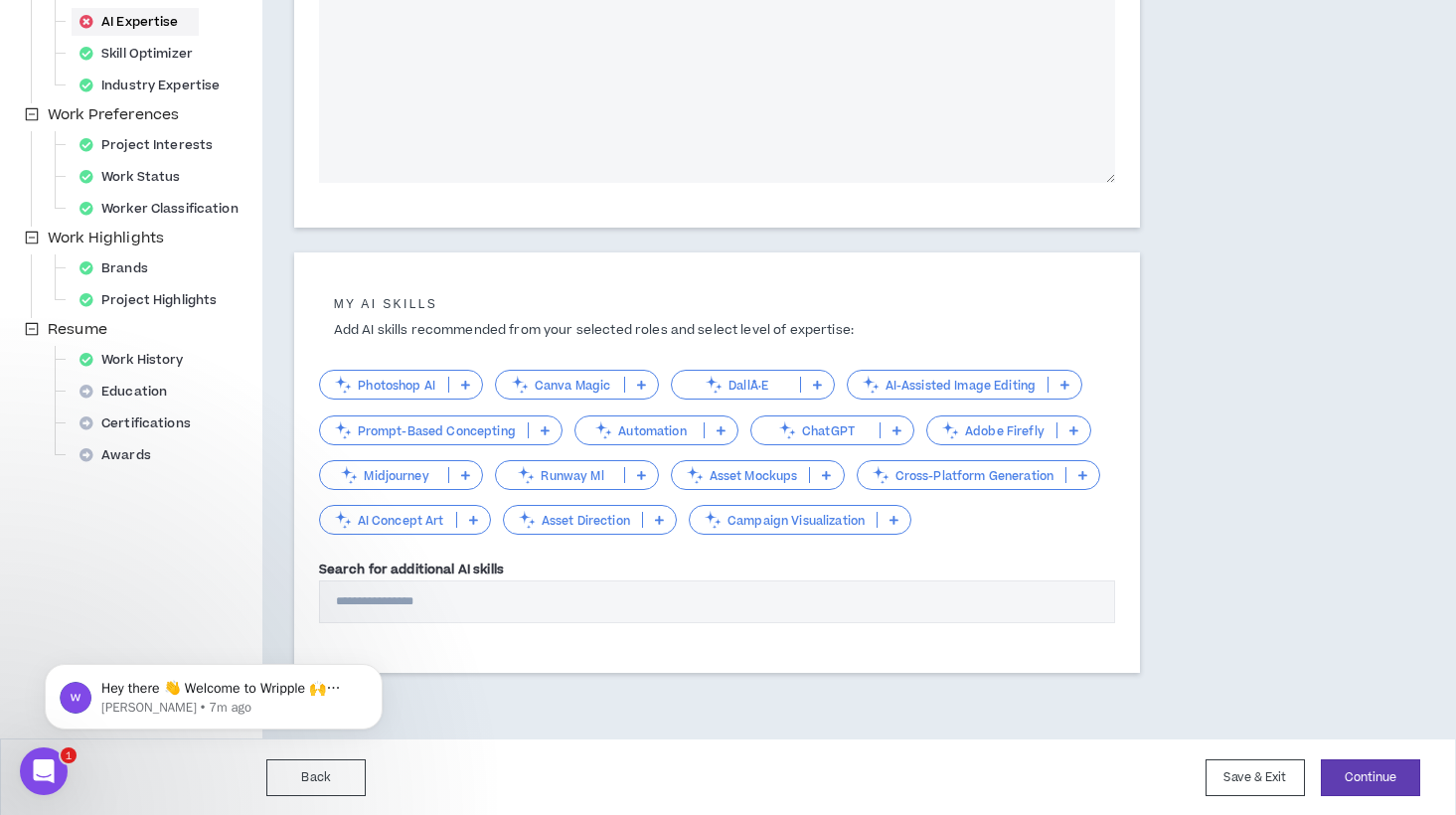 click on "Photoshop AI" at bounding box center [384, 385] 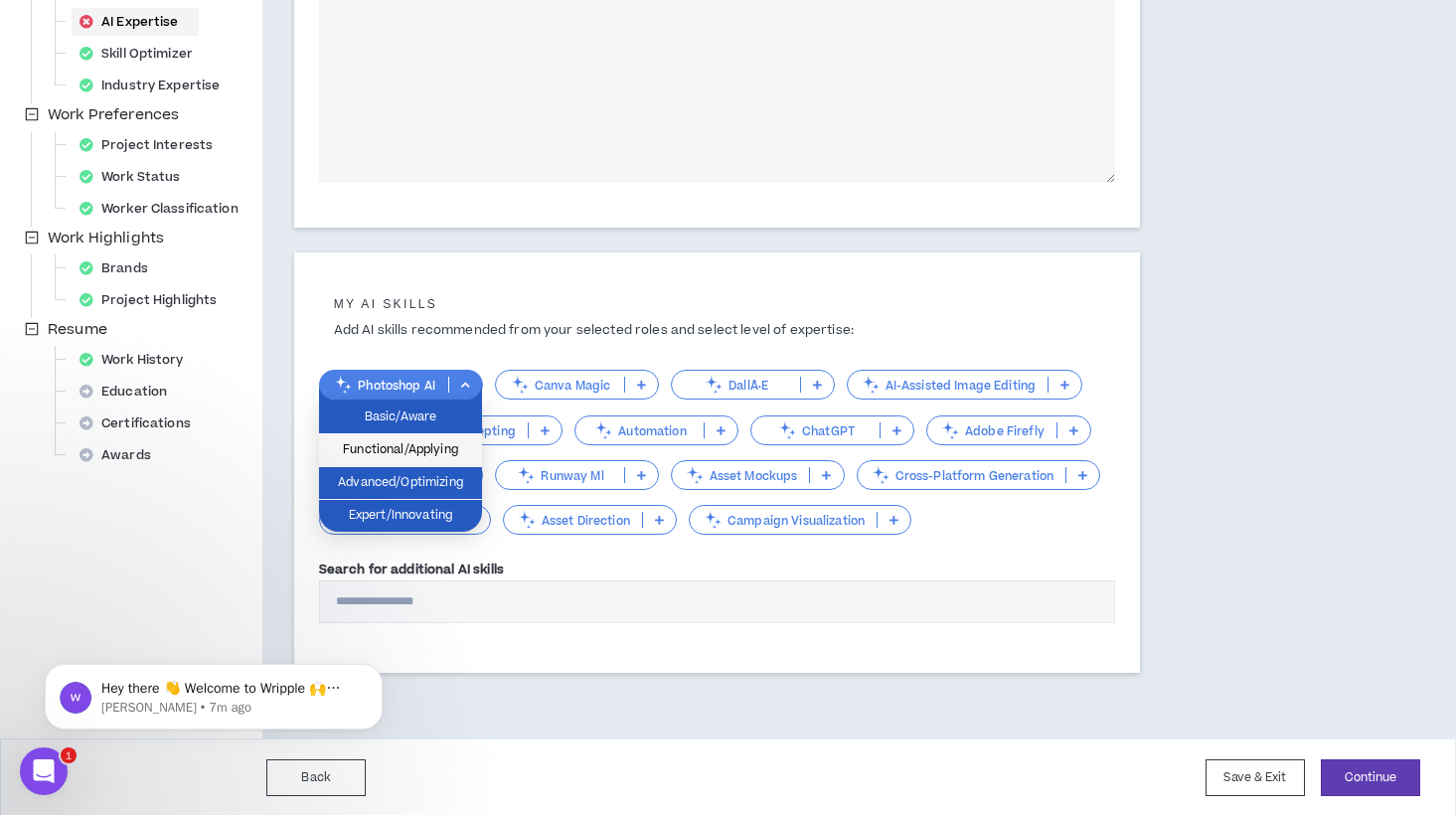 click on "Functional/Applying" at bounding box center [401, 450] 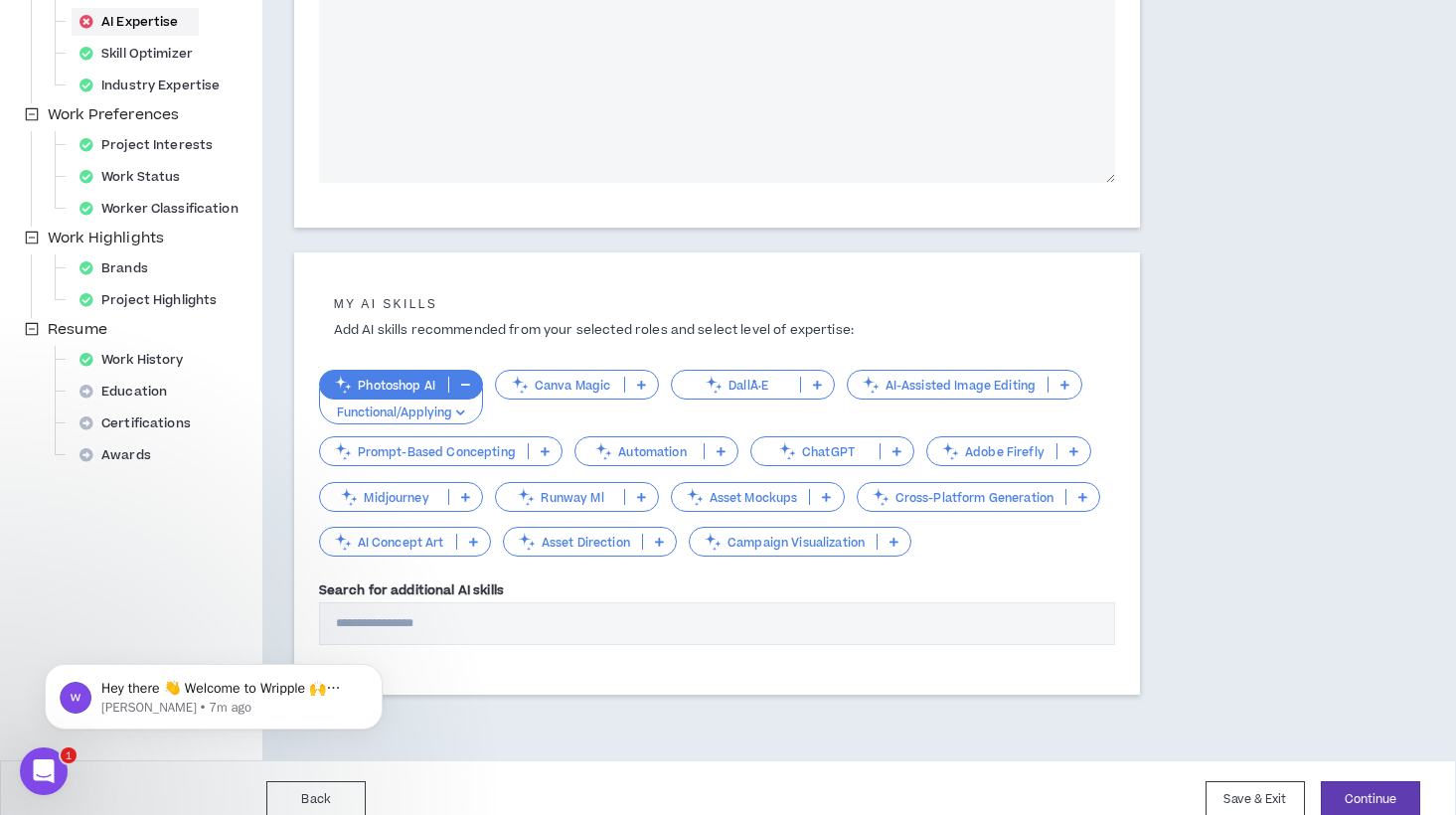 click on "Midjourney" at bounding box center (384, 497) 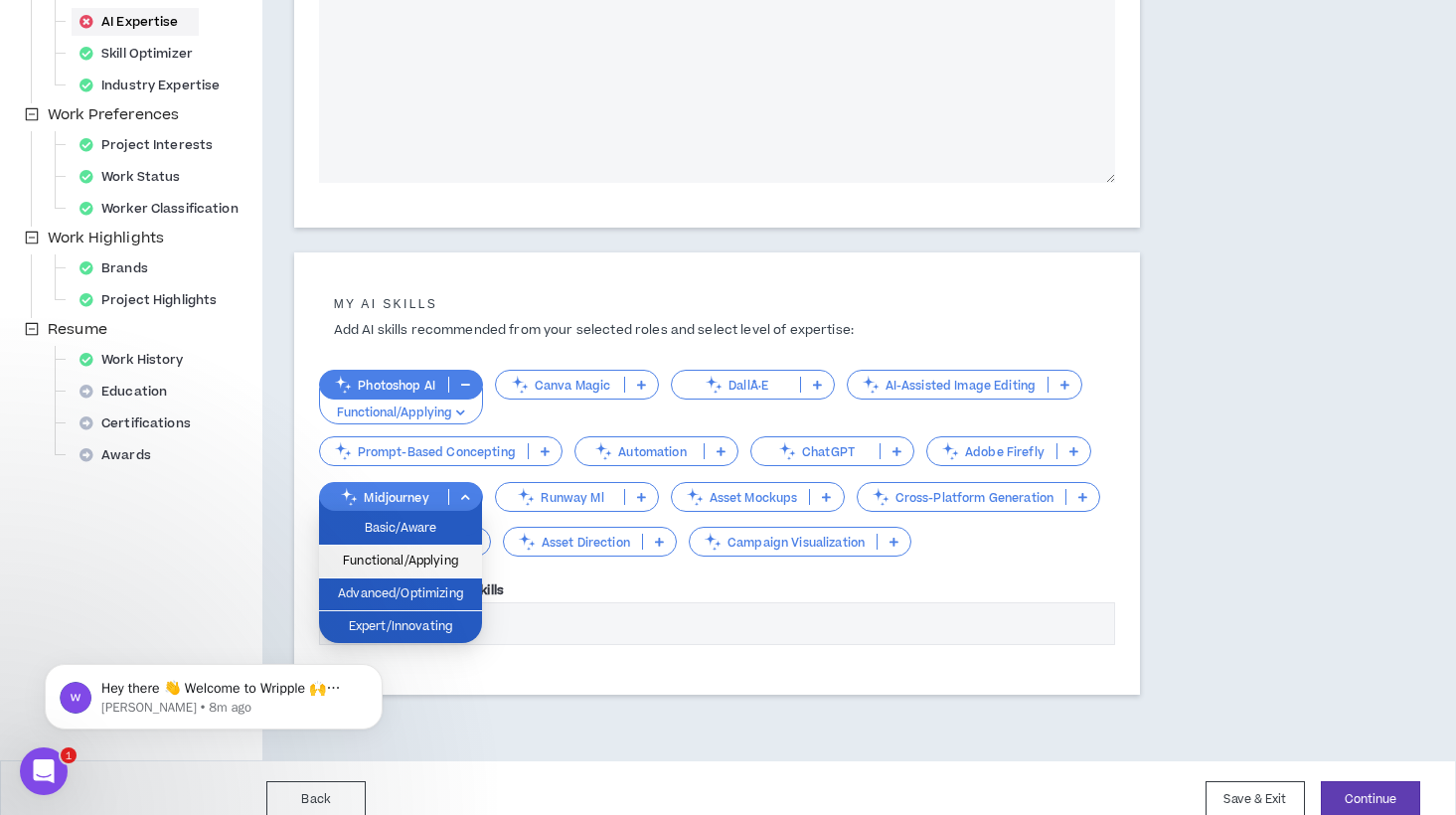 drag, startPoint x: 422, startPoint y: 567, endPoint x: 409, endPoint y: 560, distance: 14.764823 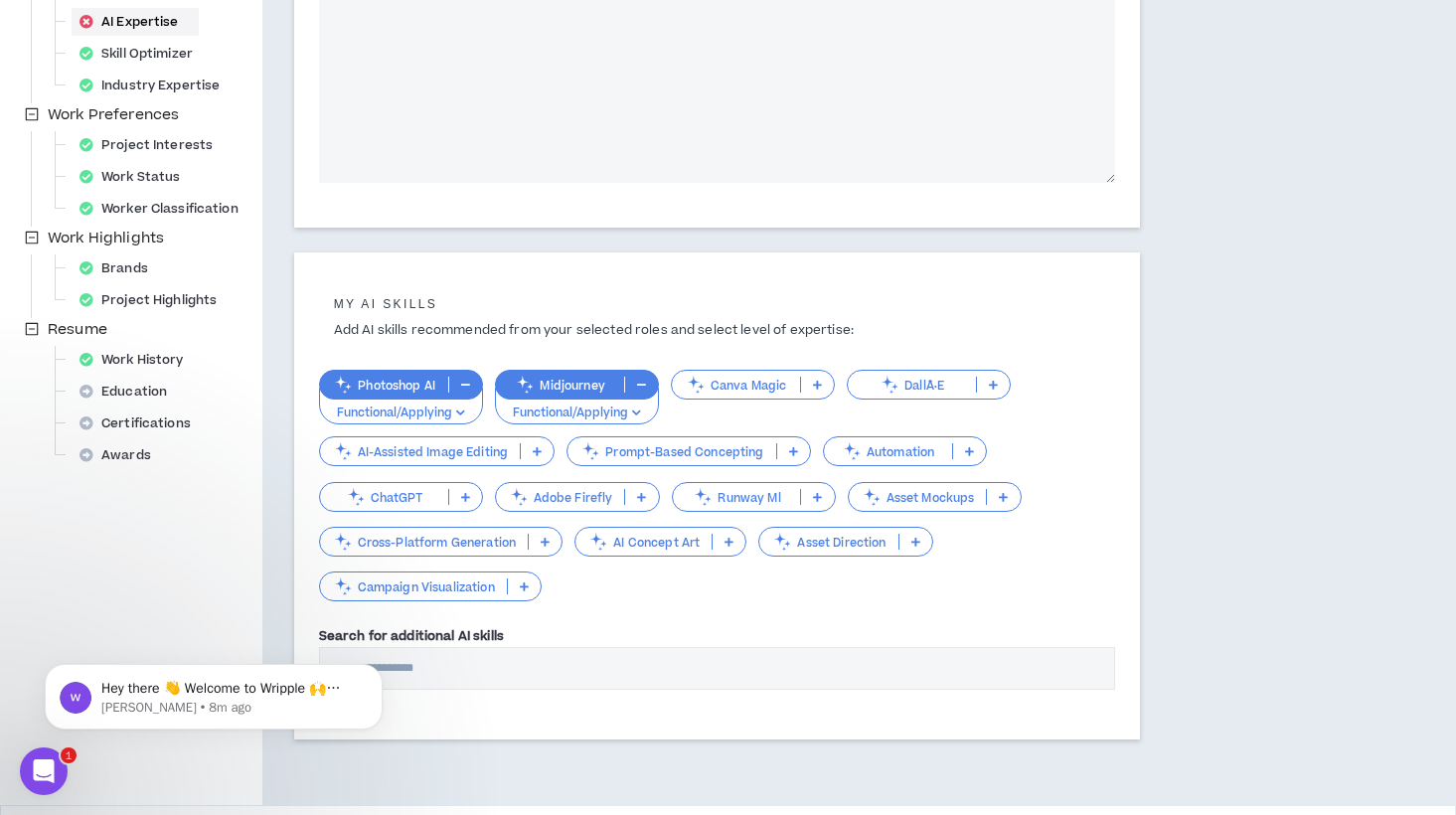 click on "DallÂ·E" at bounding box center (911, 385) 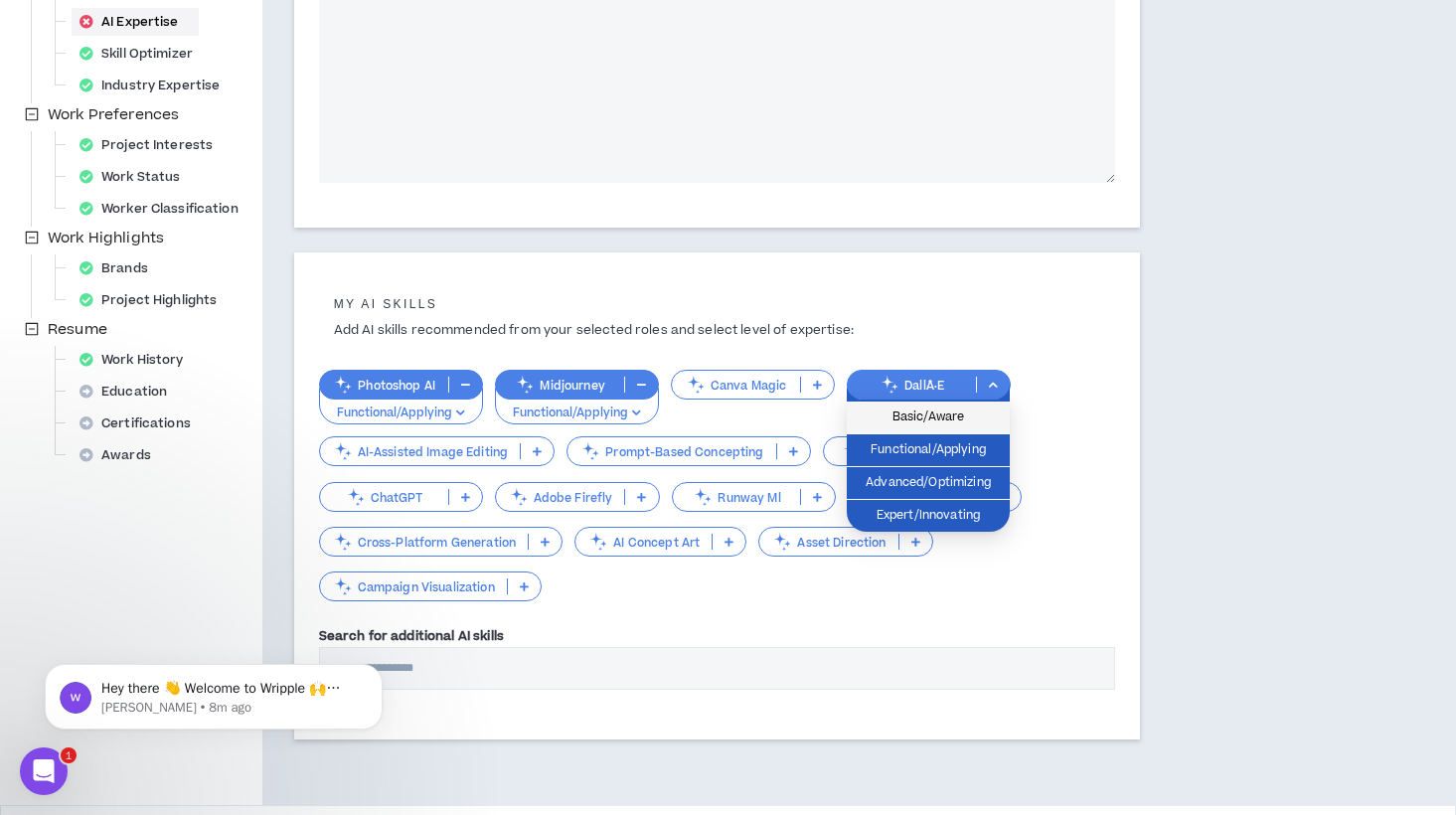 click on "Basic/Aware" at bounding box center (928, 417) 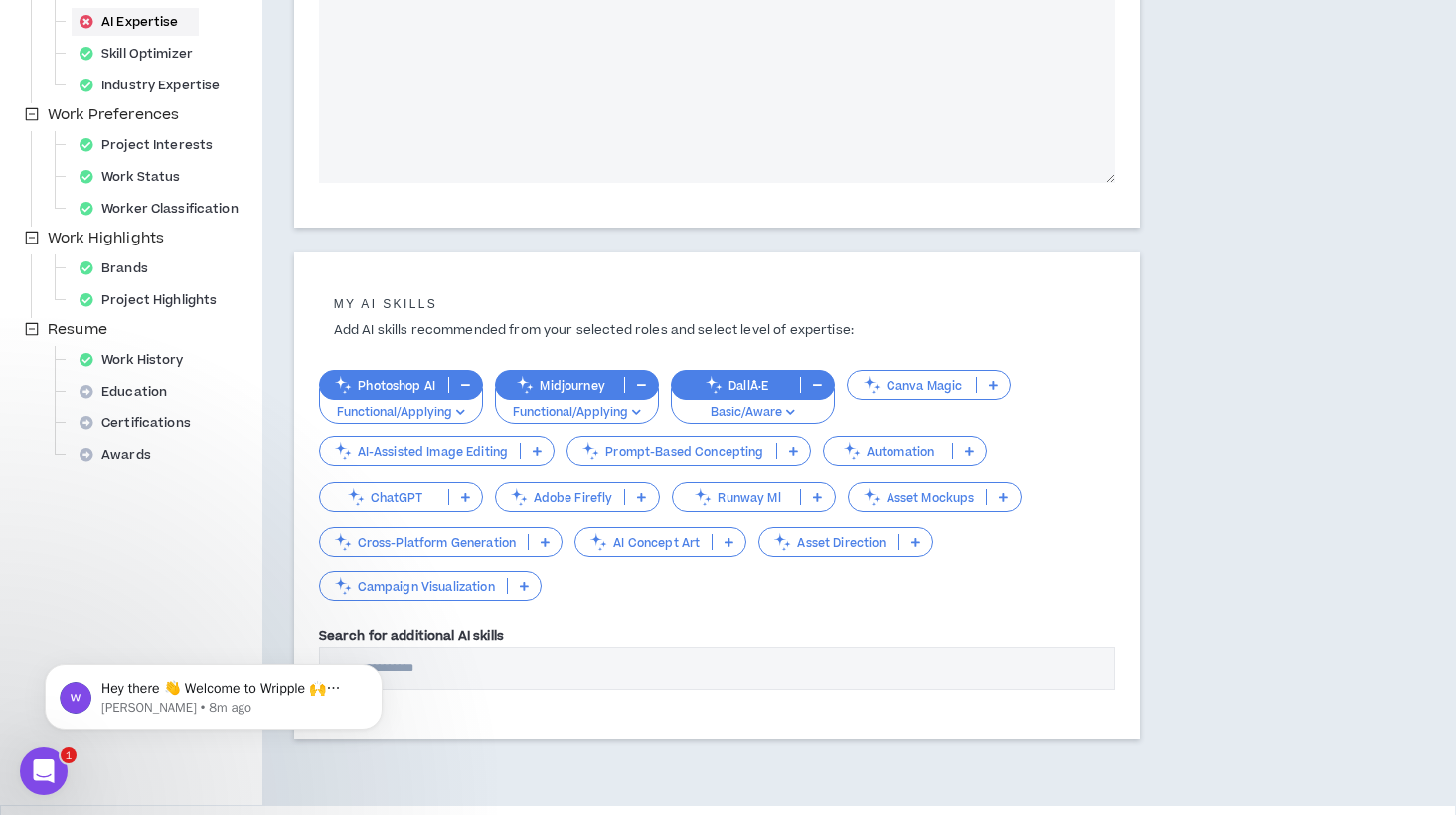 click on "ChatGPT" at bounding box center [384, 497] 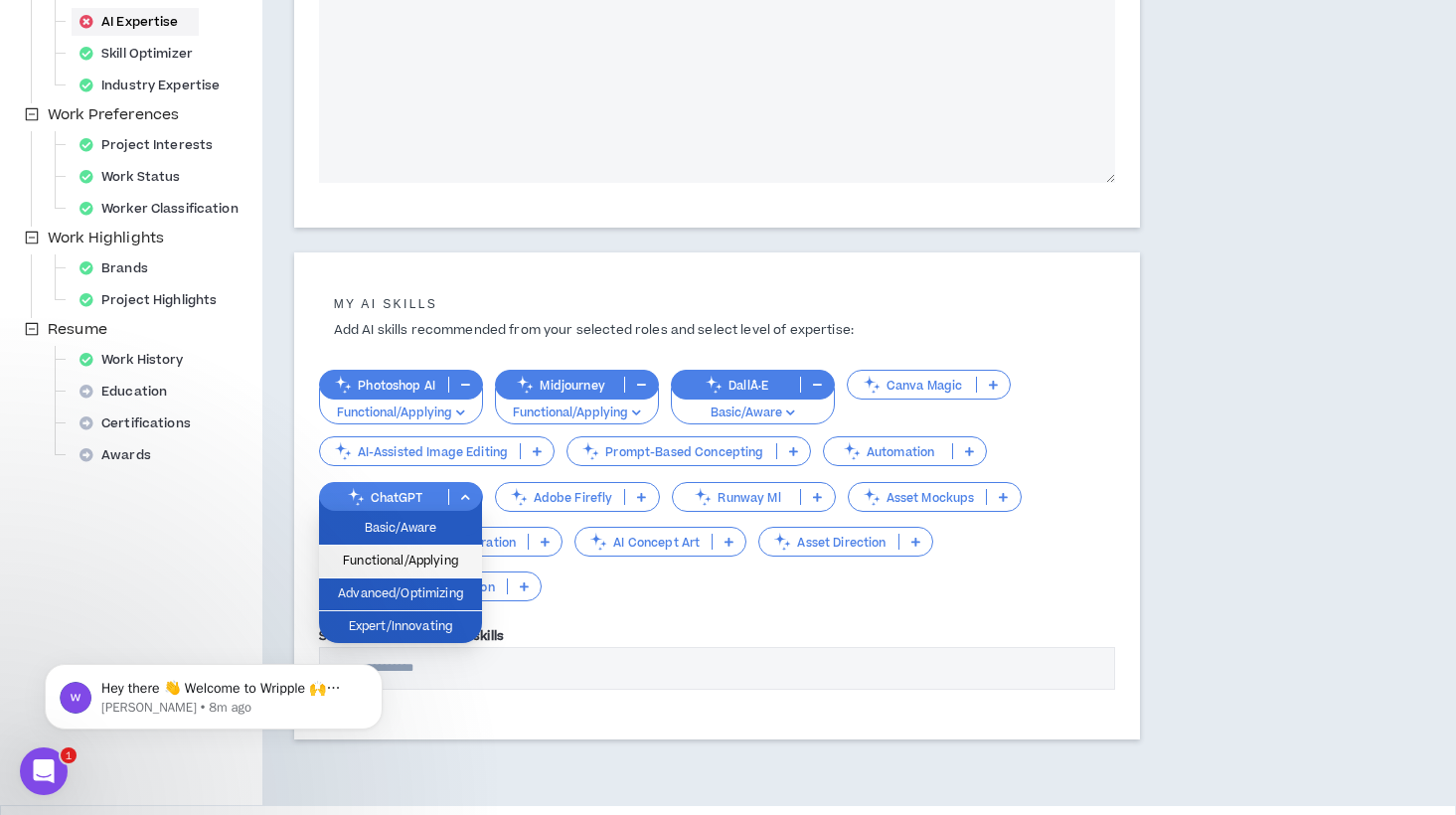 click on "Functional/Applying" at bounding box center (401, 562) 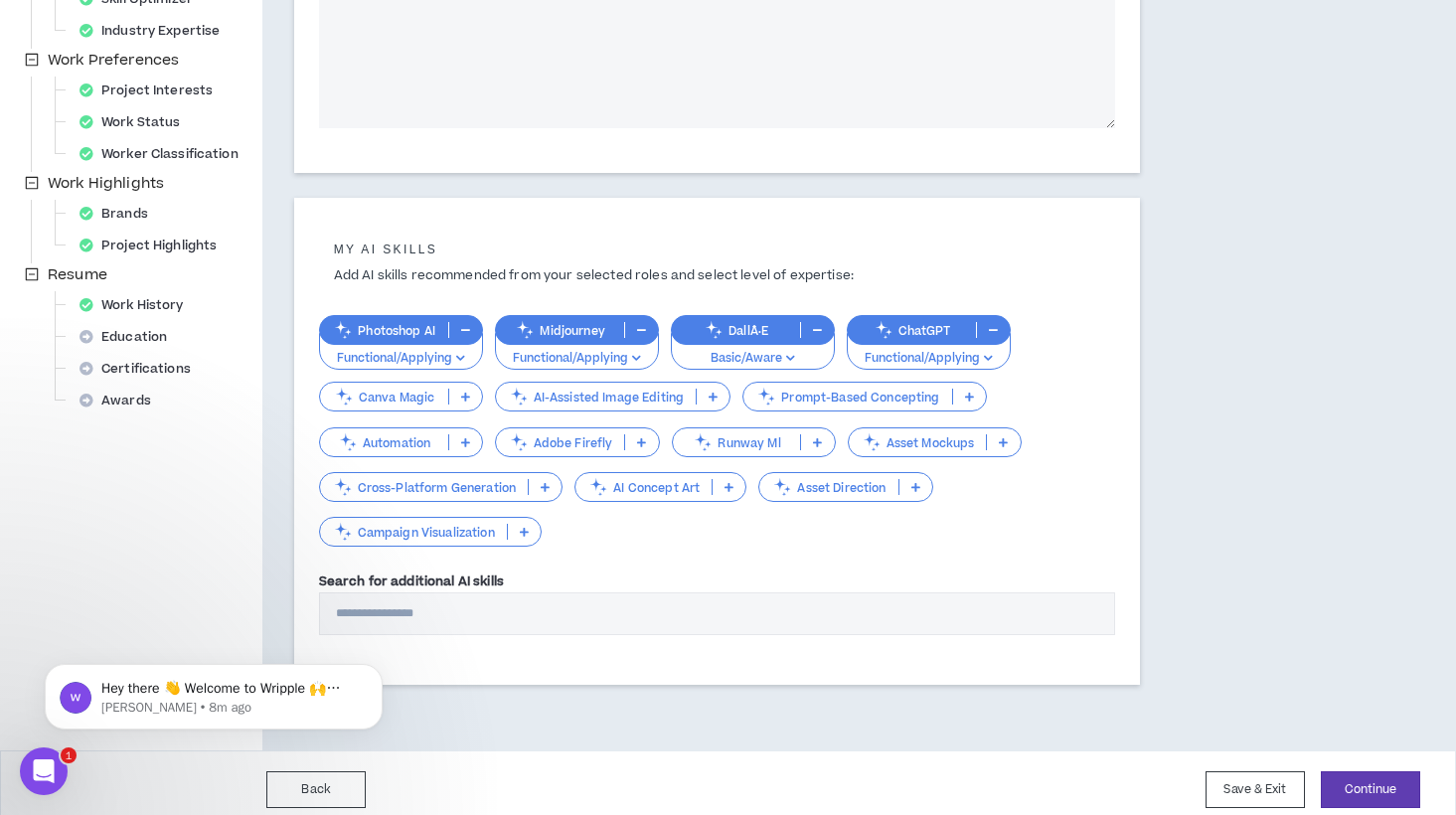 scroll, scrollTop: 538, scrollLeft: 0, axis: vertical 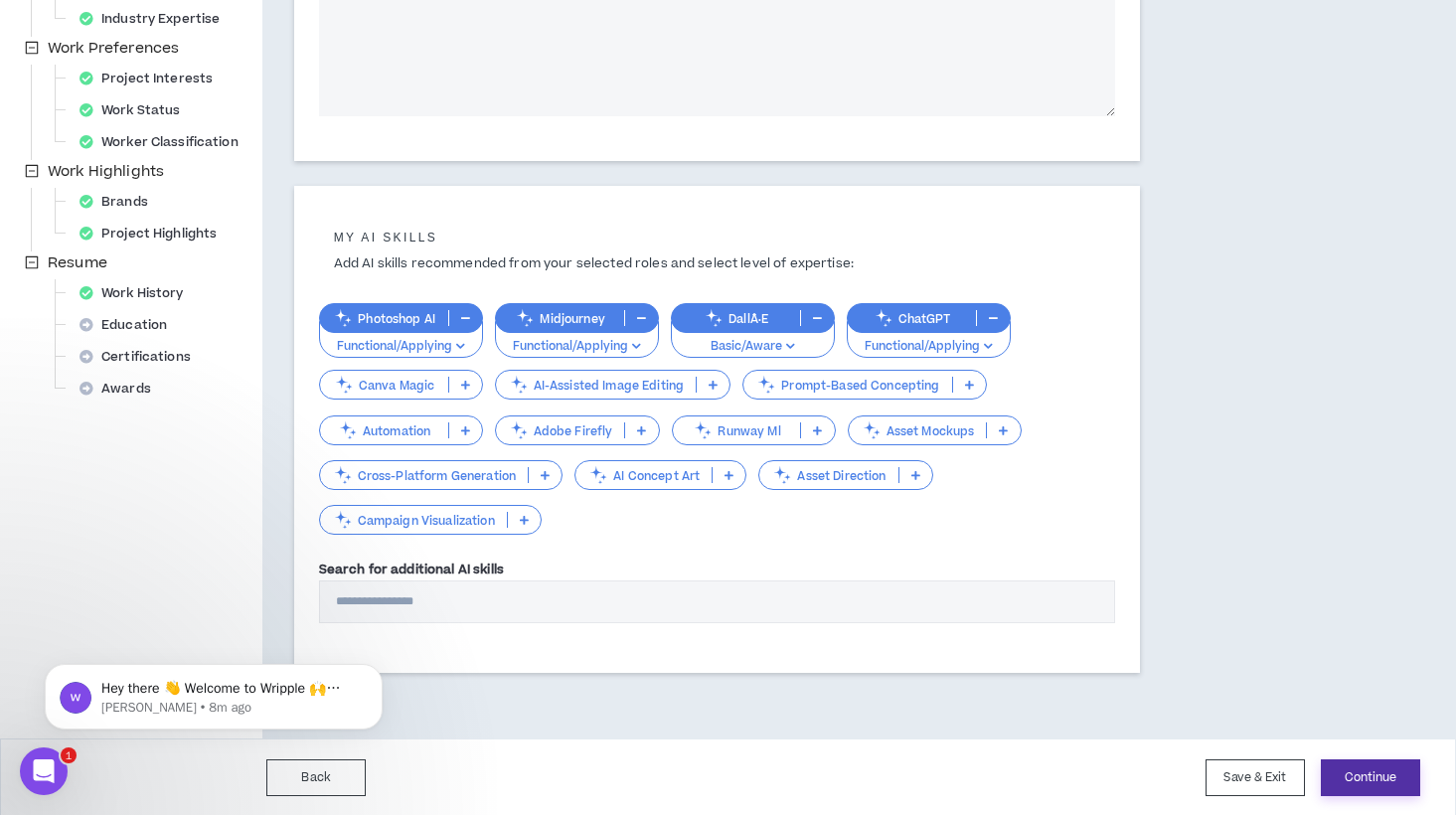 drag, startPoint x: 1367, startPoint y: 768, endPoint x: 1347, endPoint y: 757, distance: 22.825424 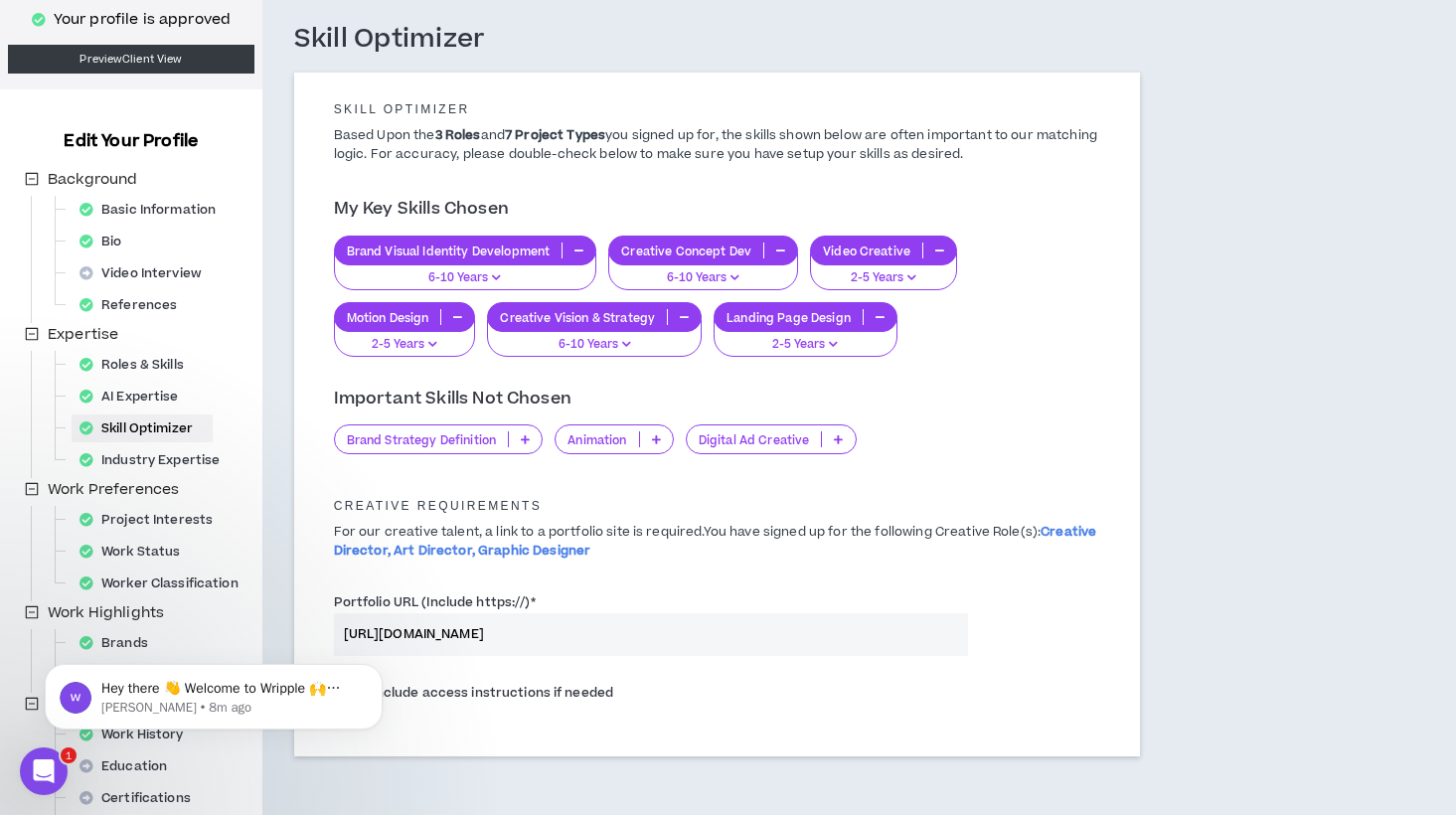 scroll, scrollTop: 101, scrollLeft: 0, axis: vertical 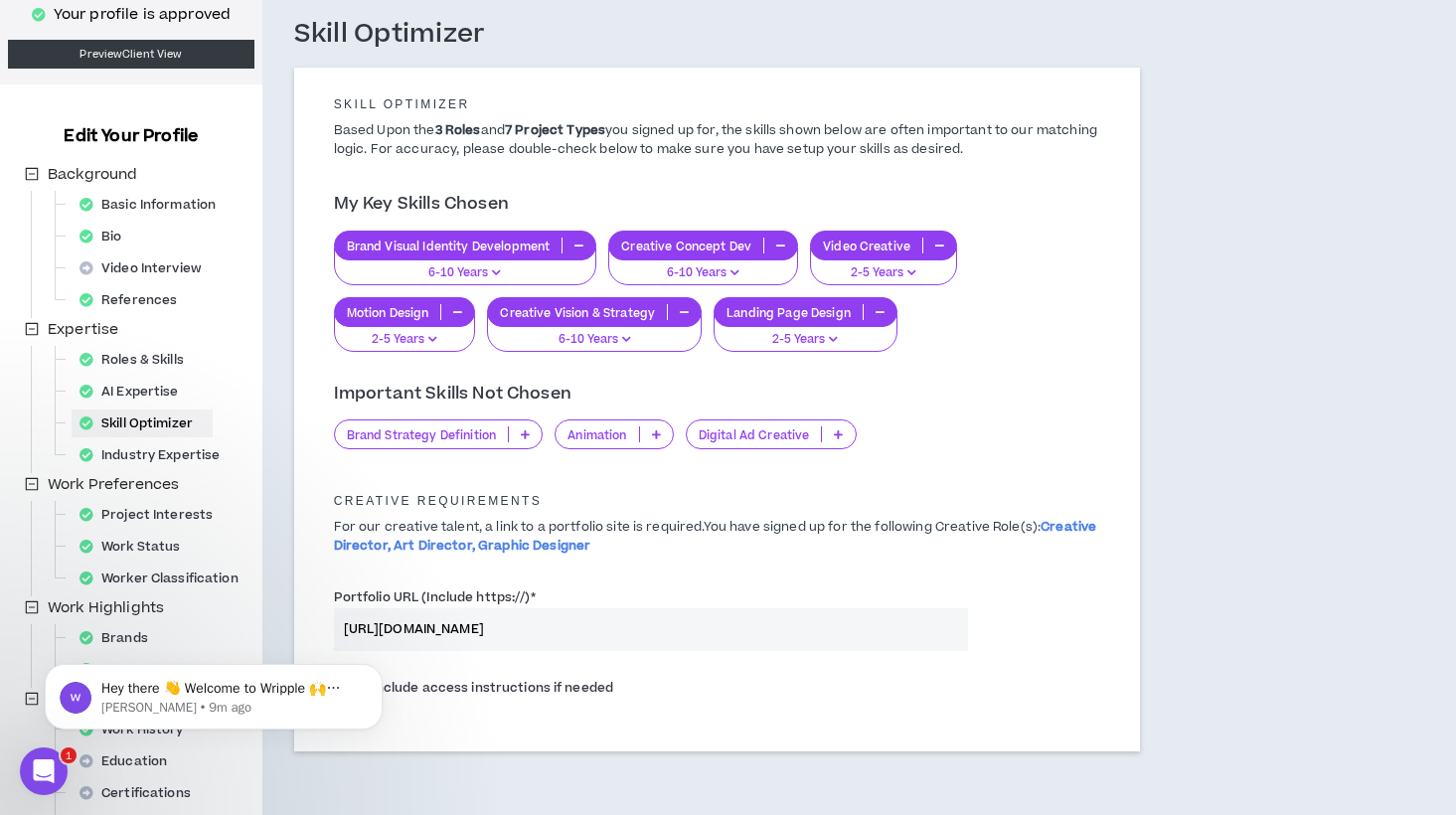 click on "Brand Strategy Definition" at bounding box center [421, 434] 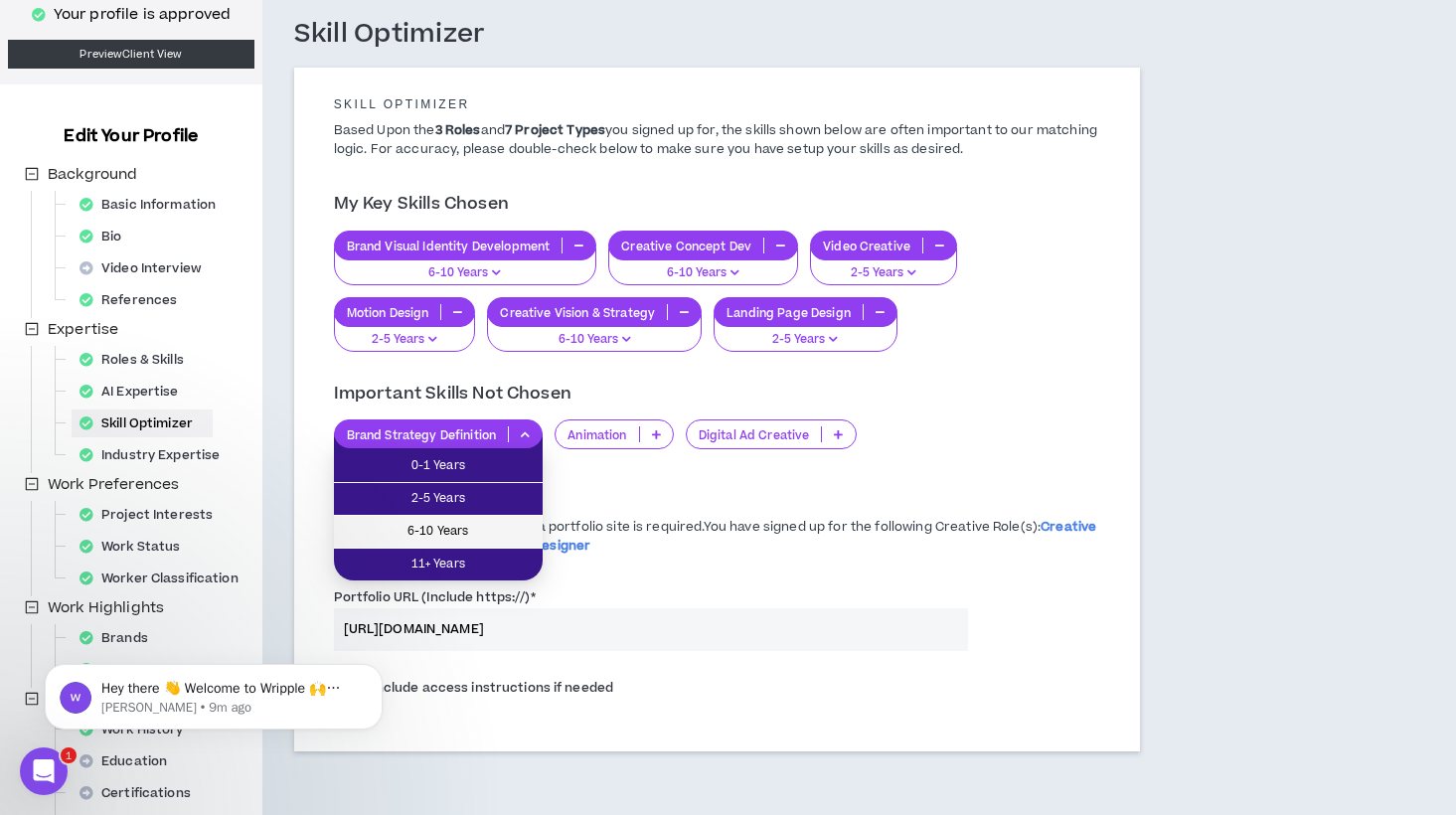 click on "6-10 Years" at bounding box center (438, 532) 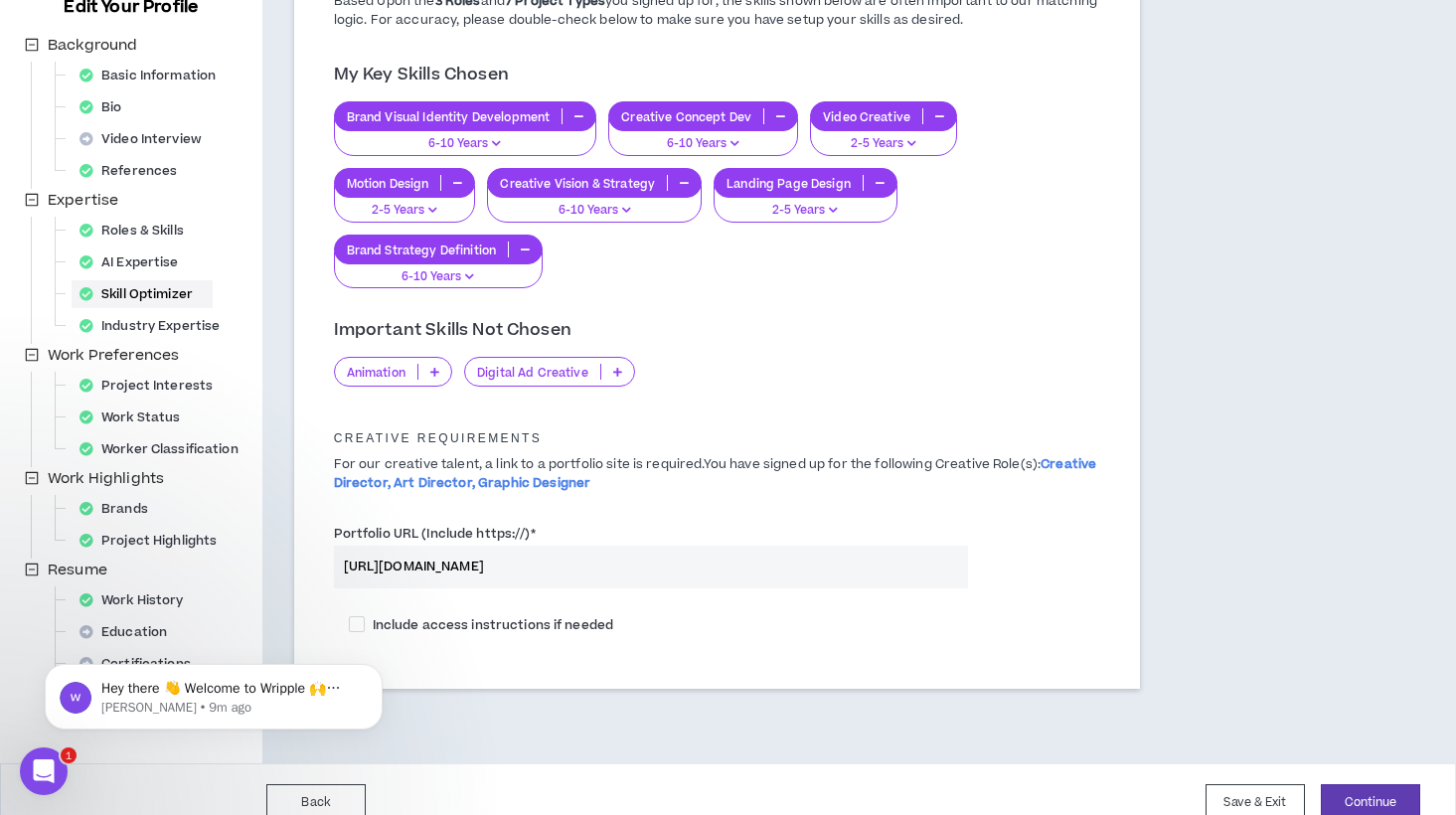 scroll, scrollTop: 257, scrollLeft: 0, axis: vertical 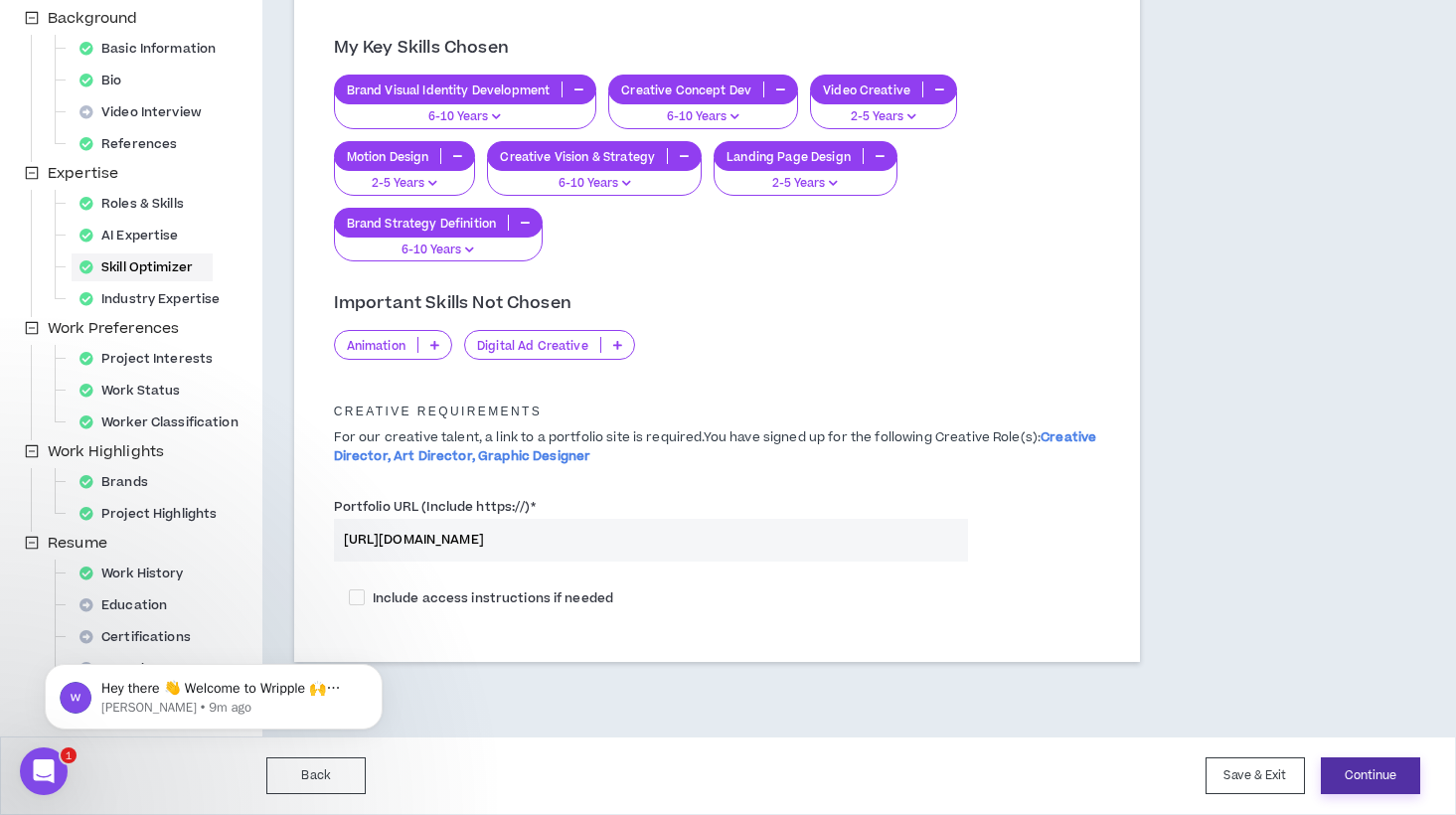 click on "Continue" at bounding box center (1371, 775) 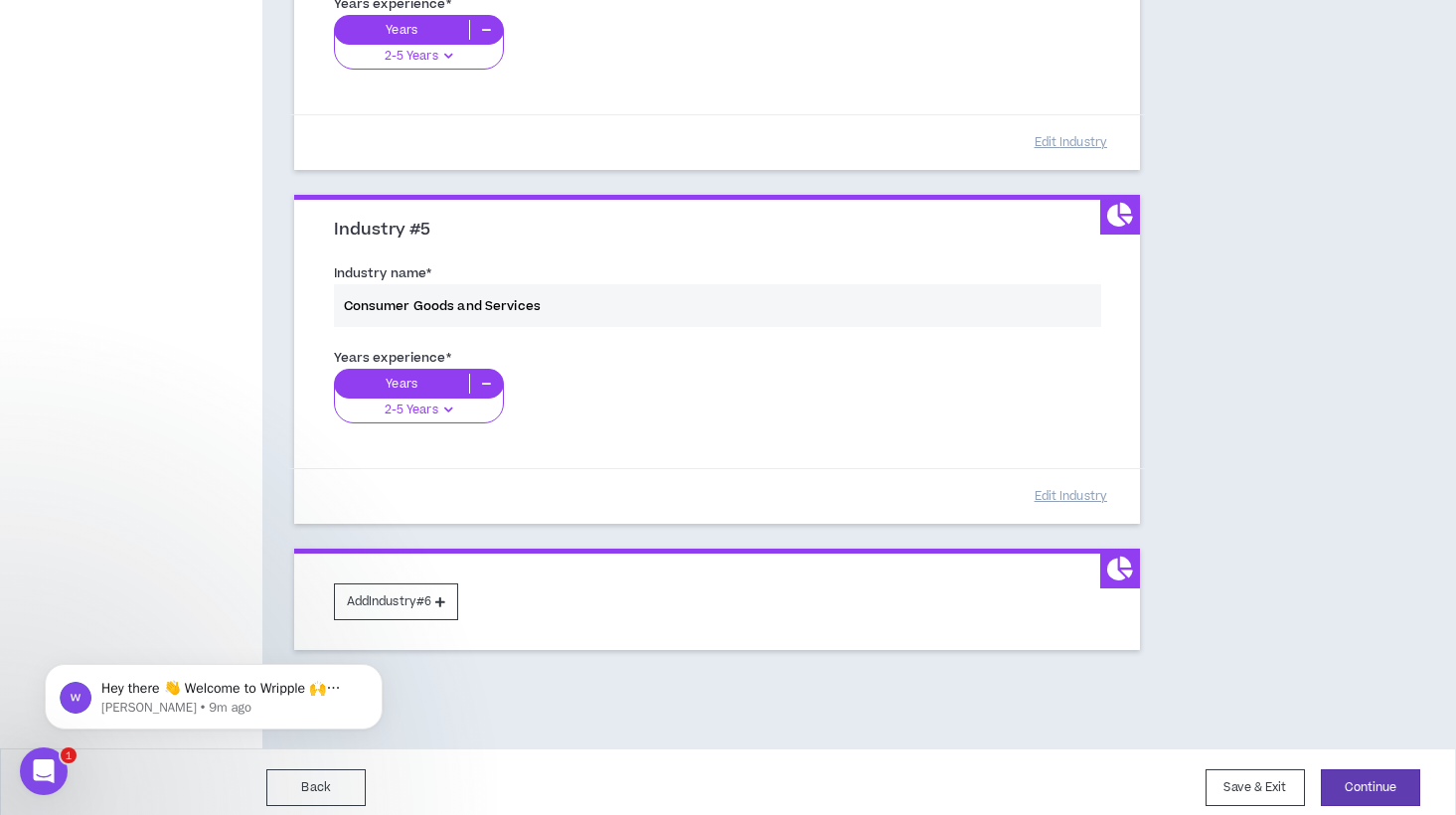 scroll, scrollTop: 1454, scrollLeft: 0, axis: vertical 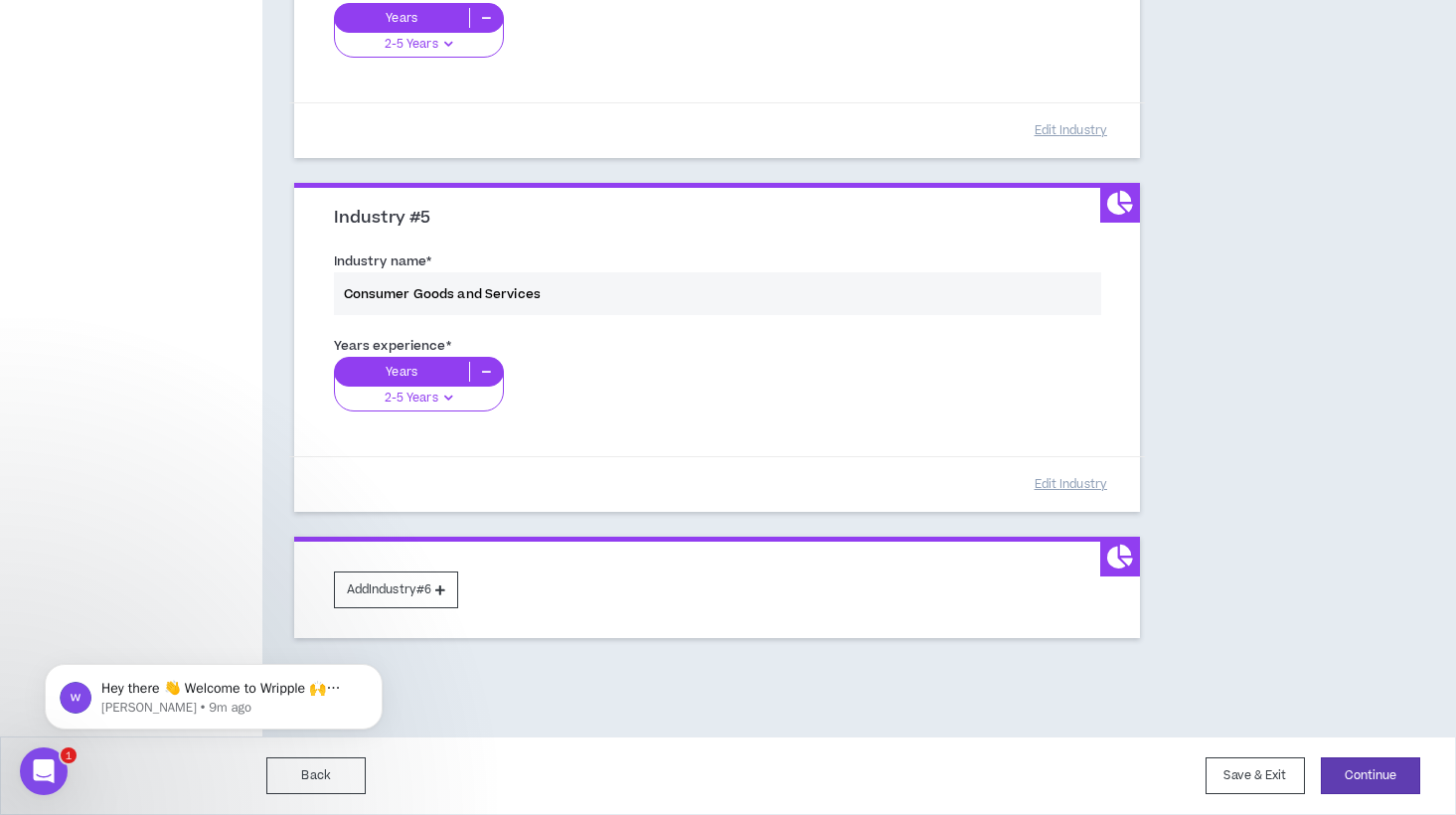 click on "Years experience  * Years 2-5 Years 0-1 Years 2-5 Years 6-10 Years 11+ Years" at bounding box center [718, 386] 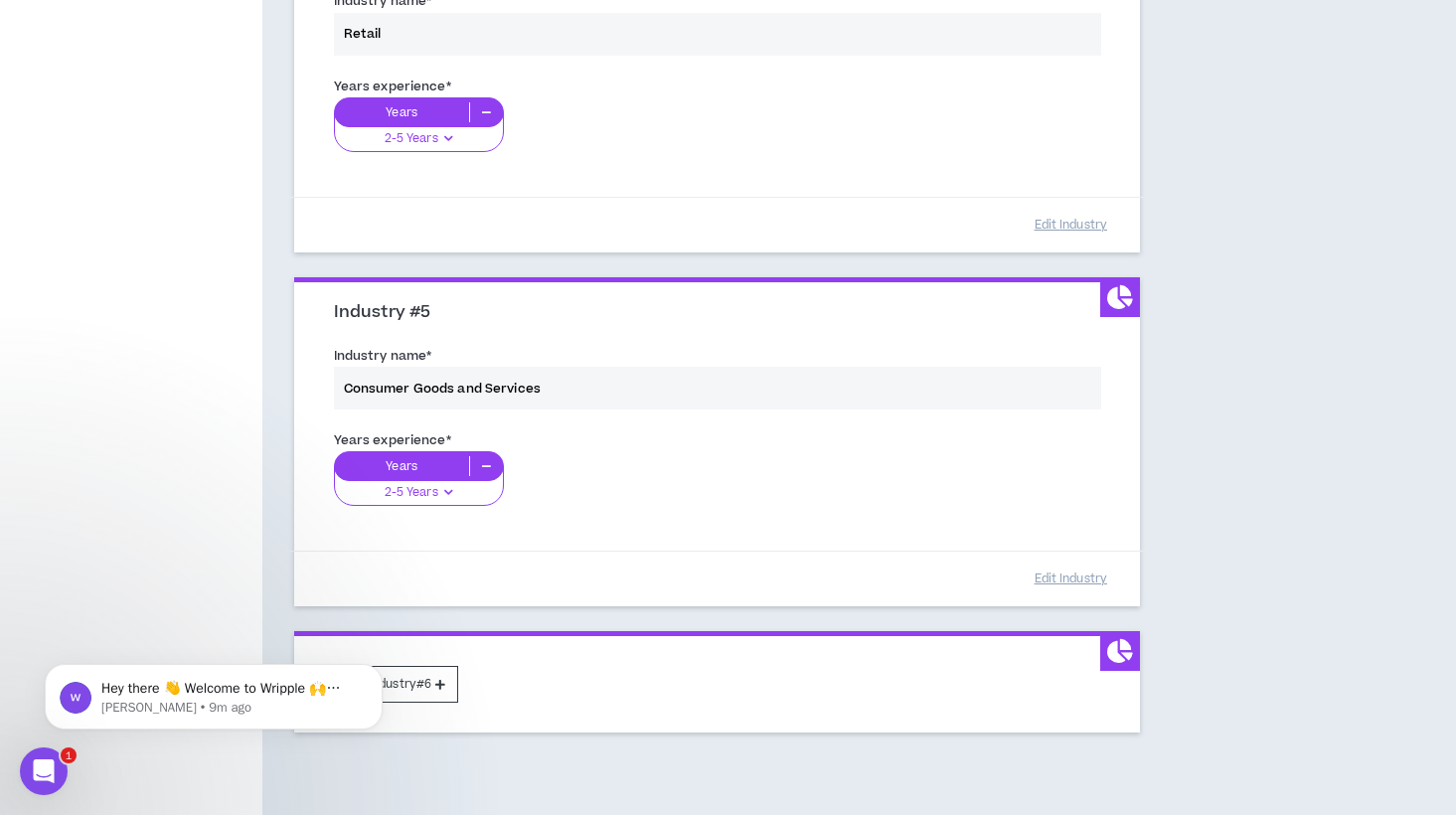 scroll, scrollTop: 1454, scrollLeft: 0, axis: vertical 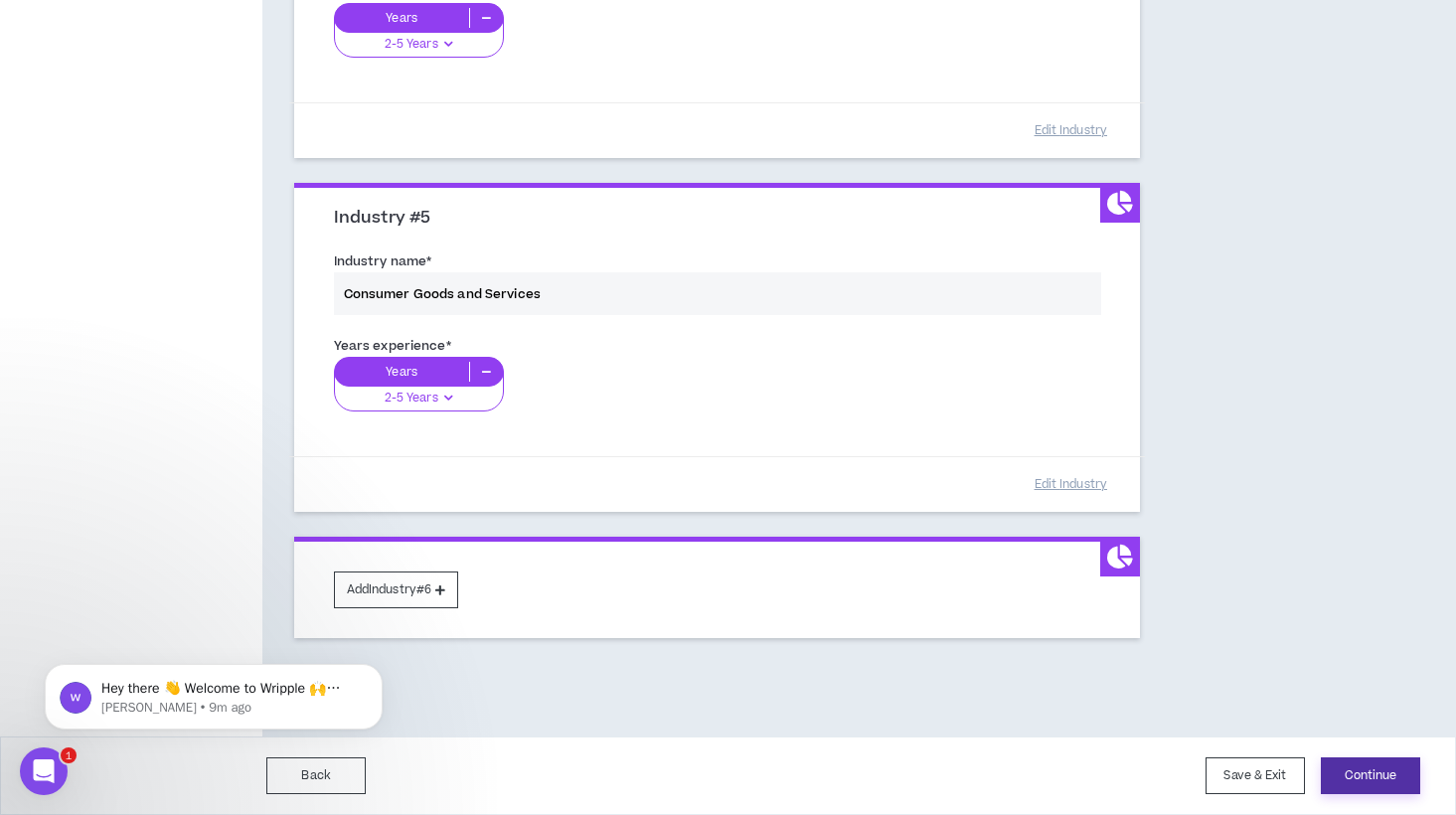 click on "Continue" at bounding box center (1371, 775) 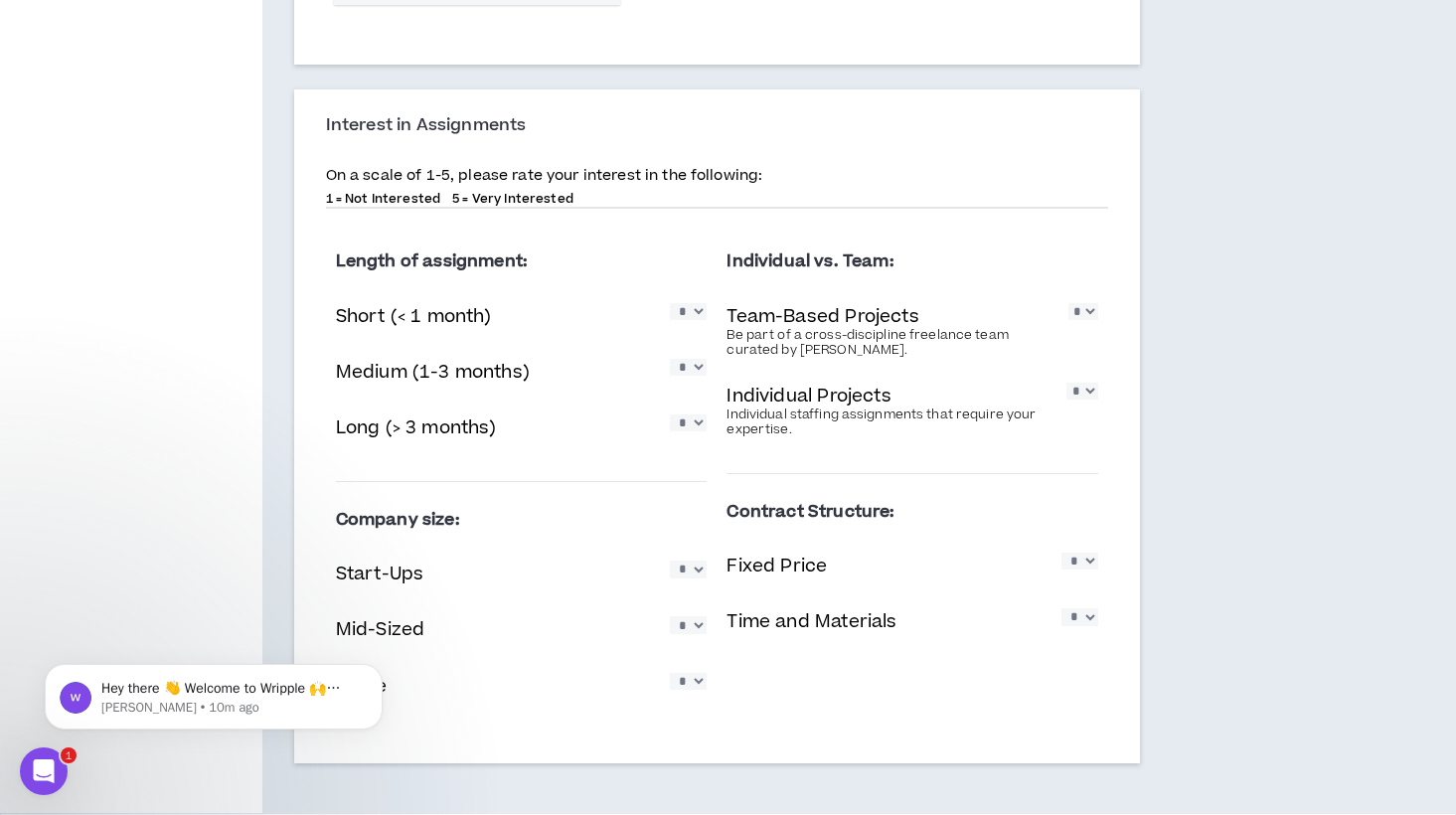 scroll, scrollTop: 1401, scrollLeft: 0, axis: vertical 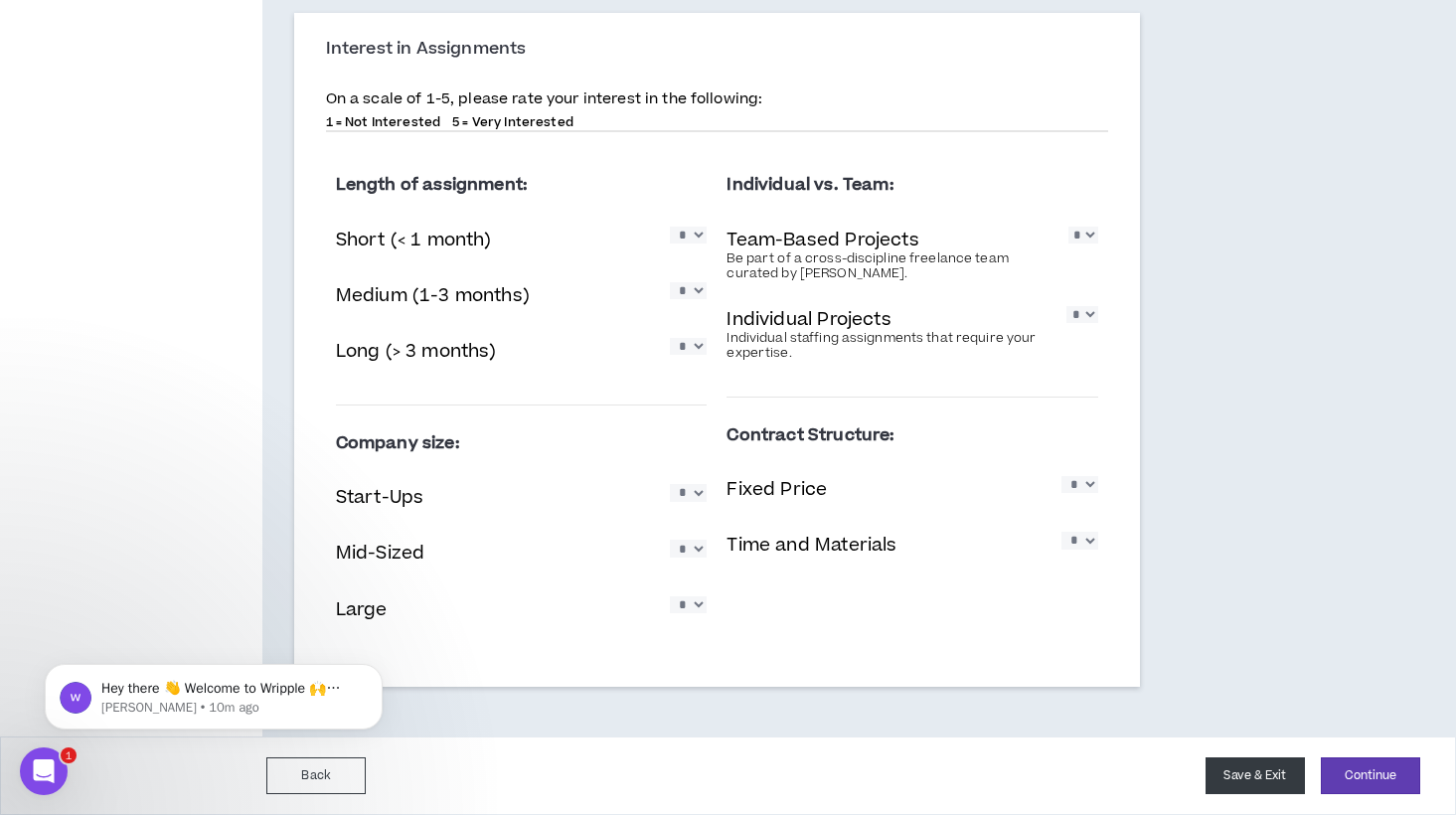 click on "Save & Exit" at bounding box center [1255, 775] 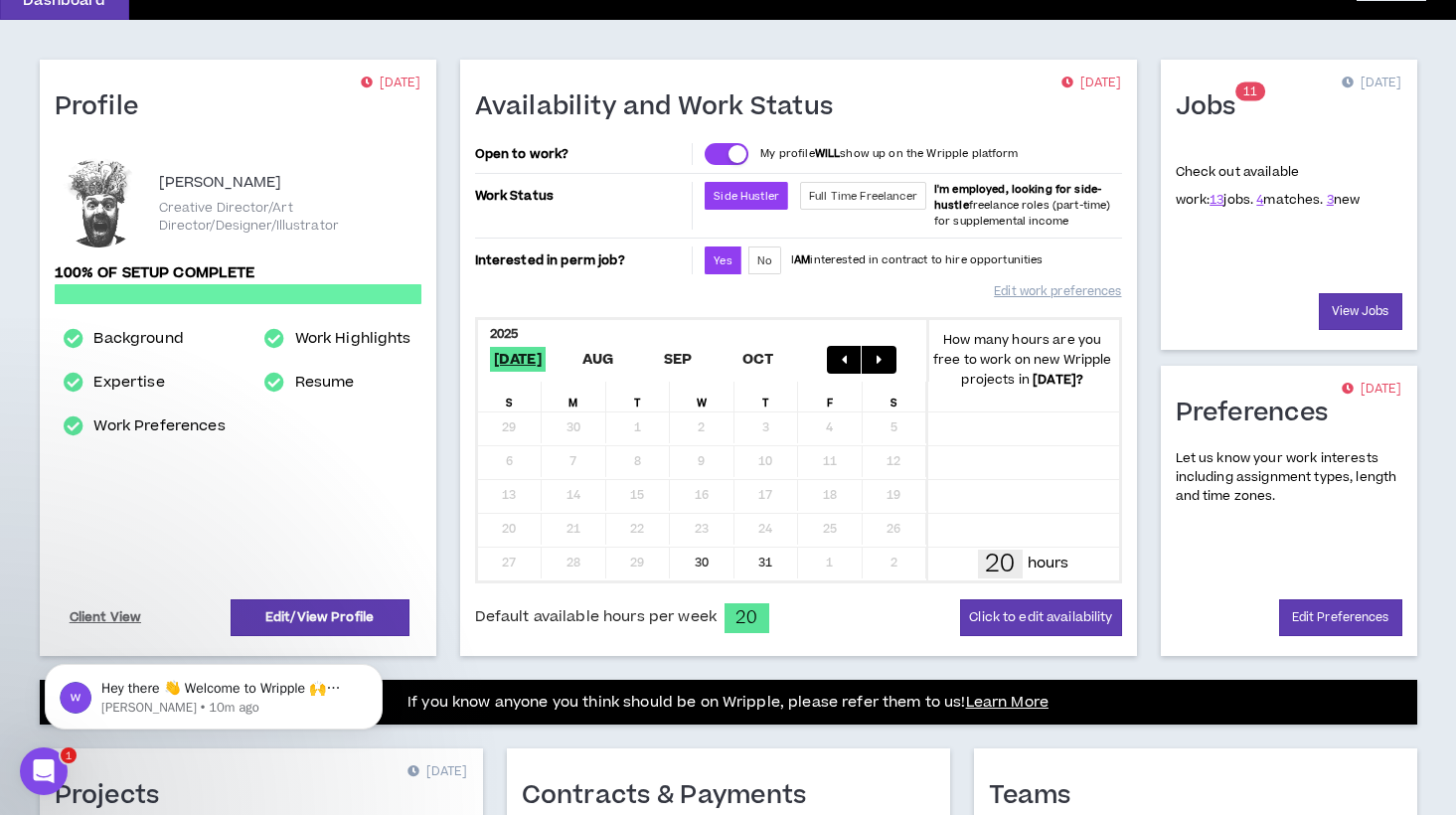 scroll, scrollTop: 119, scrollLeft: 0, axis: vertical 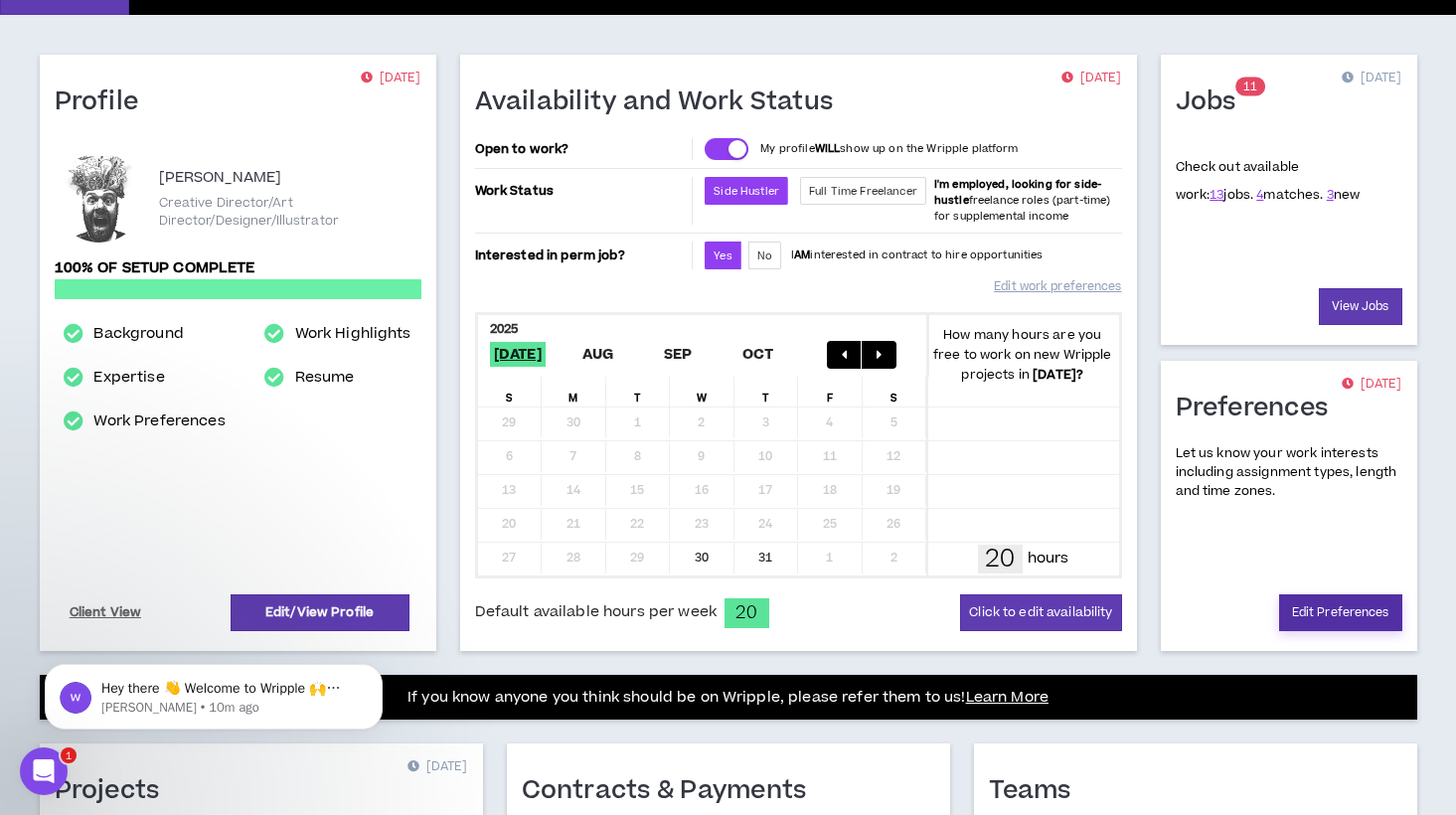 click on "Edit Preferences" at bounding box center (1341, 612) 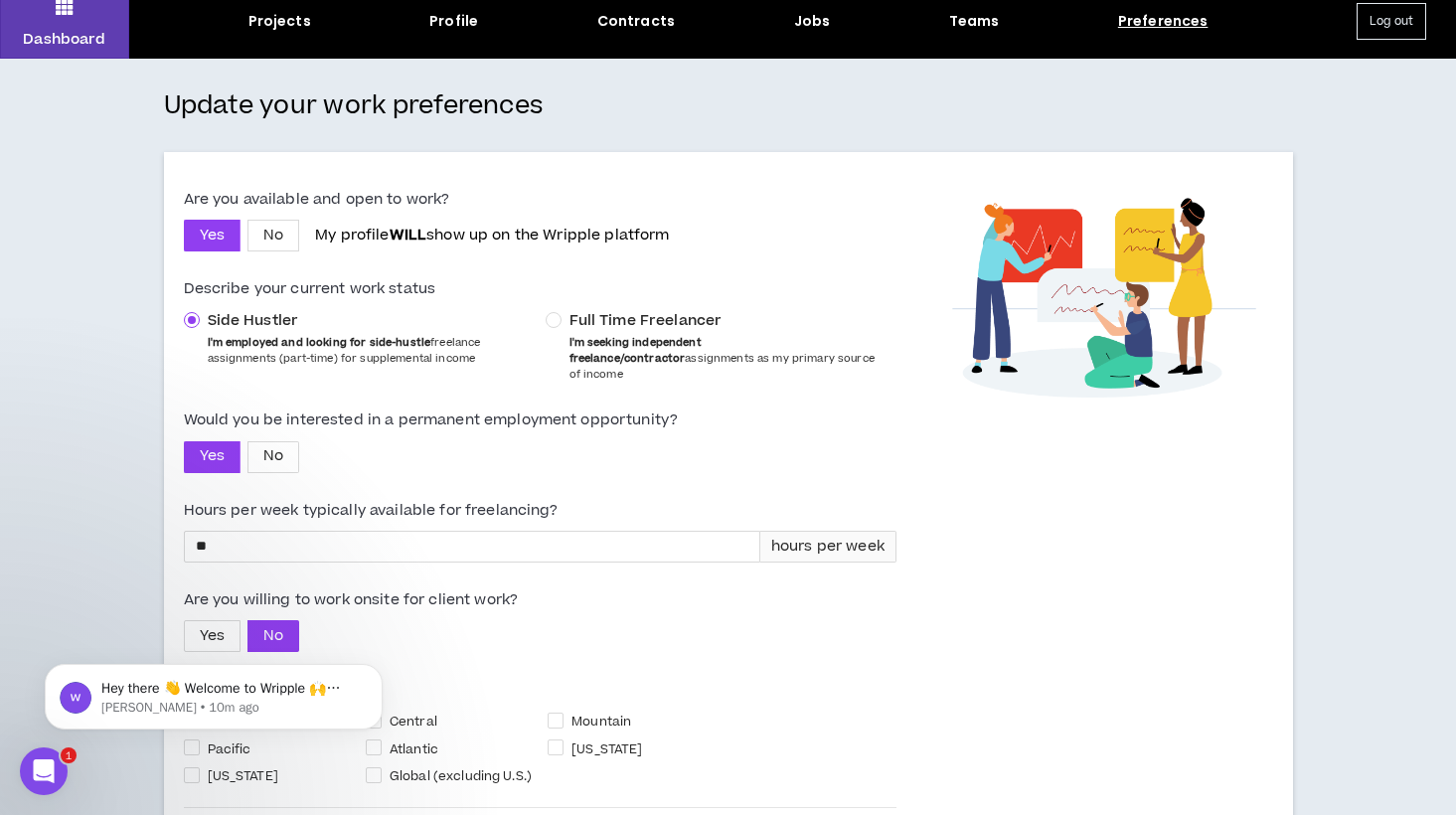 scroll, scrollTop: 89, scrollLeft: 0, axis: vertical 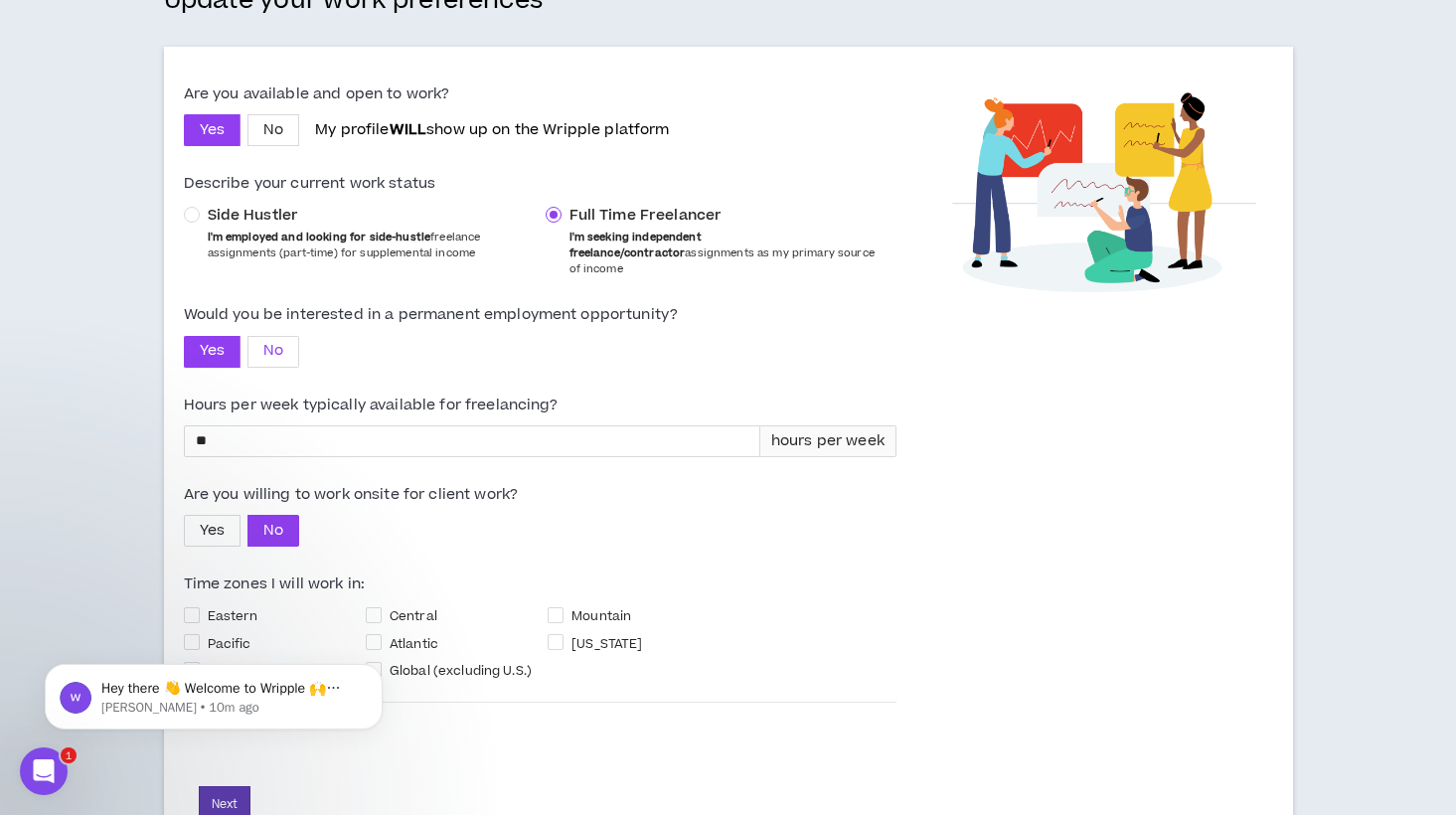 click on "No" at bounding box center [273, 351] 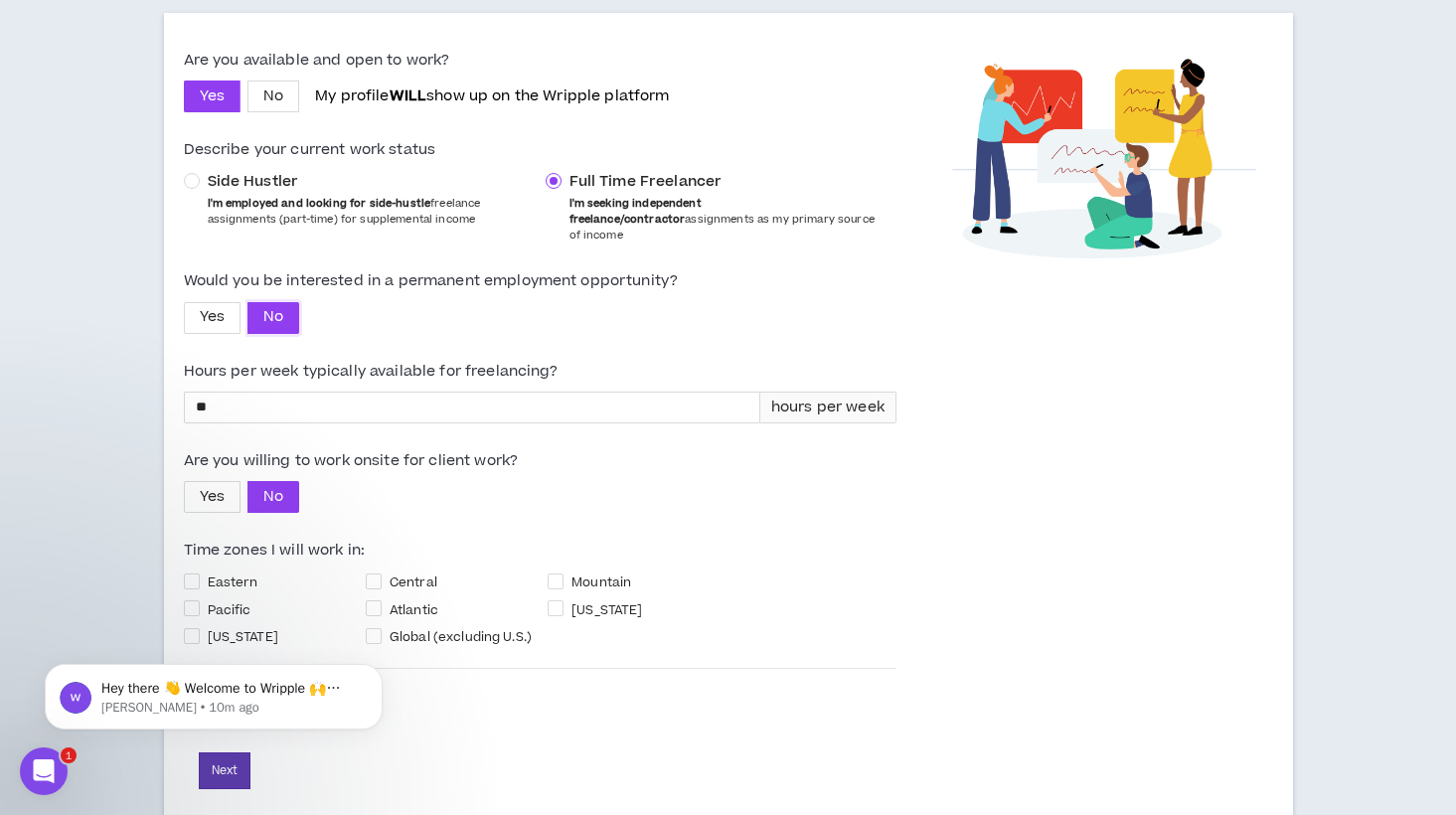 scroll, scrollTop: 232, scrollLeft: 0, axis: vertical 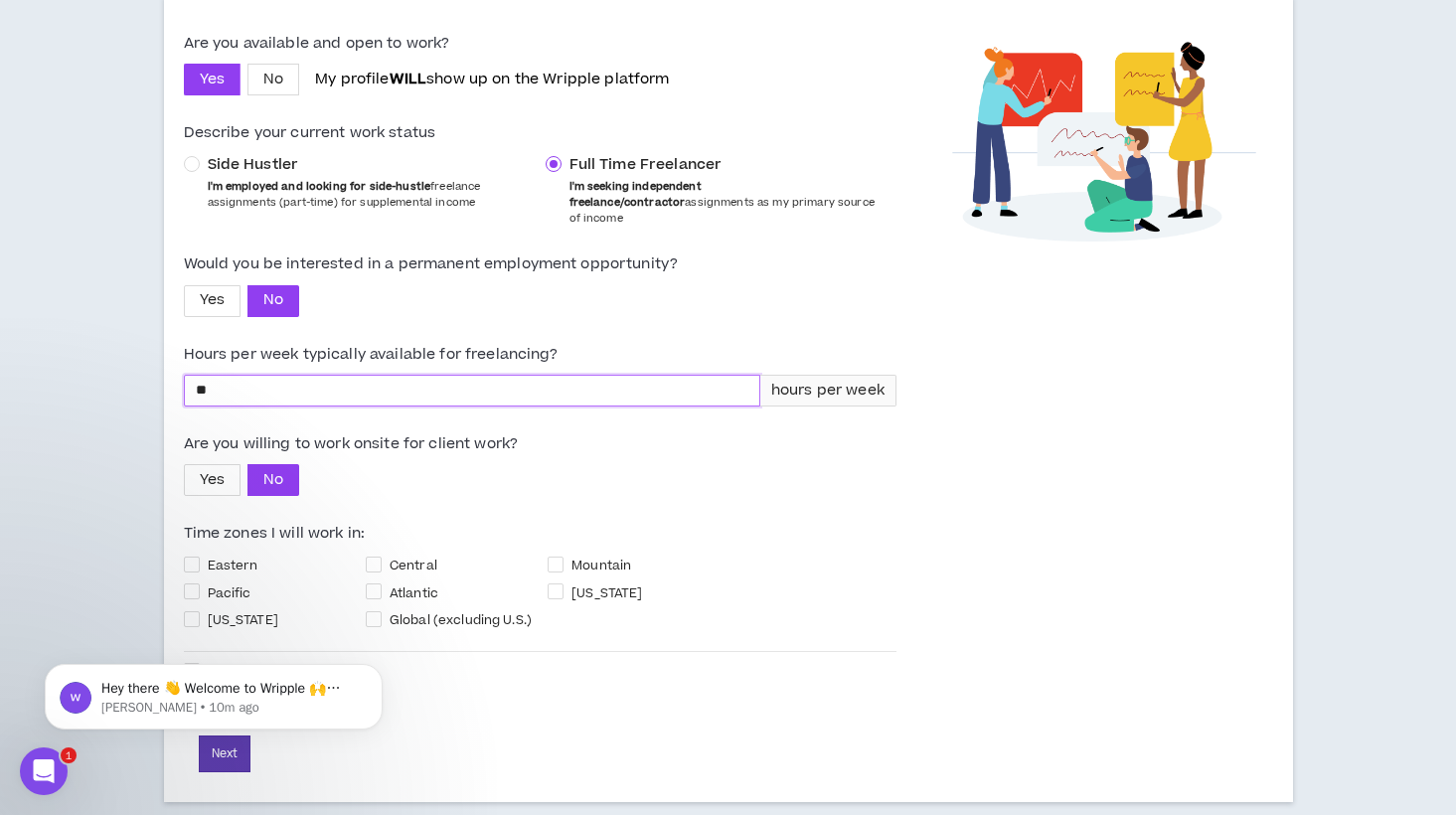 drag, startPoint x: 255, startPoint y: 381, endPoint x: 151, endPoint y: 373, distance: 104.30724 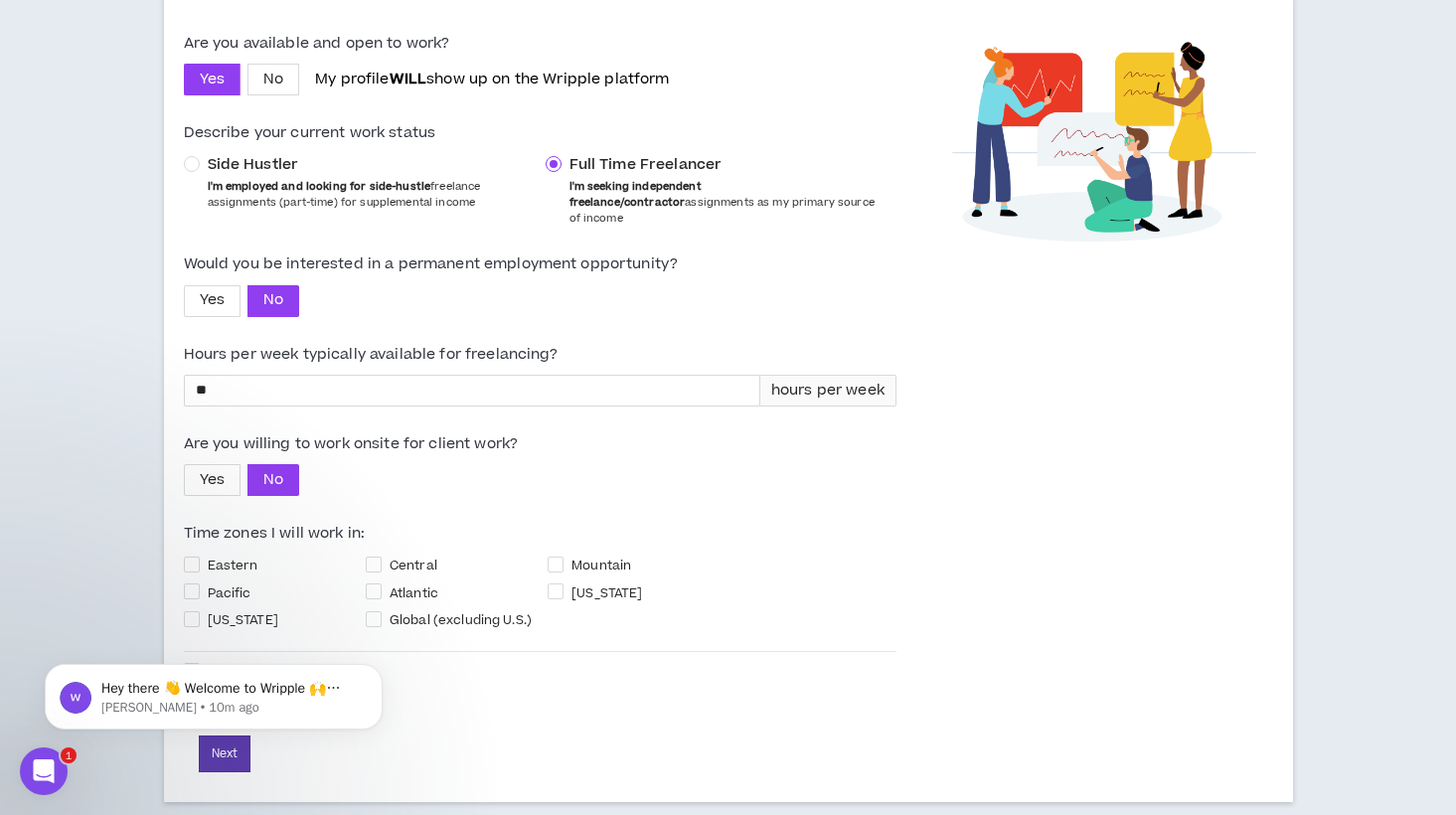 click on "Are you available and open to work? Yes No My profile  WILL  show up on the Wripple platform Describe your current work status Side Hustler I'm employed and looking for side-hustle  freelance assignments (part-time) for supplemental income Full Time Freelancer I'm seeking independent freelance/contractor  assignments as my primary source of income Would you be interested in a permanent employment opportunity? Yes No Hours per week typically available for freelancing? **  hours per week  Are you willing to work onsite for client work? Yes No Time zones I will work in: Eastern Central Mountain Pacific Atlantic Hawaii Alaska Global (excluding U.S.) All of the above" at bounding box center [540, 357] 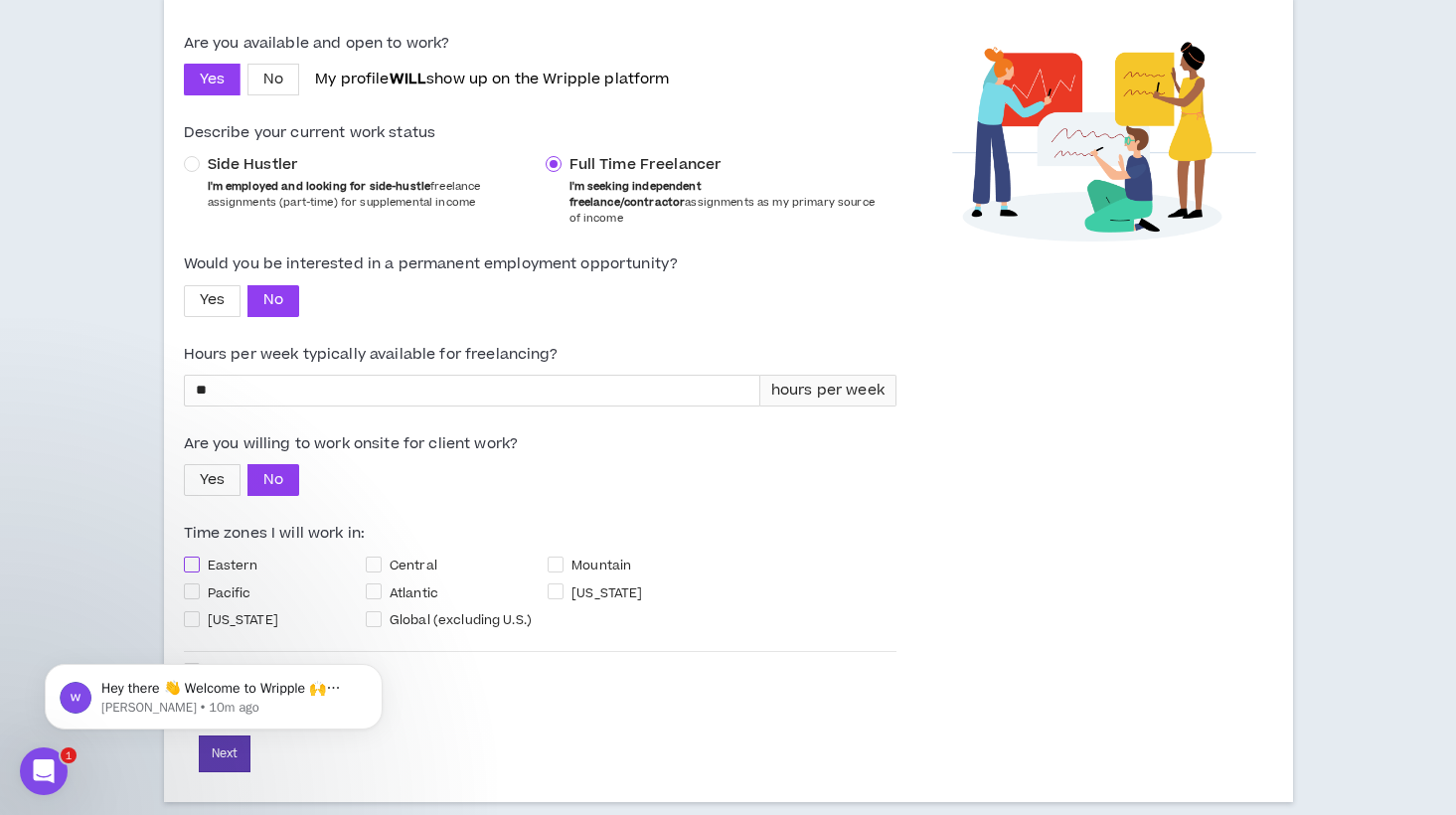 click at bounding box center [192, 565] 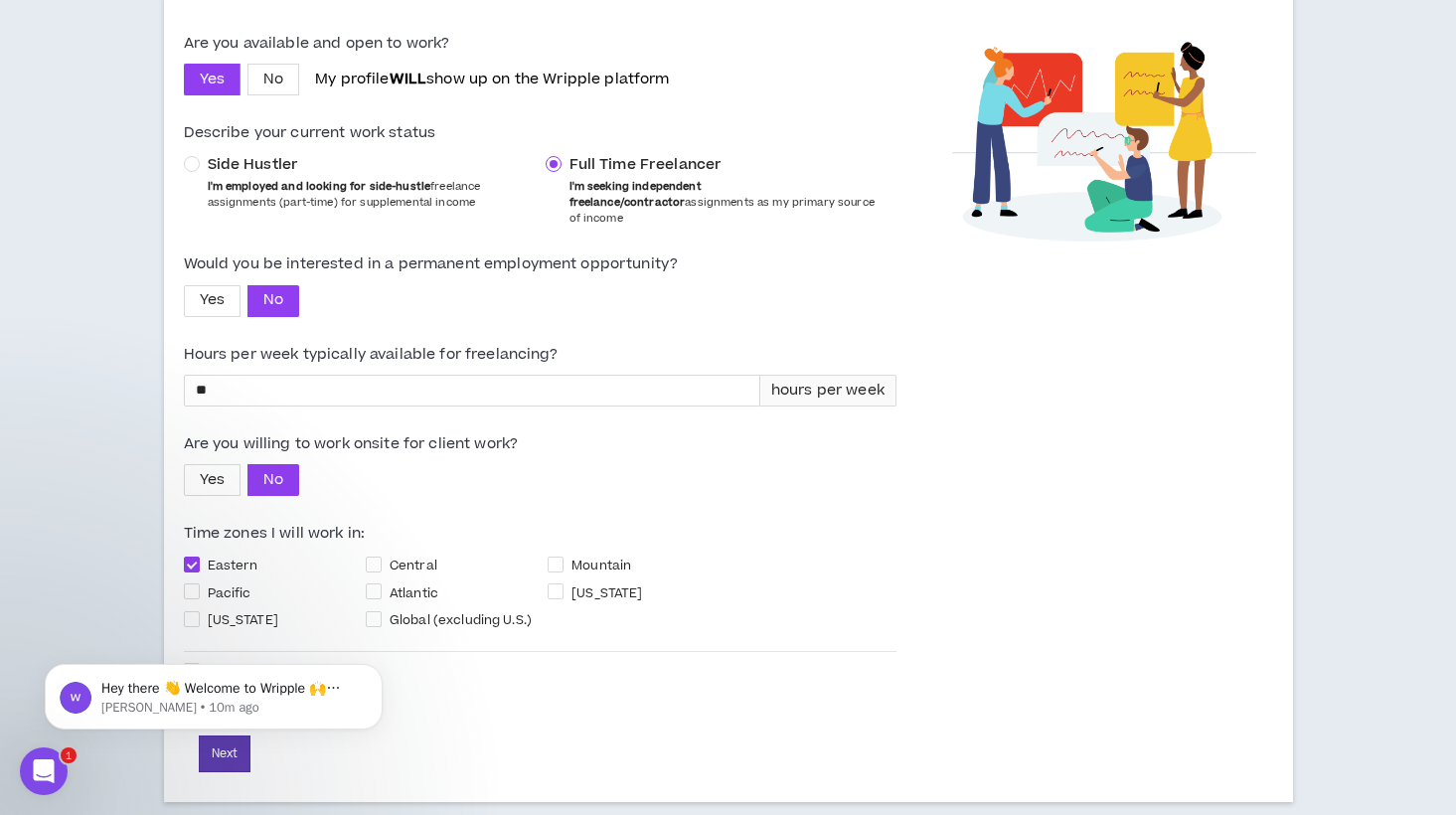 drag, startPoint x: 371, startPoint y: 545, endPoint x: 392, endPoint y: 562, distance: 27.018512 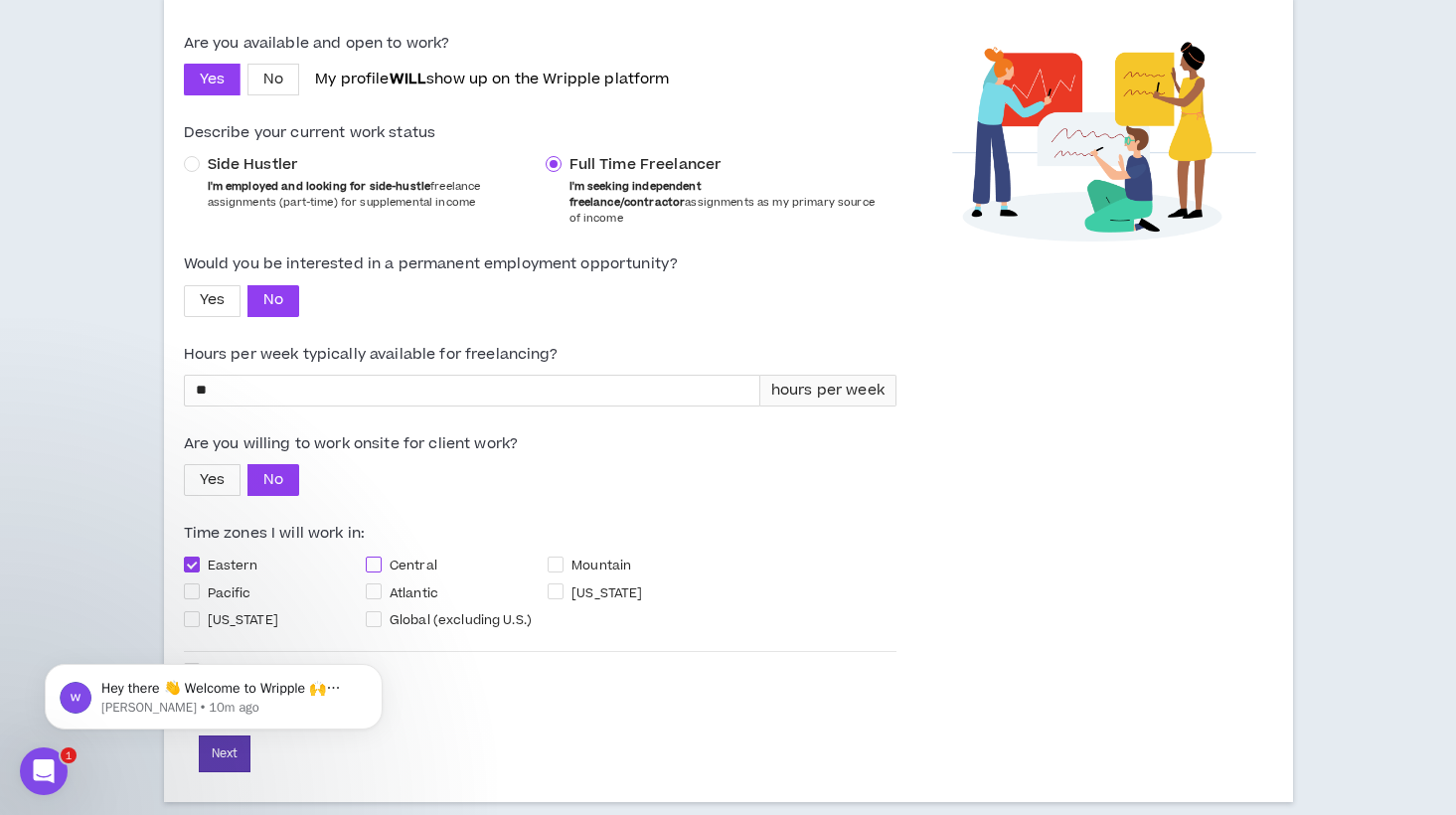 click on "Central" at bounding box center (-9564, 565) 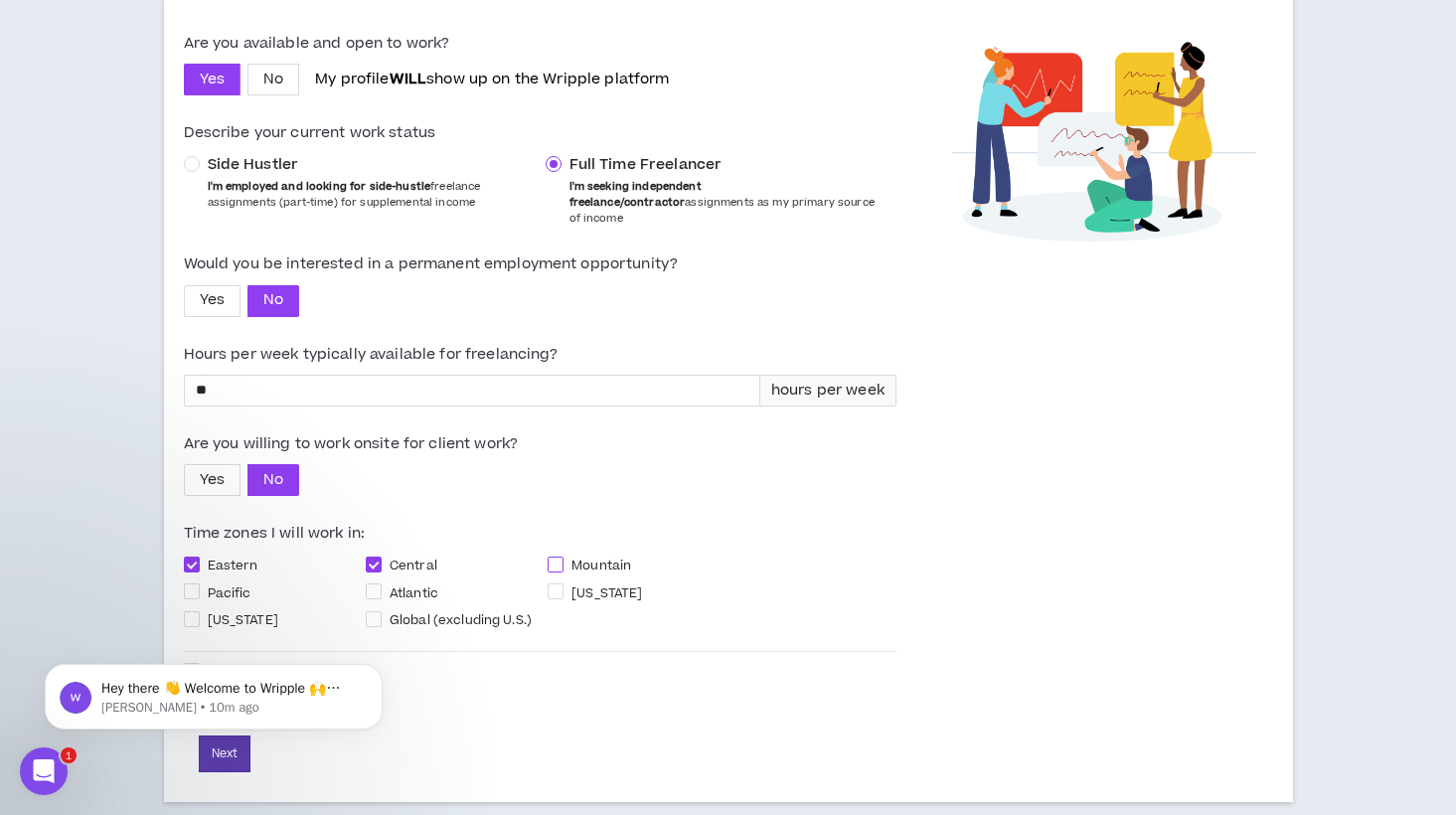 click at bounding box center (556, 565) 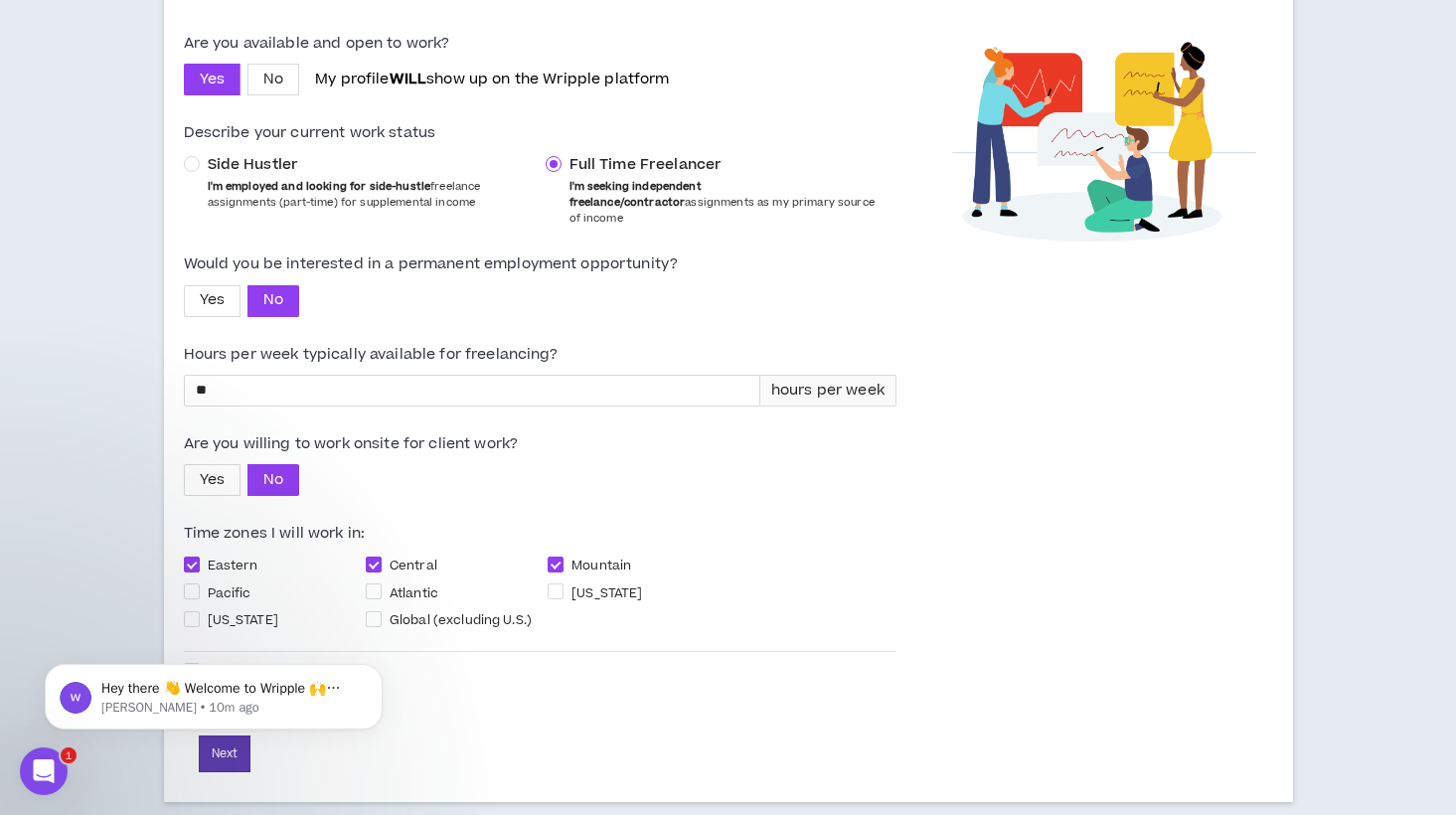 drag, startPoint x: 189, startPoint y: 571, endPoint x: 303, endPoint y: 589, distance: 115.4123 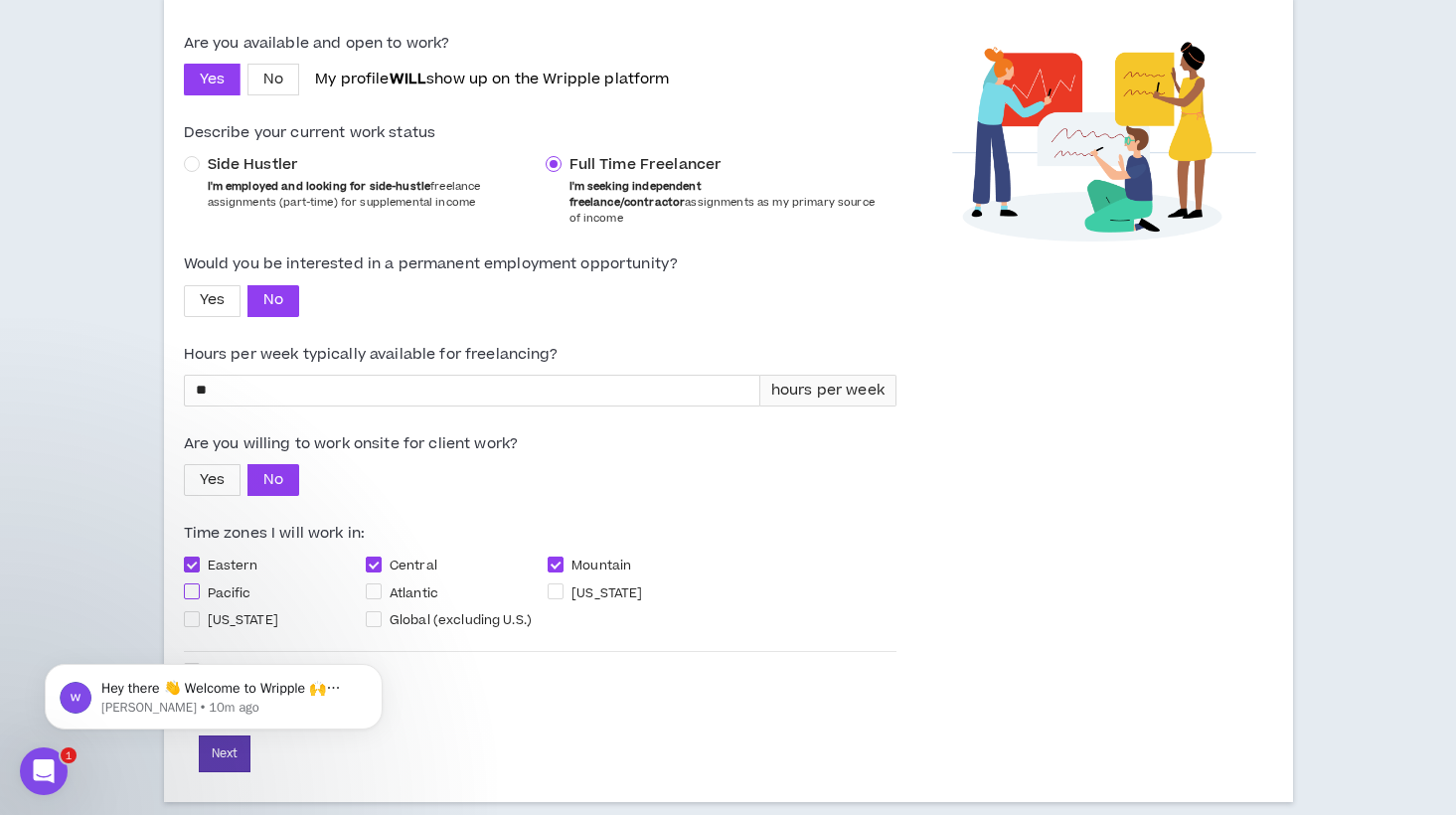 click on "Pacific" at bounding box center [-9746, 591] 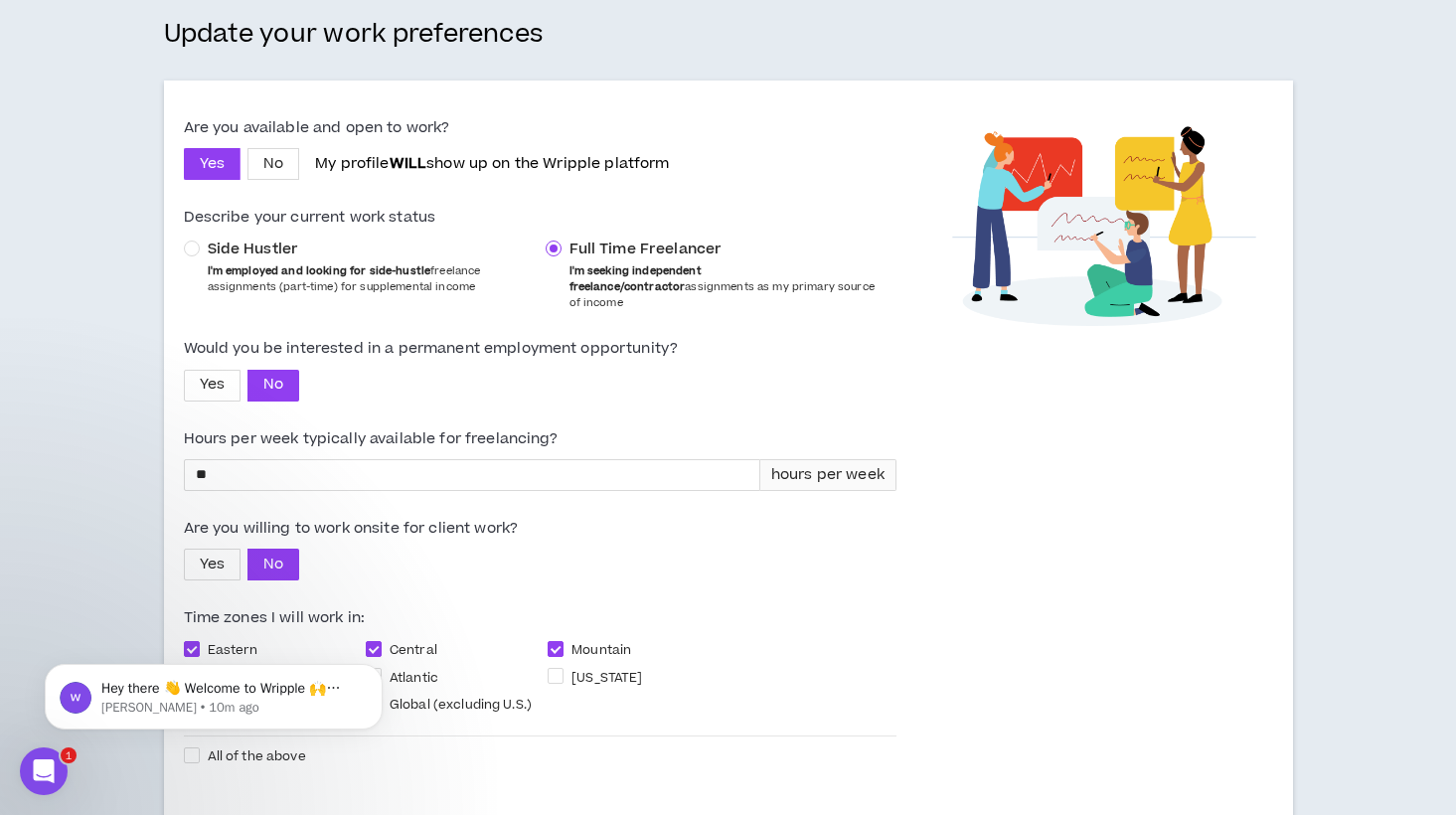 scroll, scrollTop: 232, scrollLeft: 0, axis: vertical 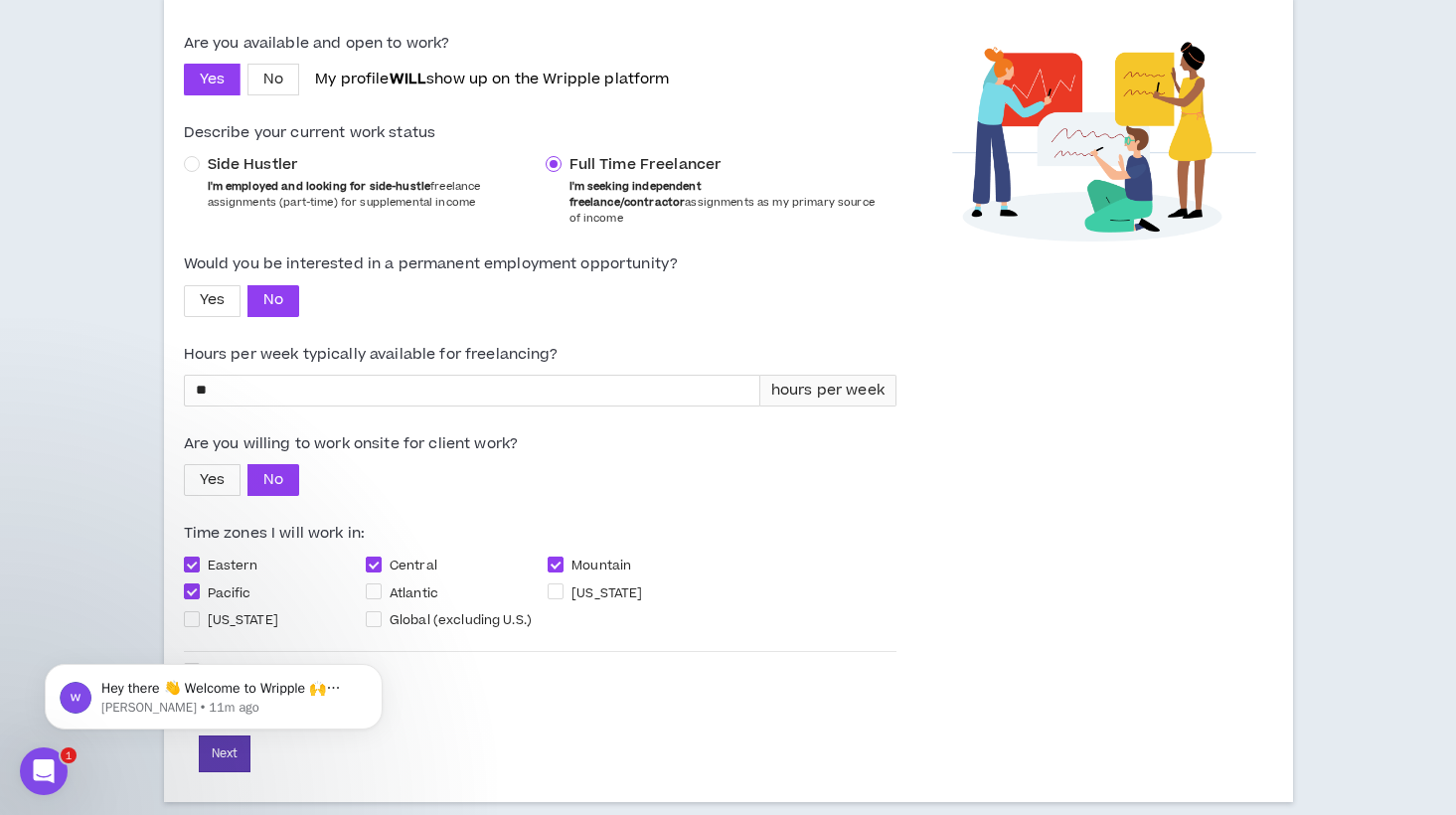 click on "Hey there 👋 Welcome to Wripple 🙌 Take a look around! If you have any questions, just reply to this message. Morgan Morgan • 11m ago" at bounding box center [214, 692] 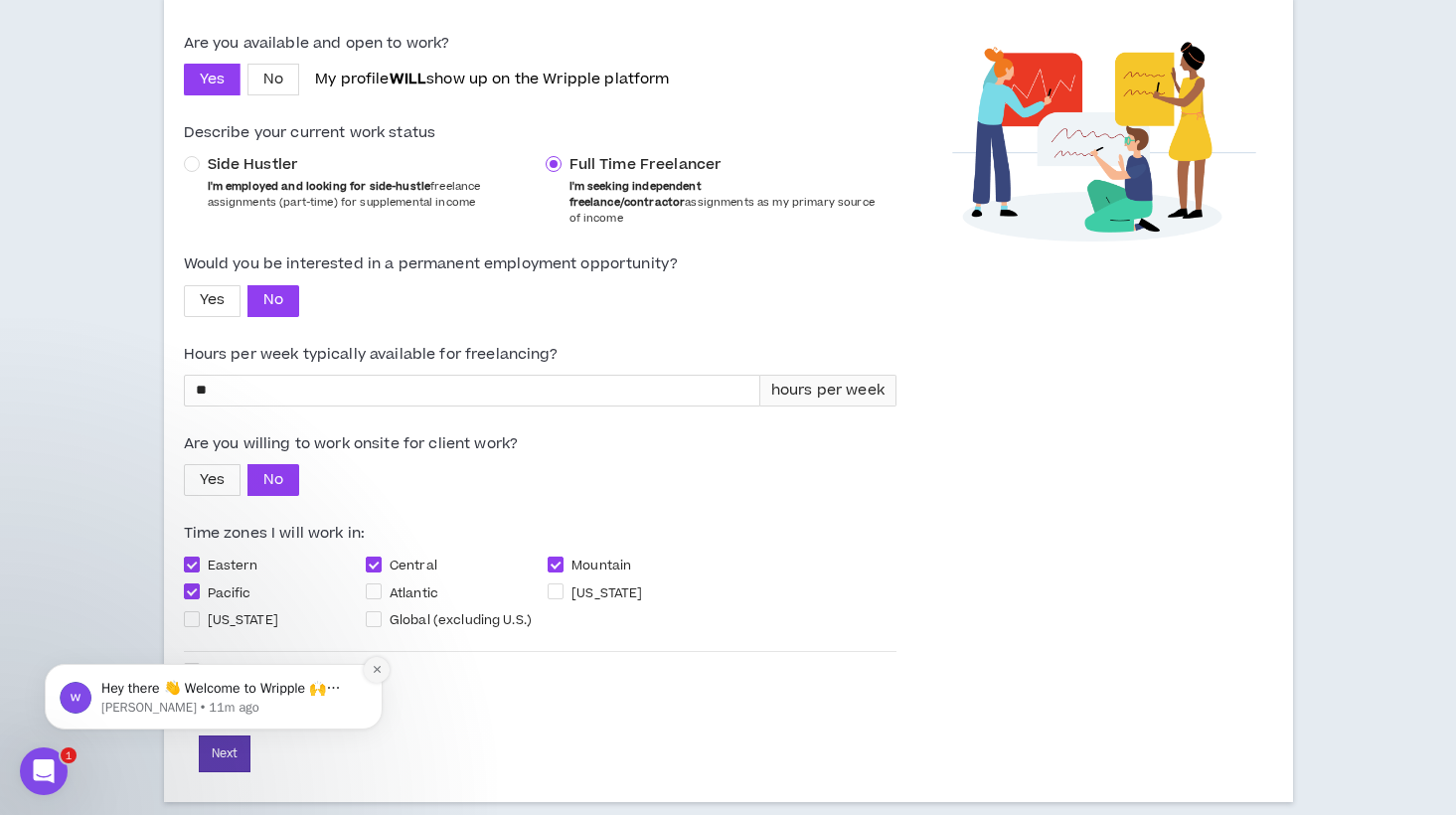 click 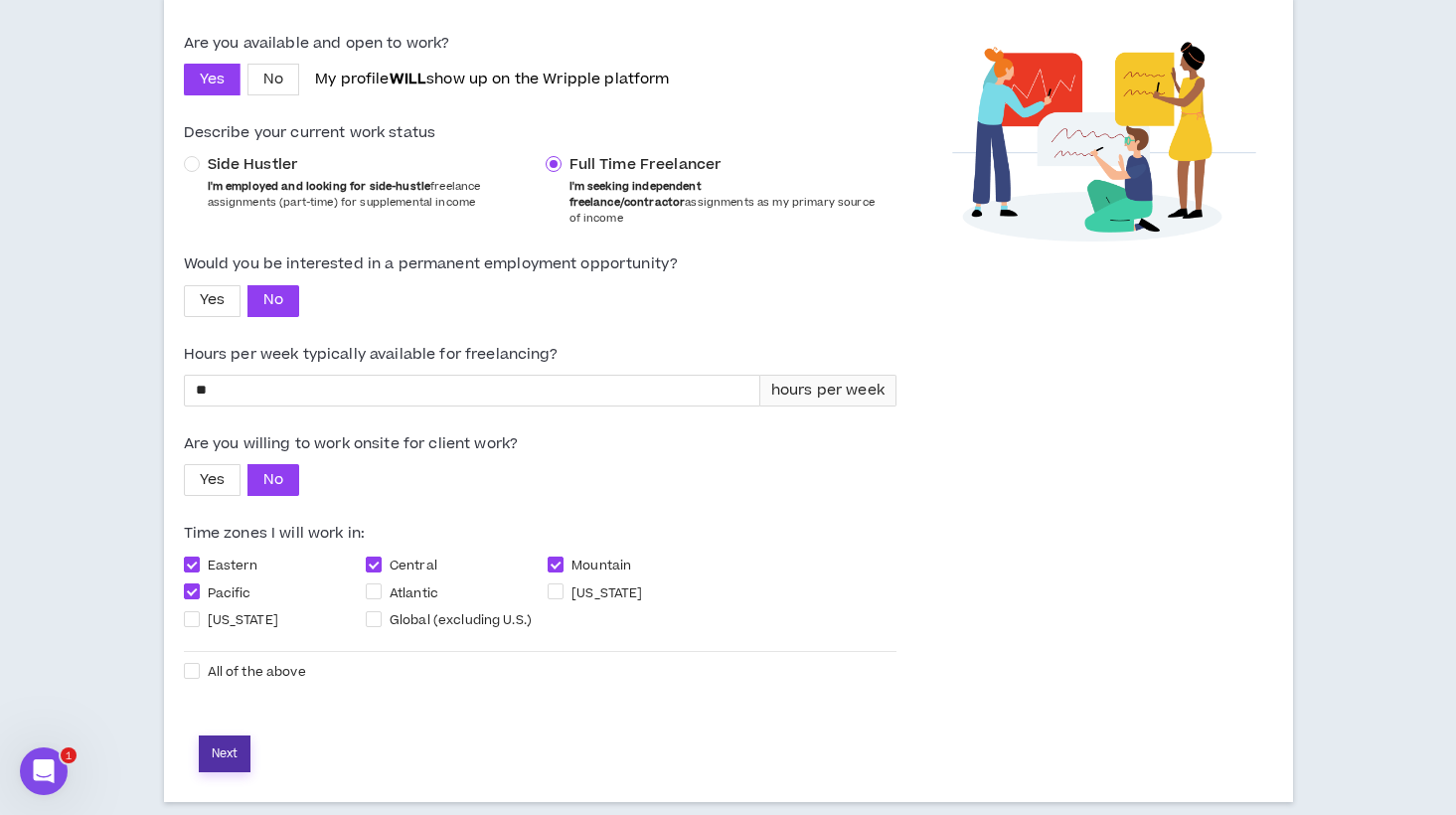 click on "Next" at bounding box center [225, 753] 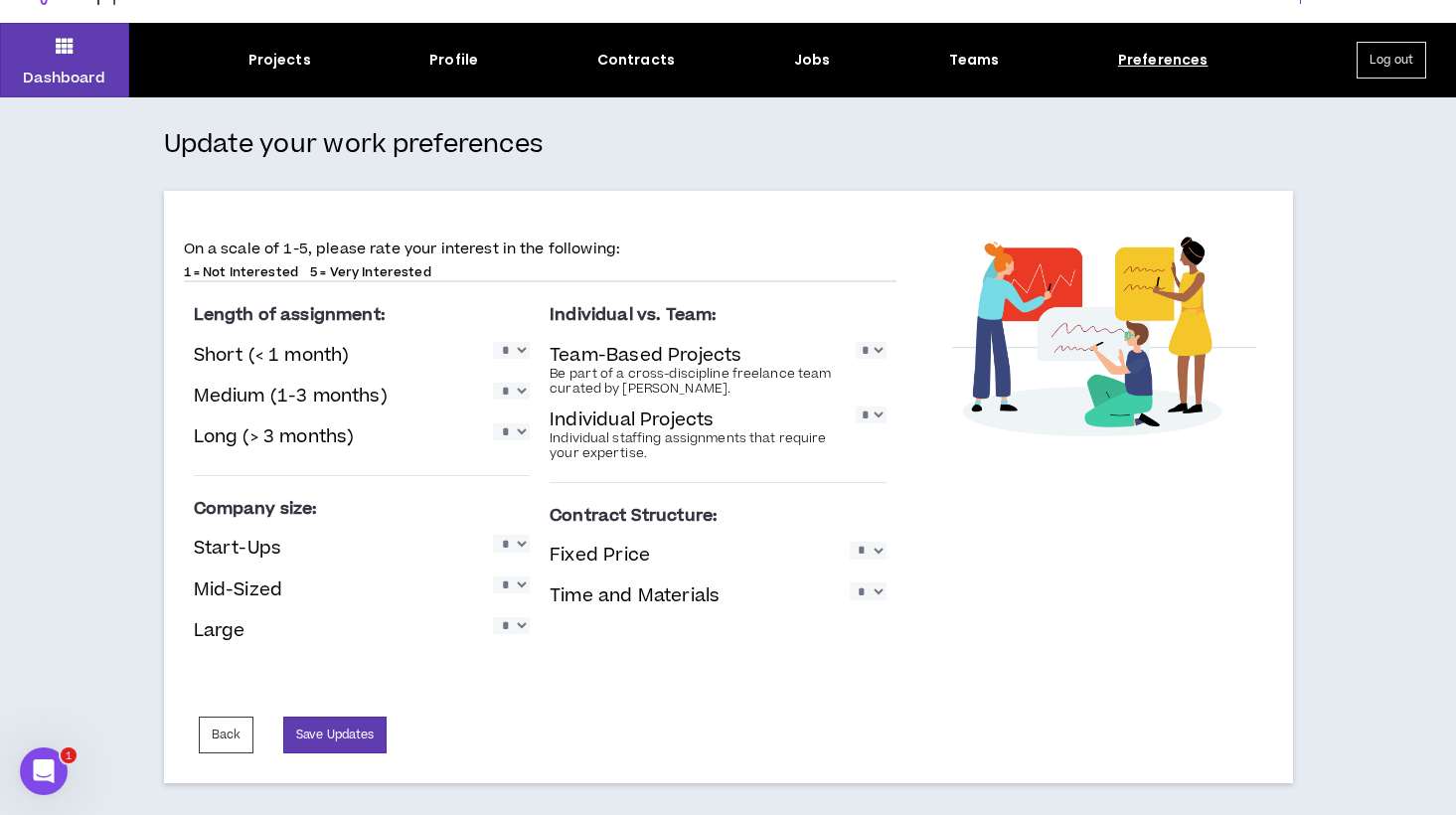 scroll, scrollTop: 37, scrollLeft: 0, axis: vertical 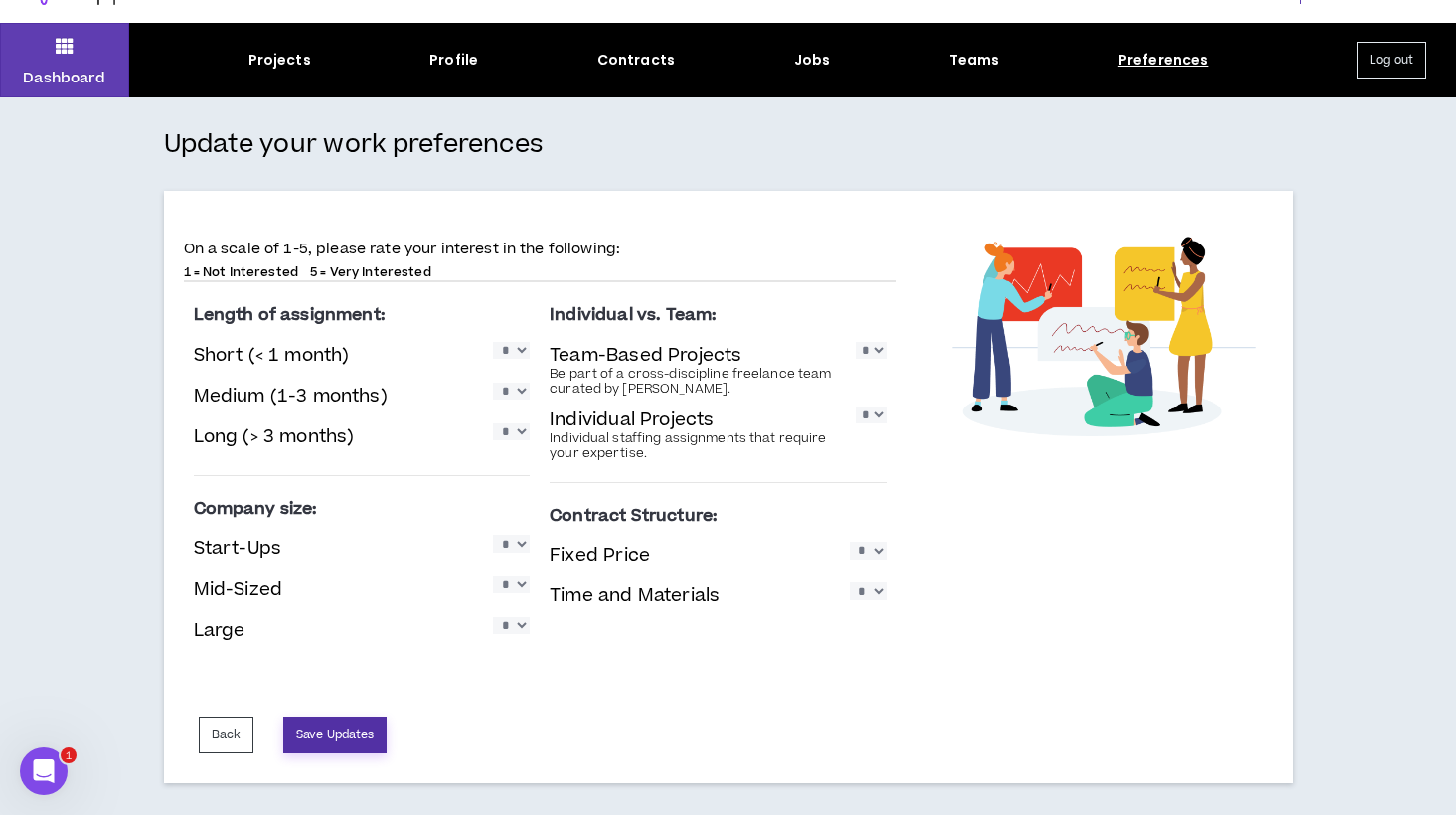 click on "Save Updates" at bounding box center (335, 734) 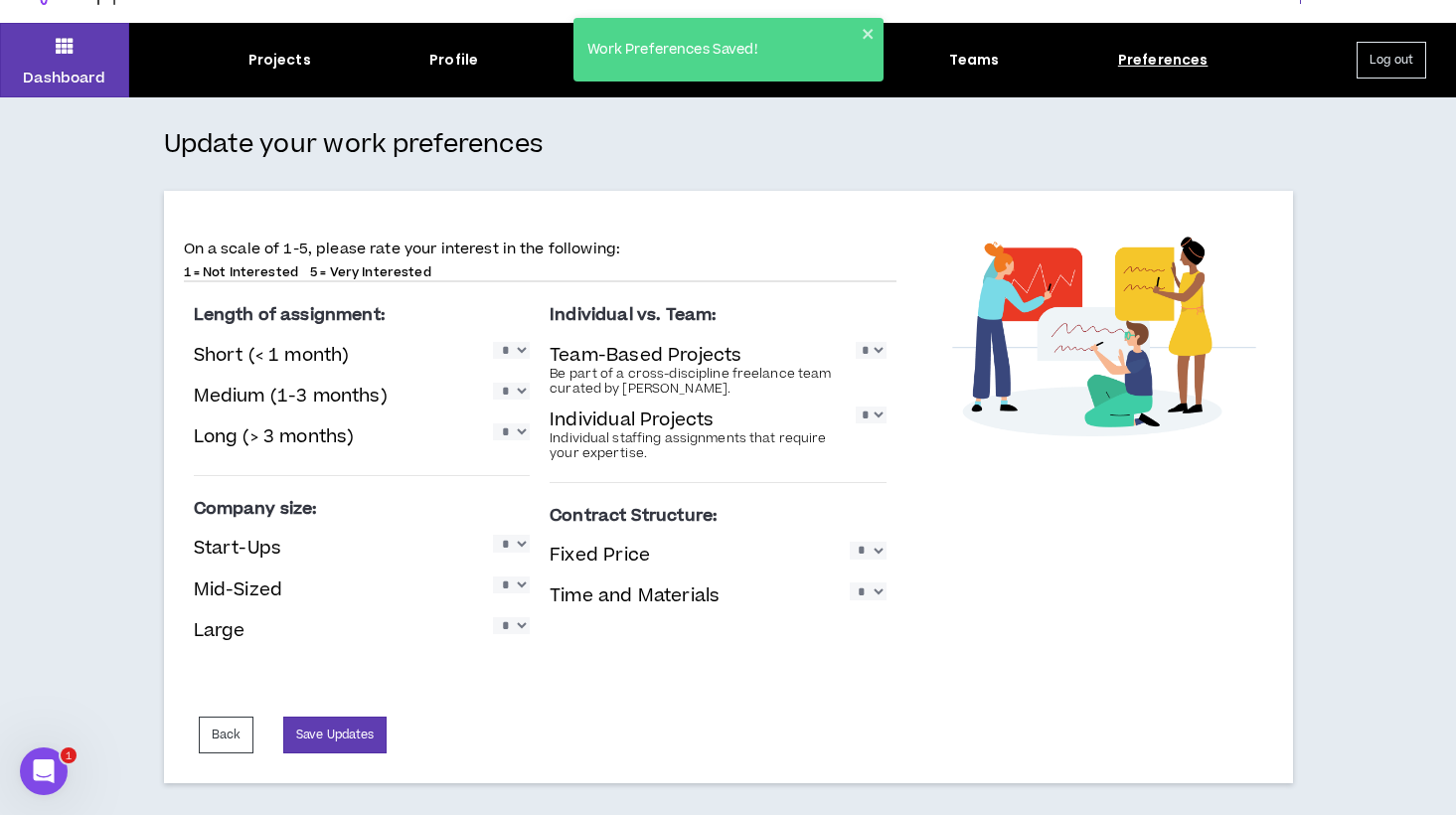click on "Update your work preferences" at bounding box center (728, 145) 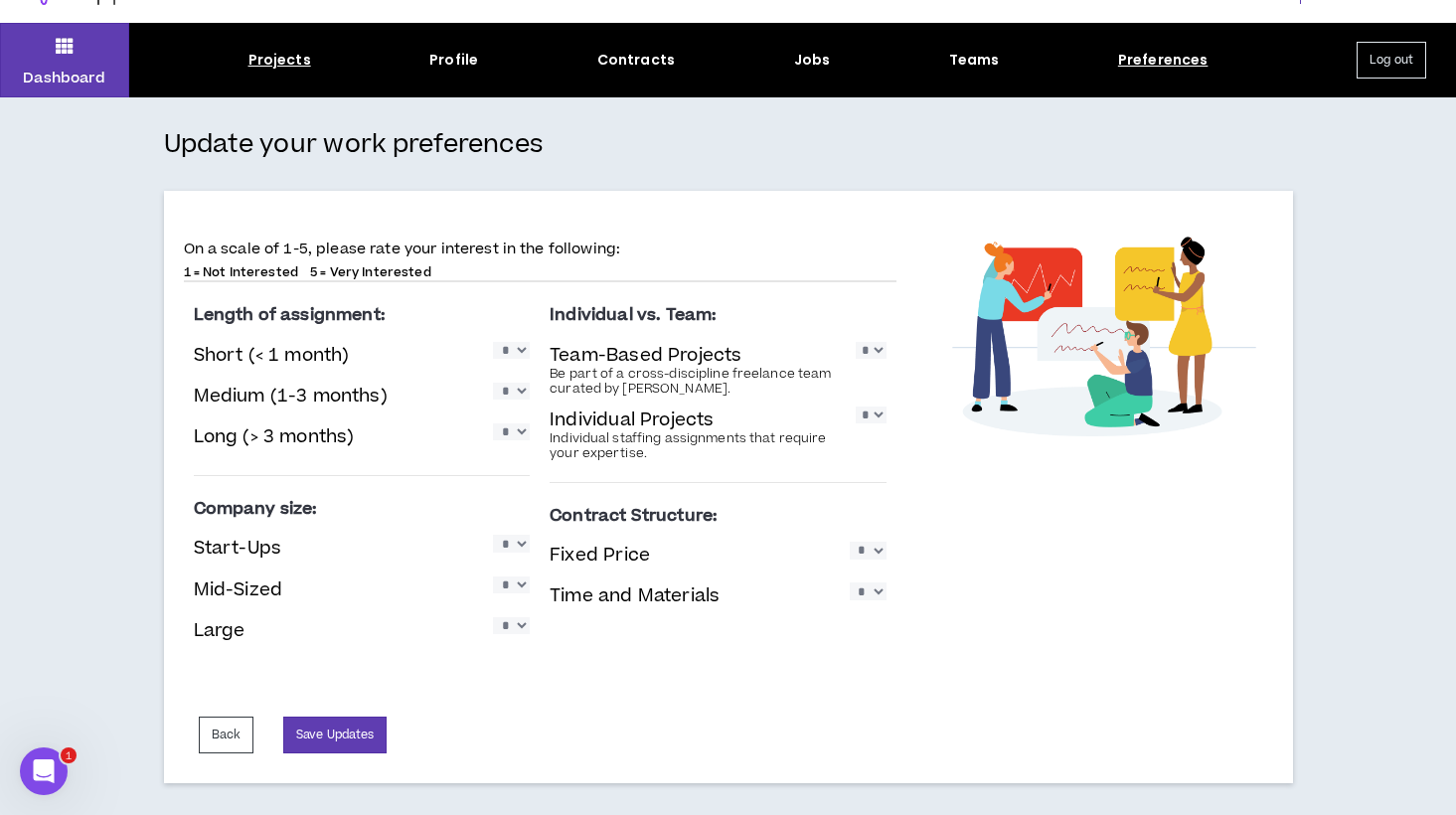 click on "Projects" at bounding box center [279, 60] 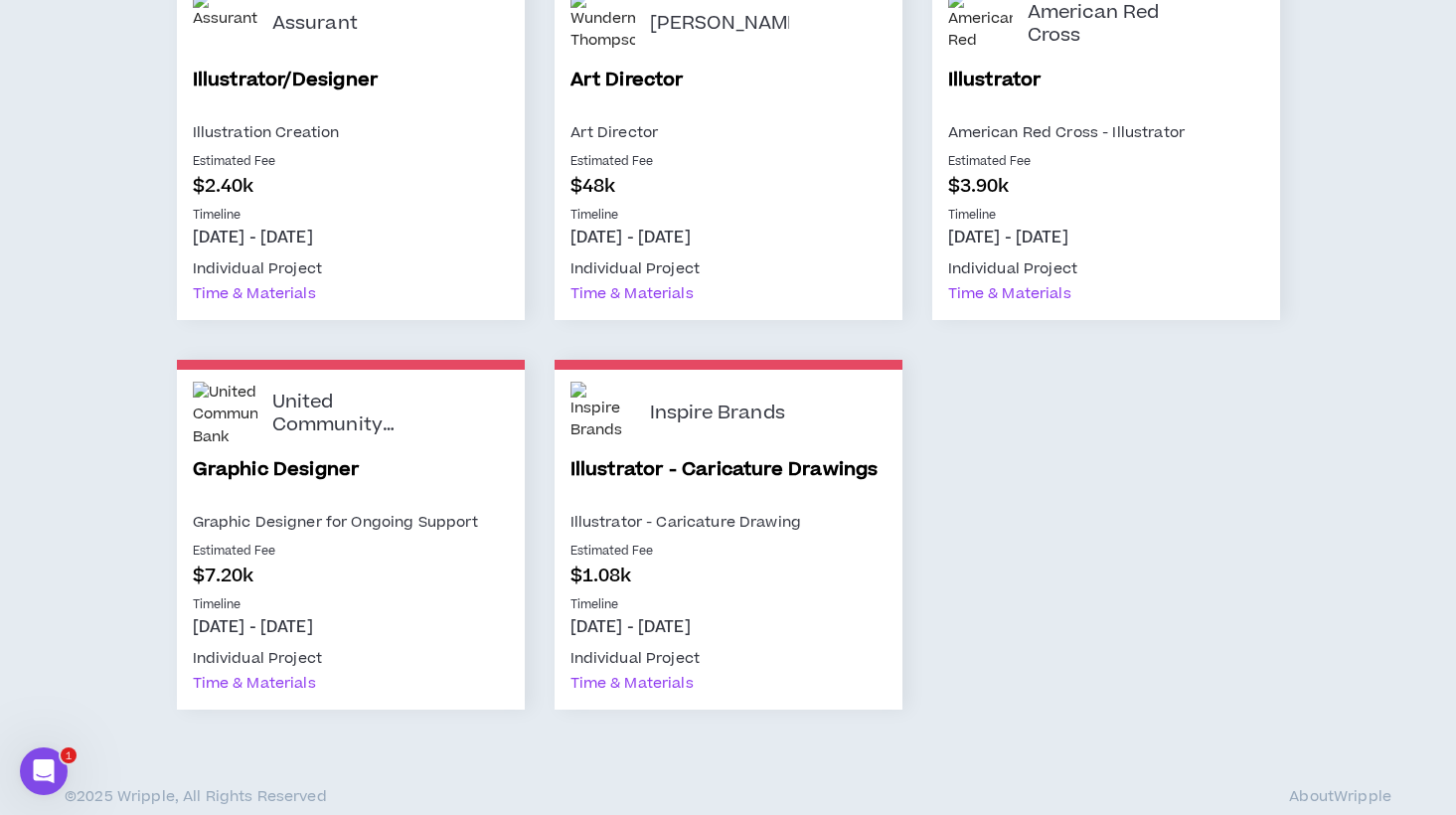 scroll, scrollTop: 0, scrollLeft: 0, axis: both 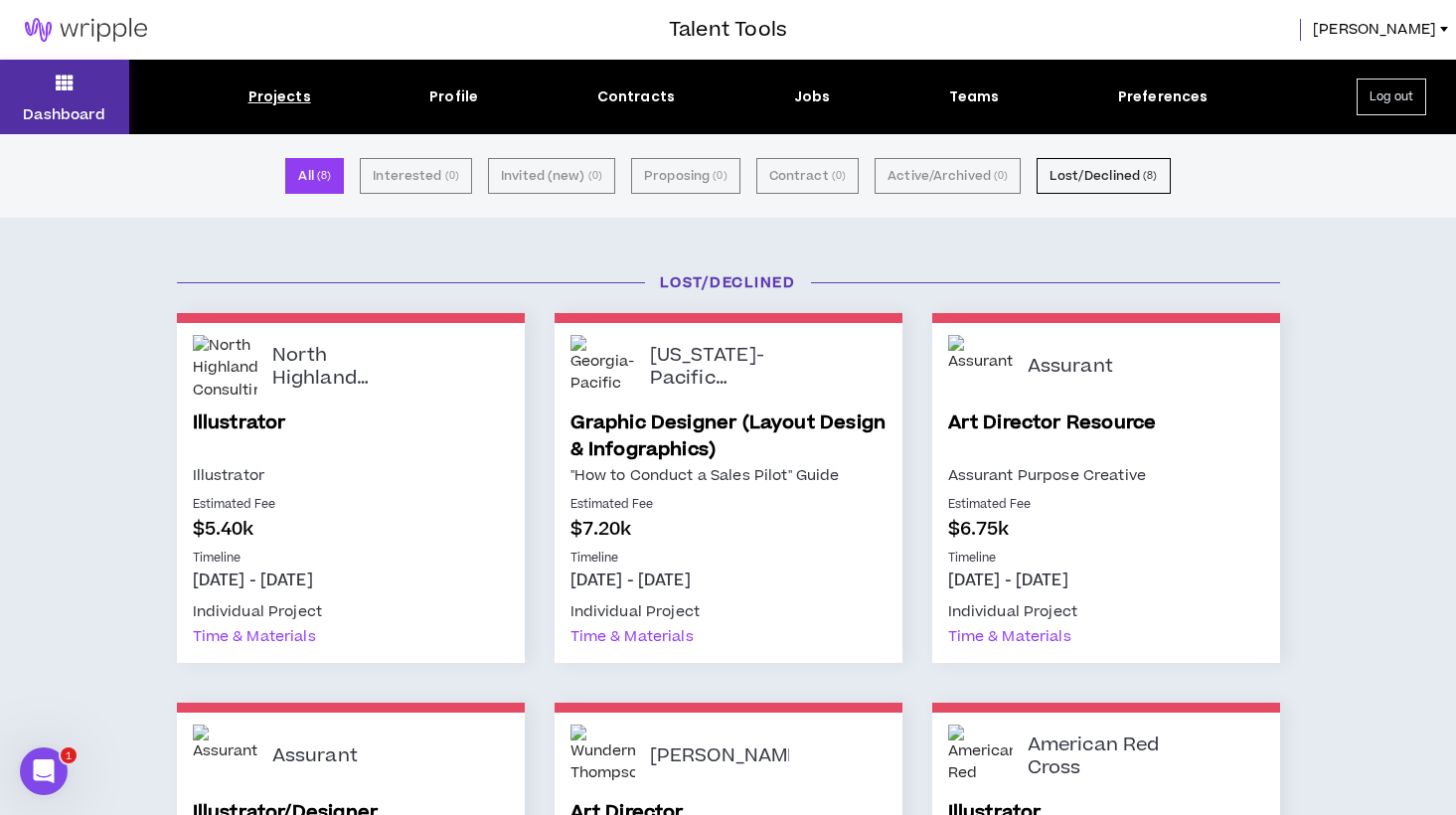click at bounding box center [65, 82] 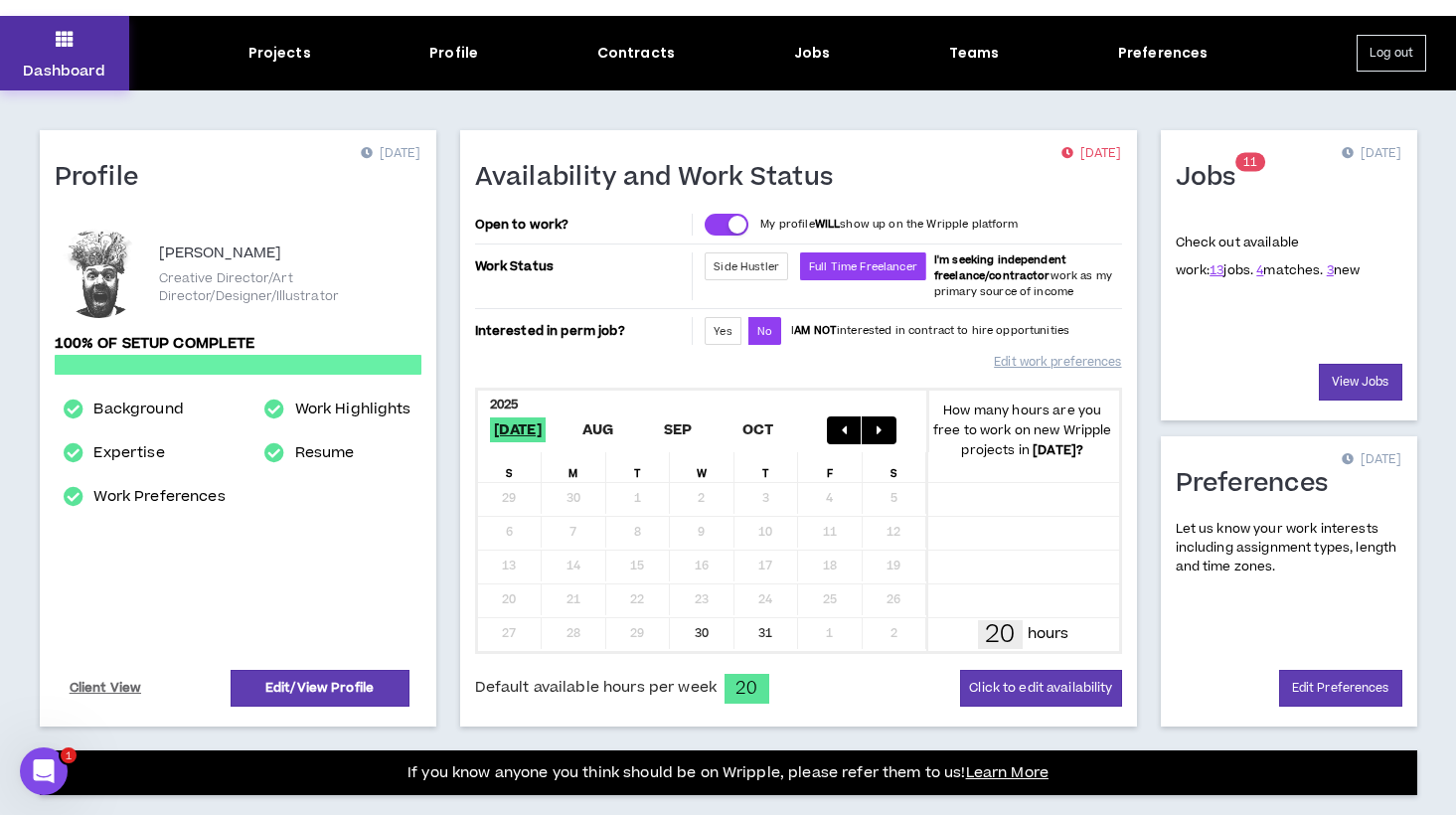 scroll, scrollTop: 30, scrollLeft: 0, axis: vertical 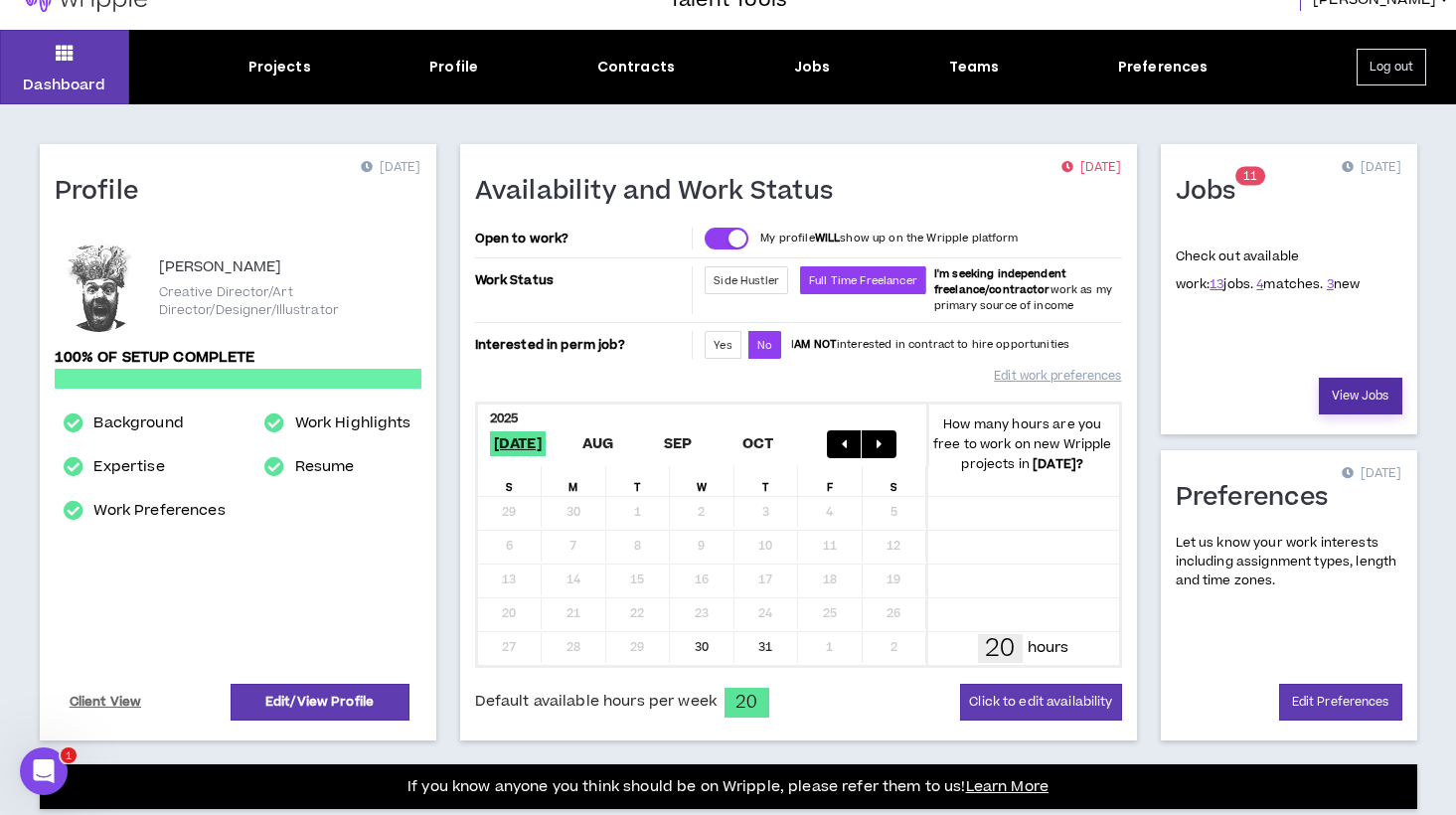 click on "View Jobs" at bounding box center (1361, 396) 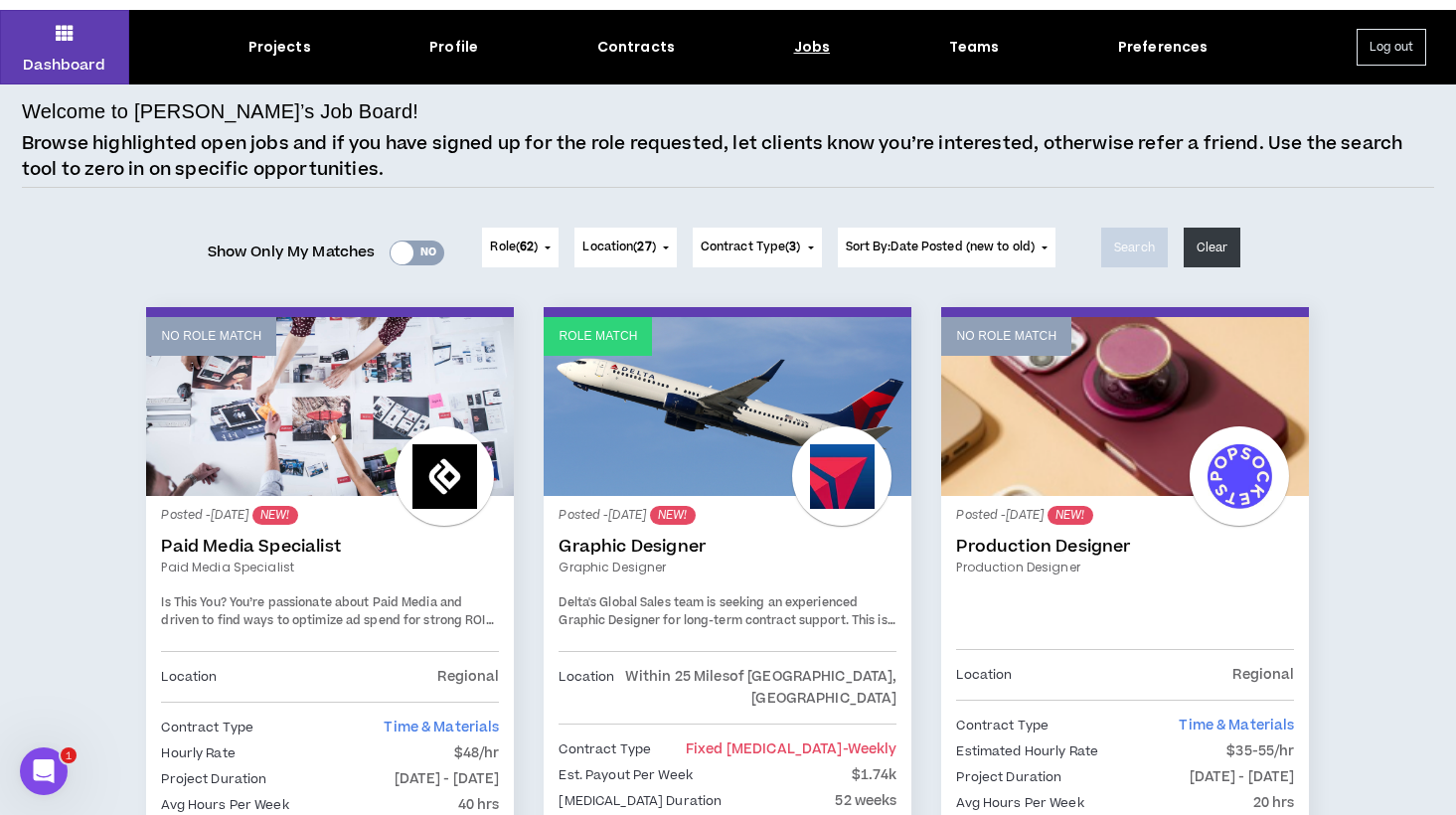 scroll, scrollTop: 0, scrollLeft: 0, axis: both 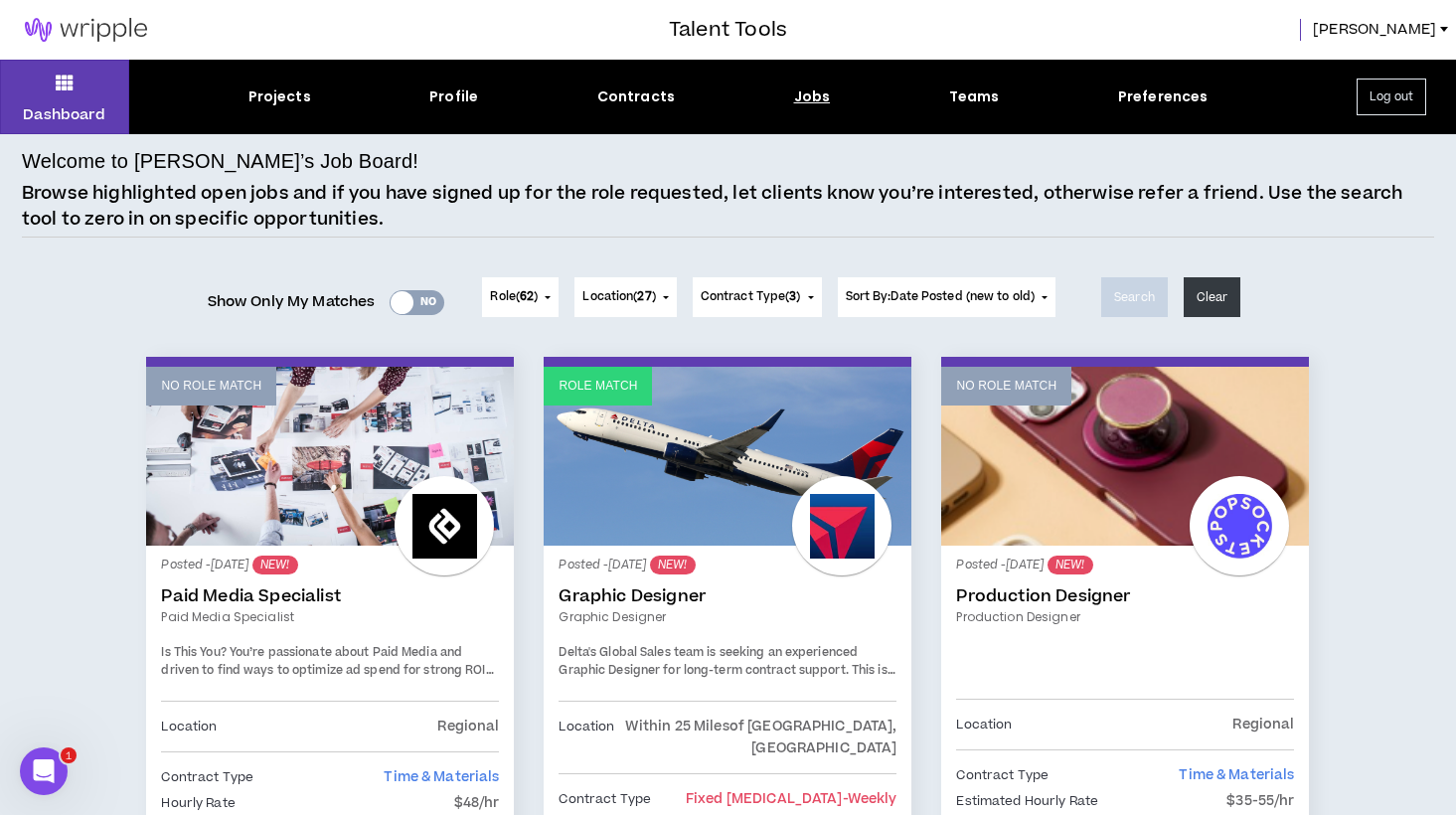 click on "Yes No" at bounding box center [416, 302] 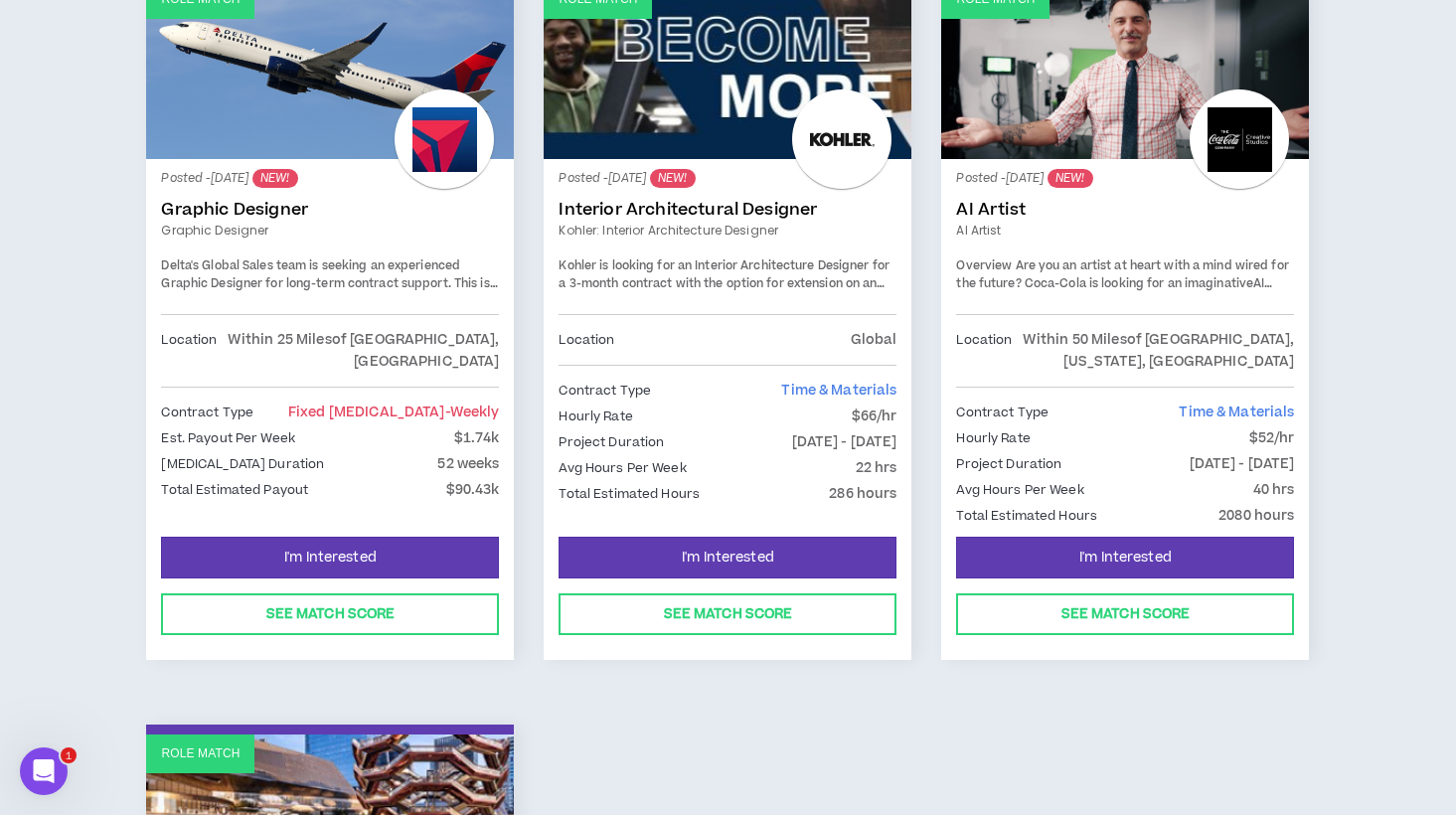 scroll, scrollTop: 305, scrollLeft: 0, axis: vertical 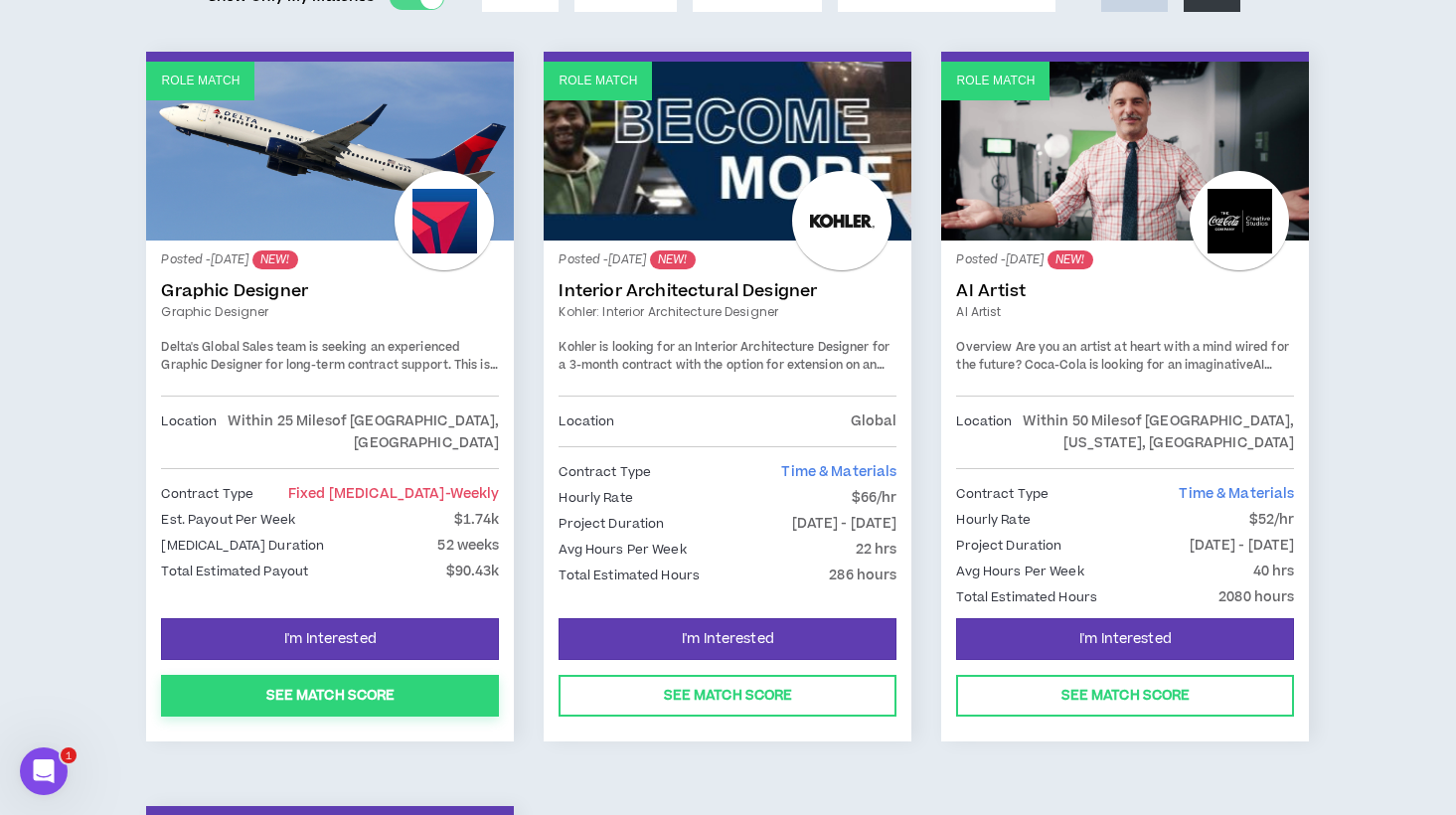 click on "See Match Score" at bounding box center (330, 696) 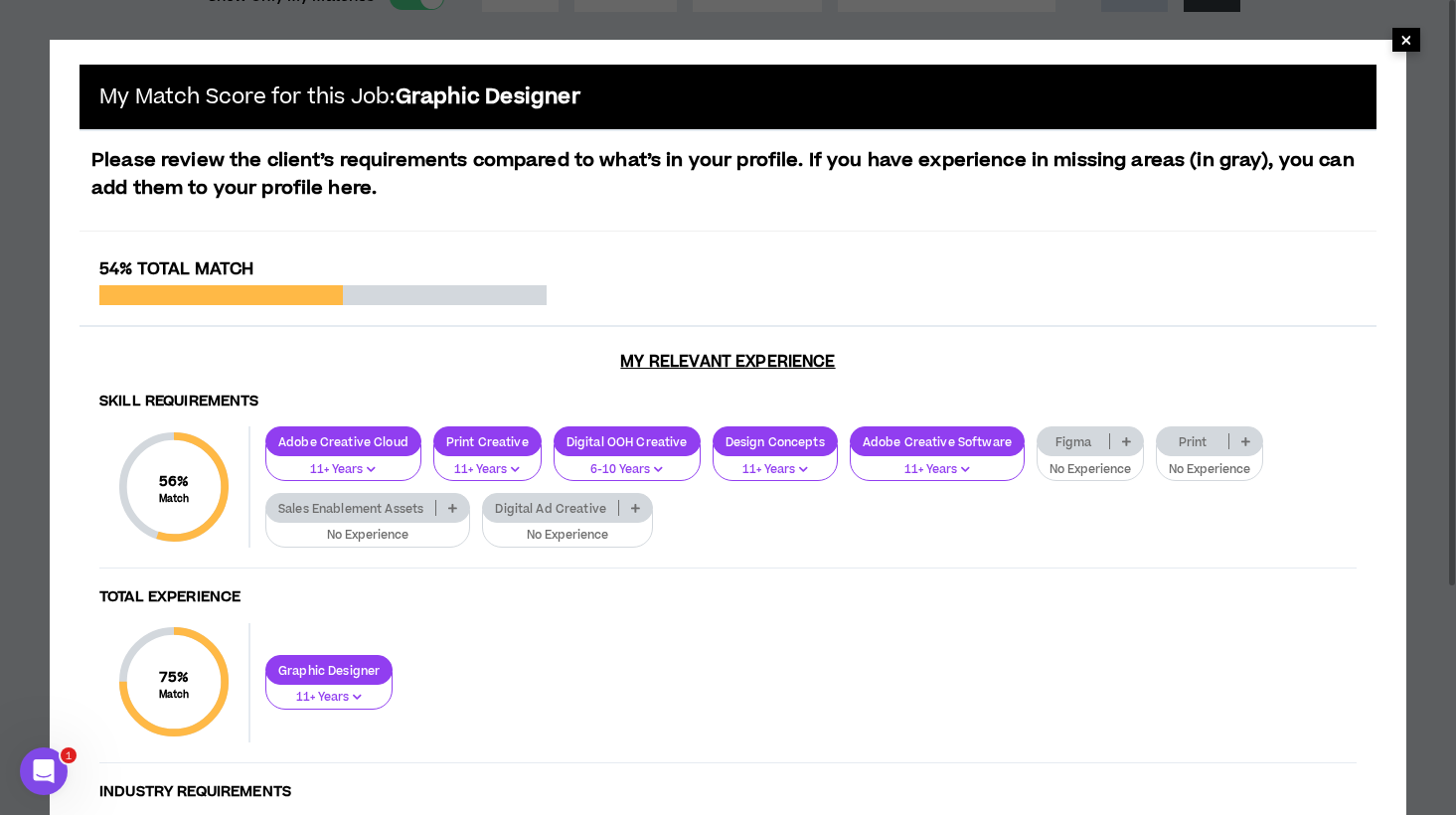 click on "×" at bounding box center (1406, 40) 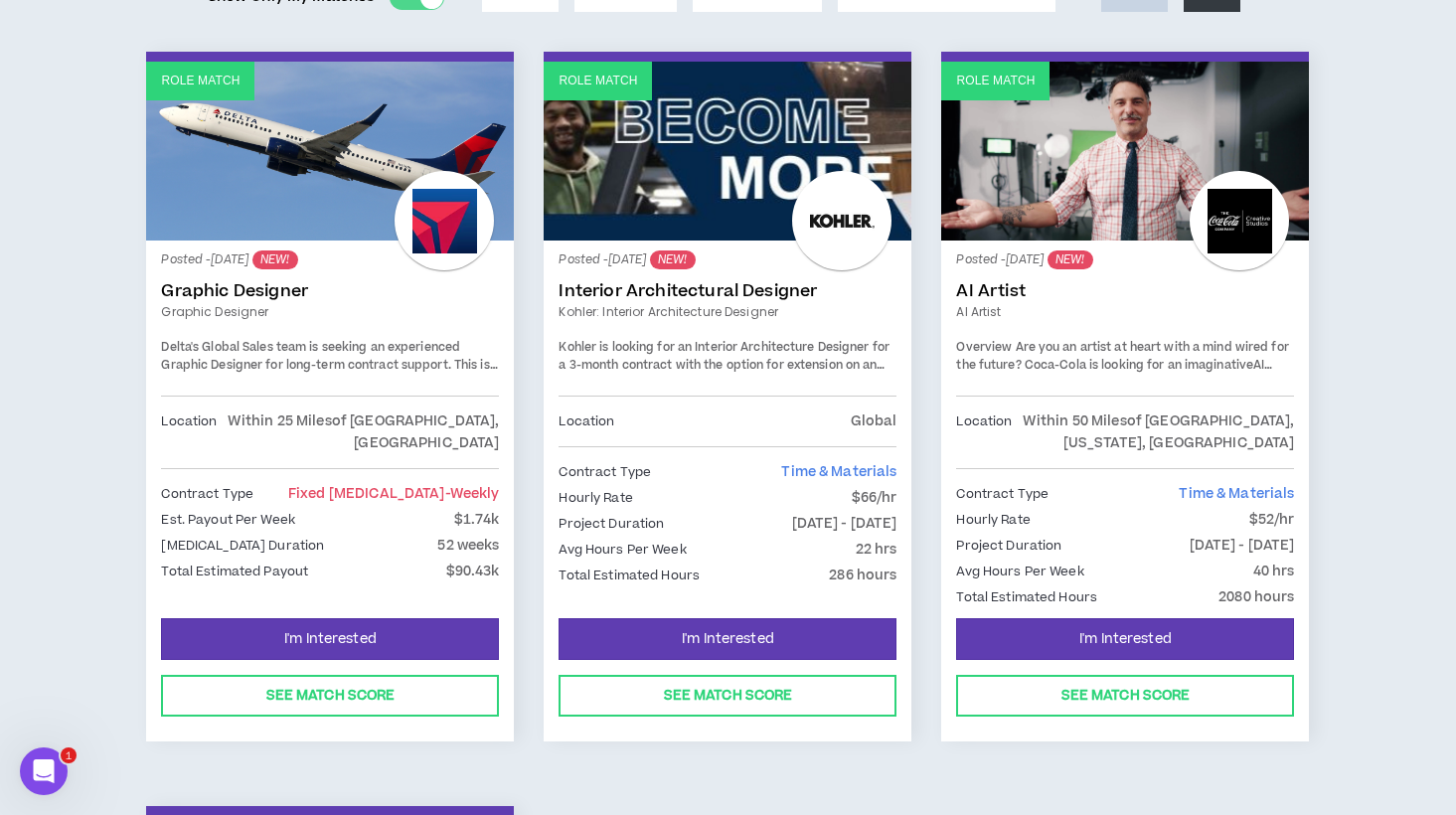 click on "Role Match" at bounding box center [1125, 151] 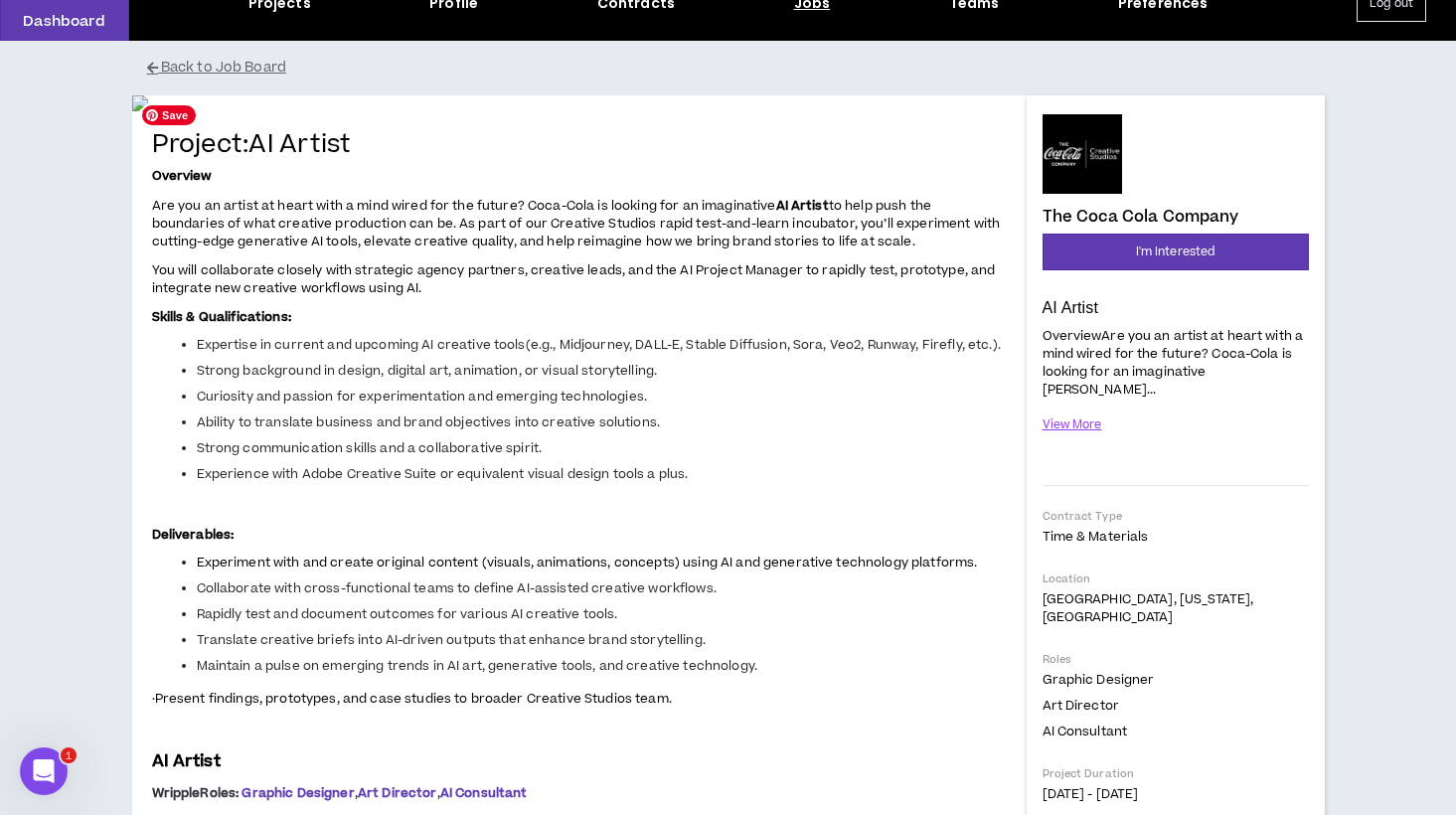 scroll, scrollTop: 0, scrollLeft: 0, axis: both 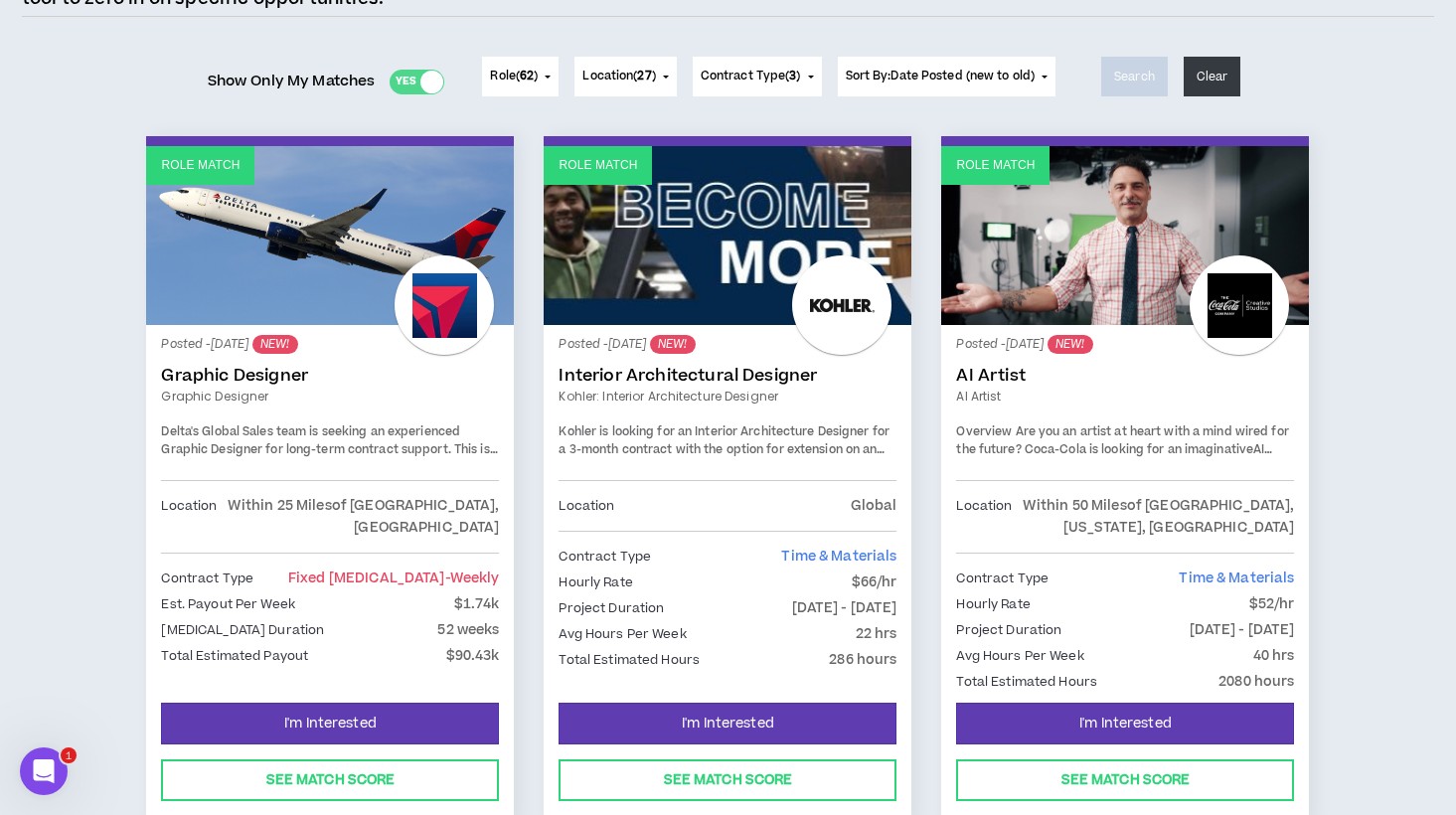 click on "Delta's Global Sales team is seeking an experienced Graphic Designer for long-term contract support. This is a 40hr/week hybrid onsite opportunity, with 4 days onsite at Delta's Headquarters in Atlanta." at bounding box center [329, 458] 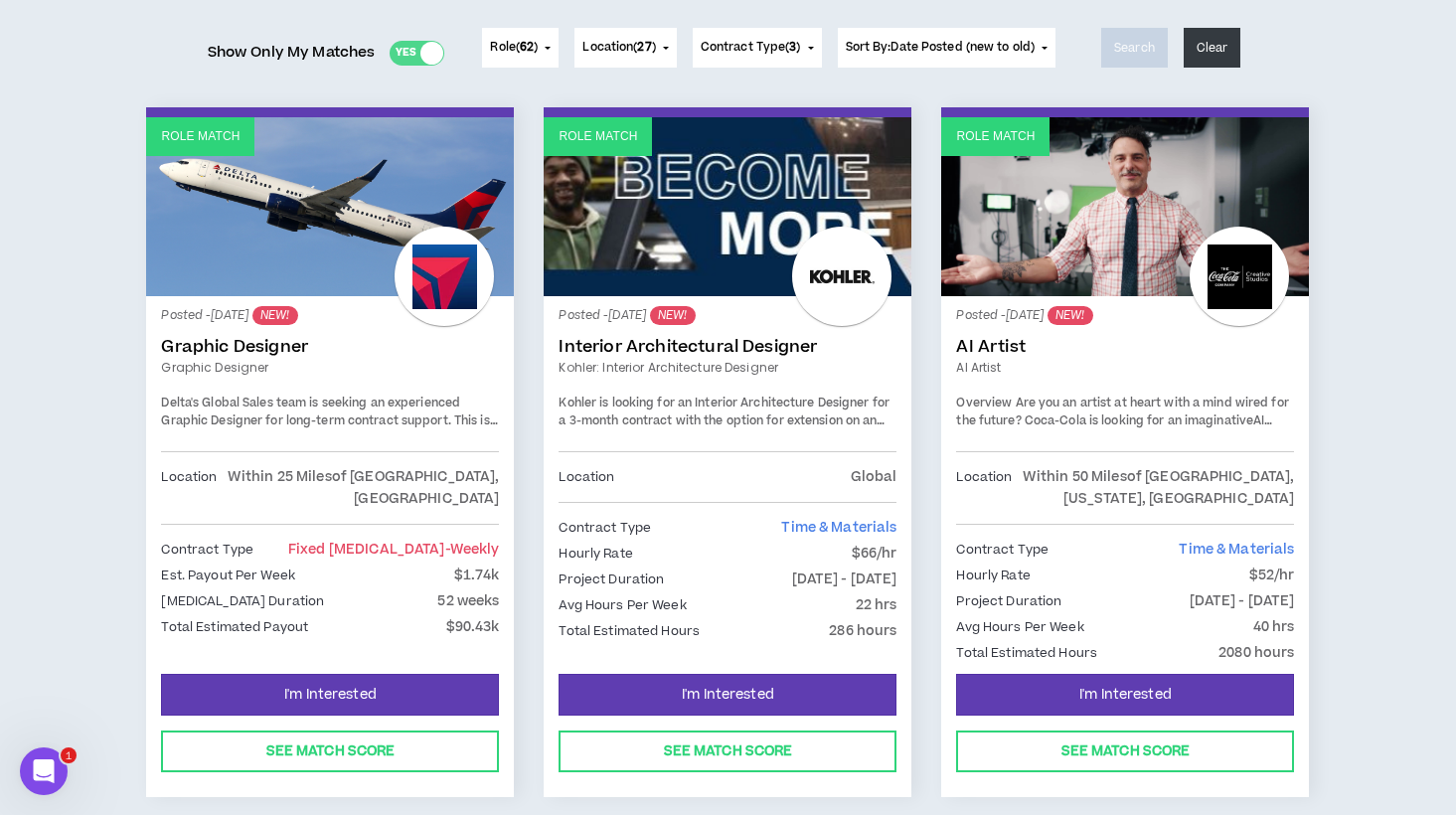 scroll, scrollTop: 252, scrollLeft: 0, axis: vertical 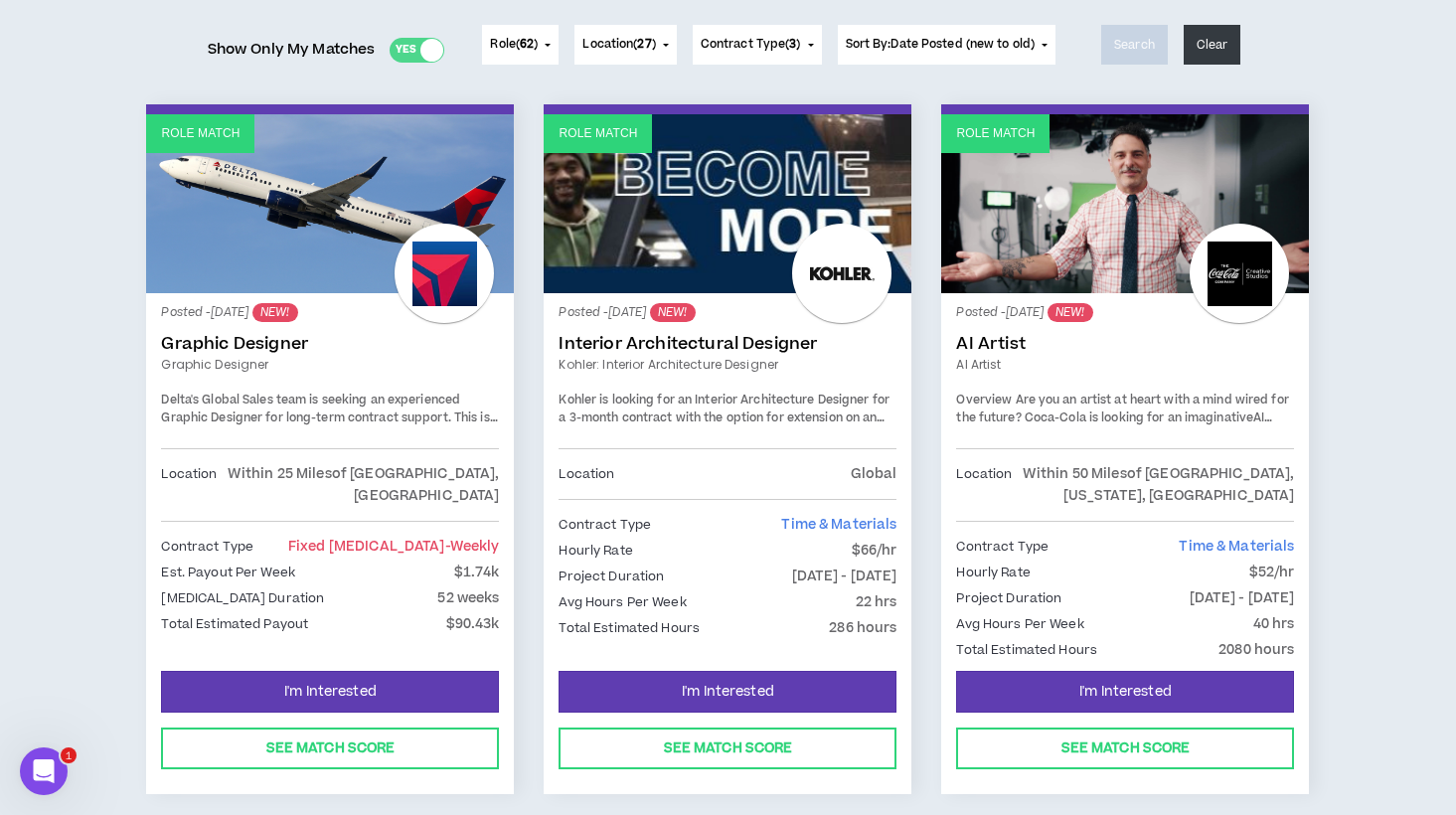click on "Role Match" at bounding box center (330, 204) 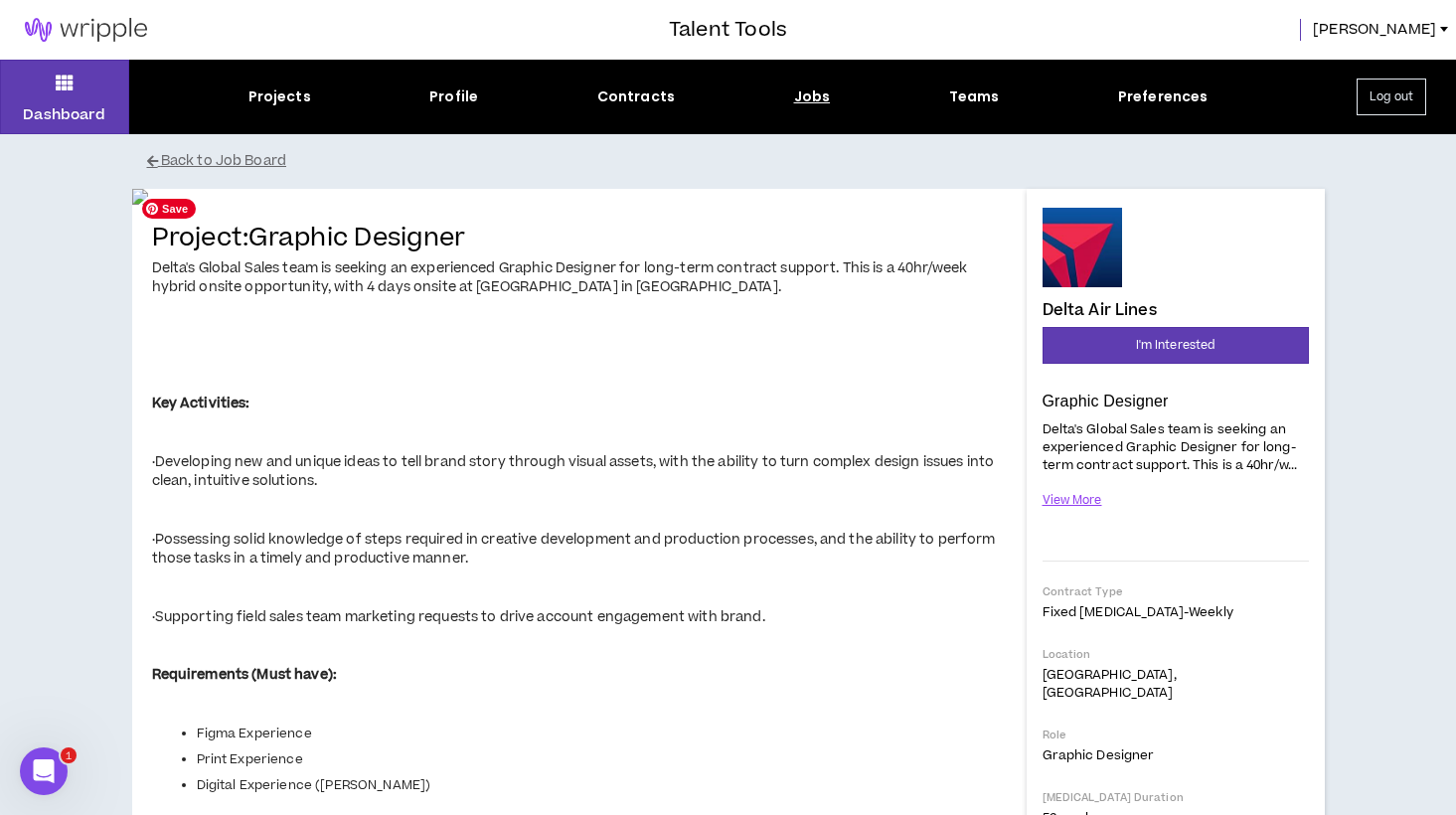 scroll, scrollTop: 1, scrollLeft: 0, axis: vertical 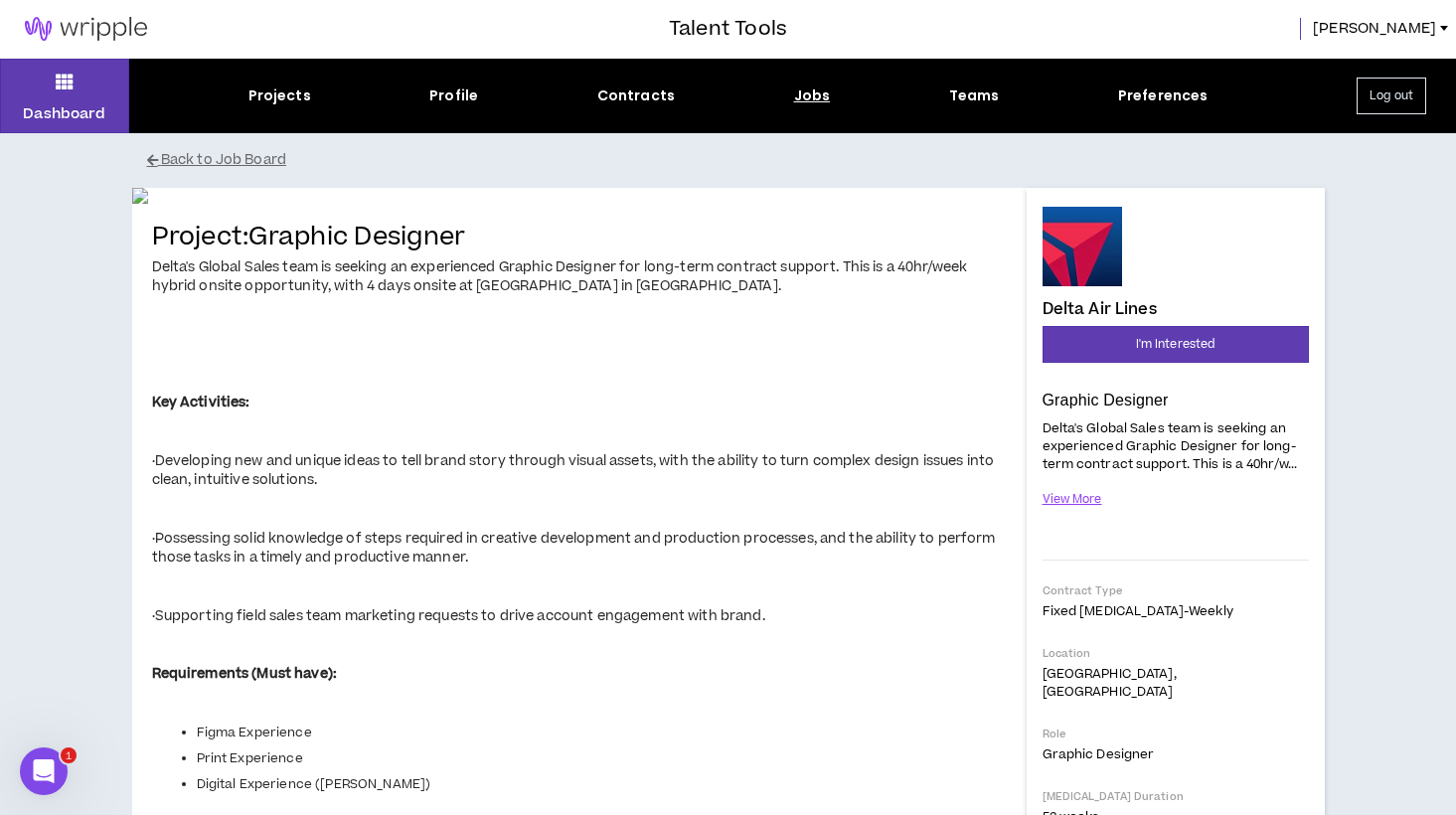 click on "Jobs" at bounding box center (812, 95) 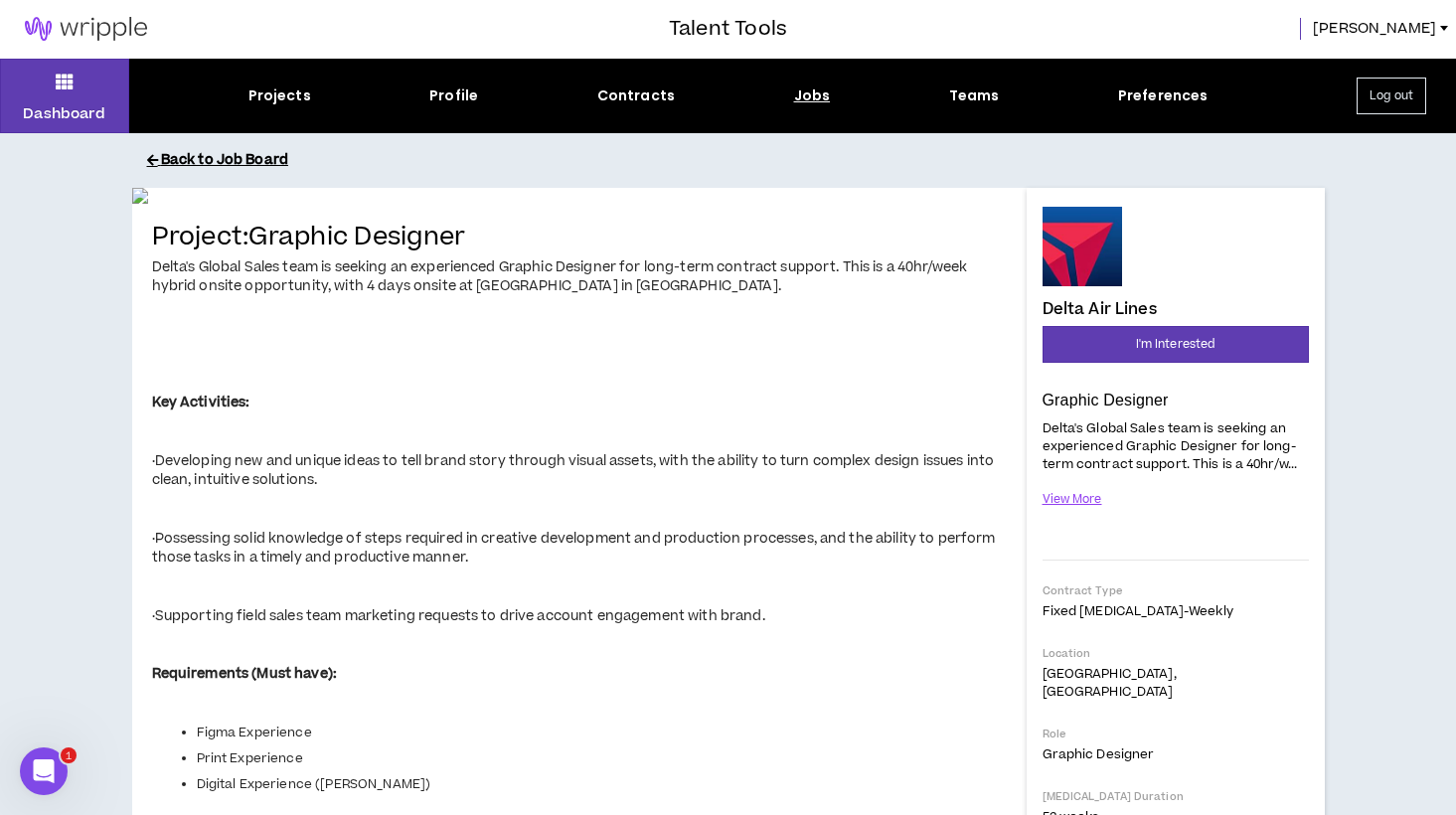 click on "Back to Job Board" at bounding box center (743, 160) 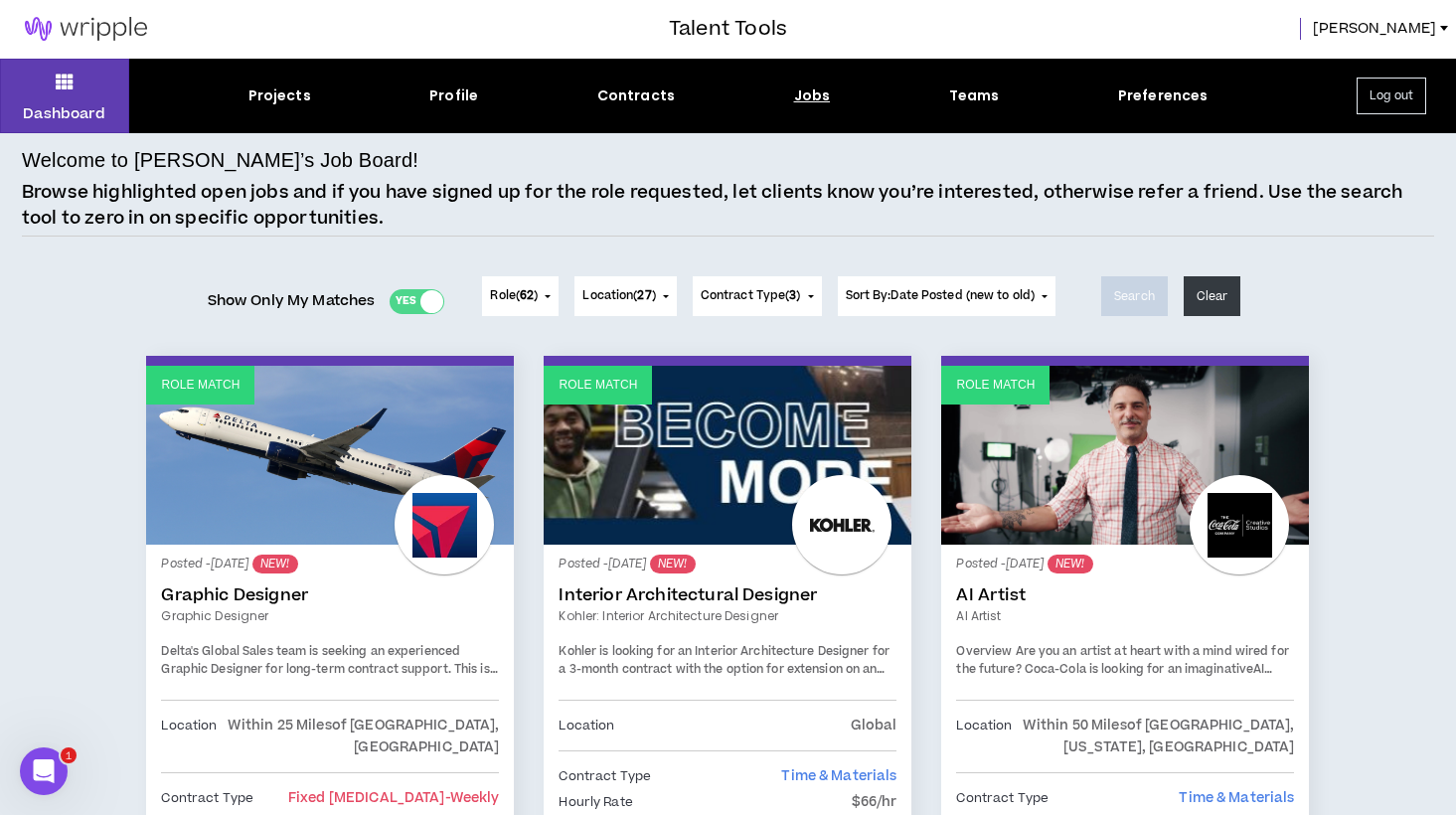scroll, scrollTop: 0, scrollLeft: 0, axis: both 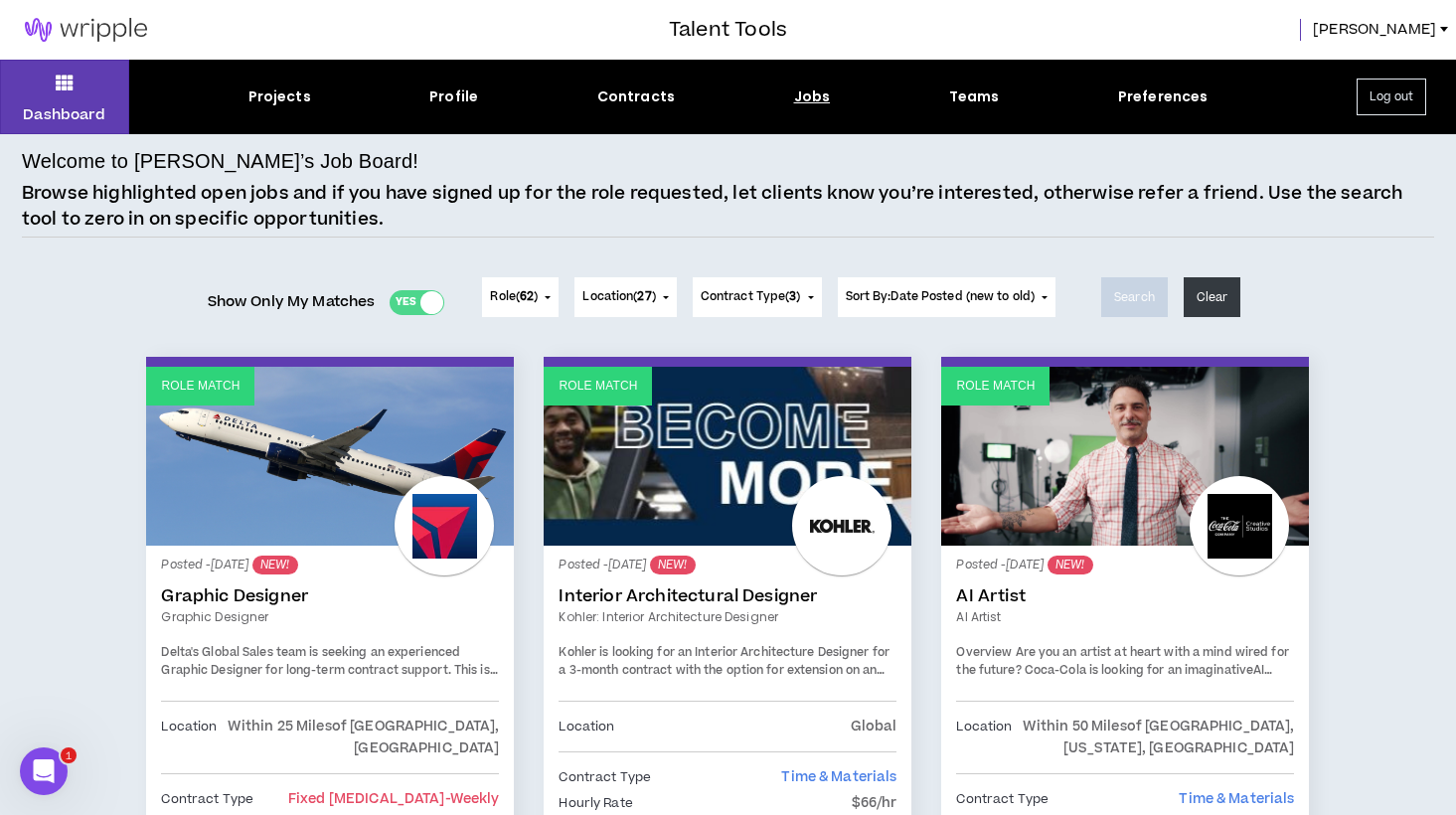 click on "Jobs" at bounding box center [812, 96] 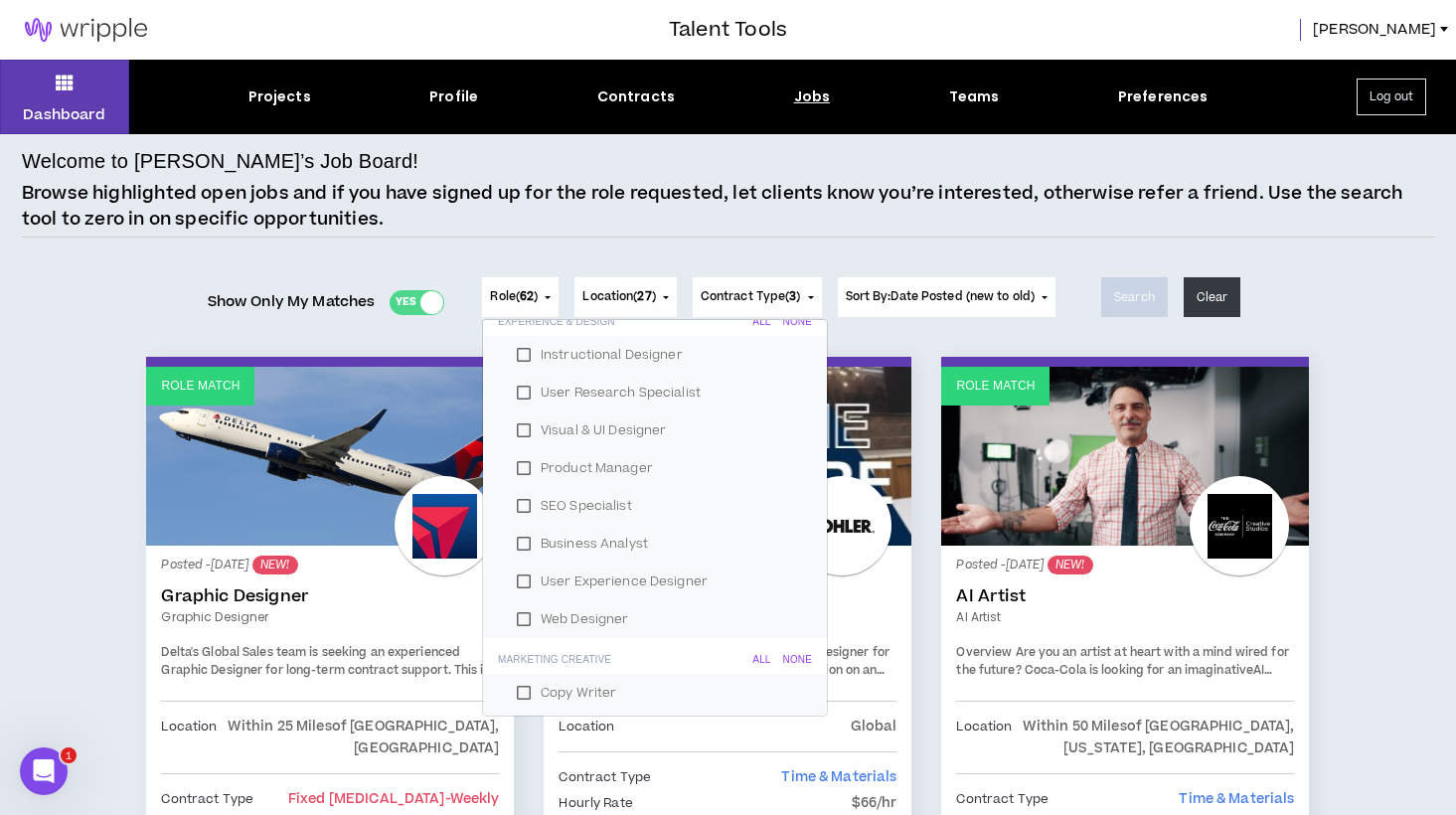 scroll, scrollTop: 0, scrollLeft: 0, axis: both 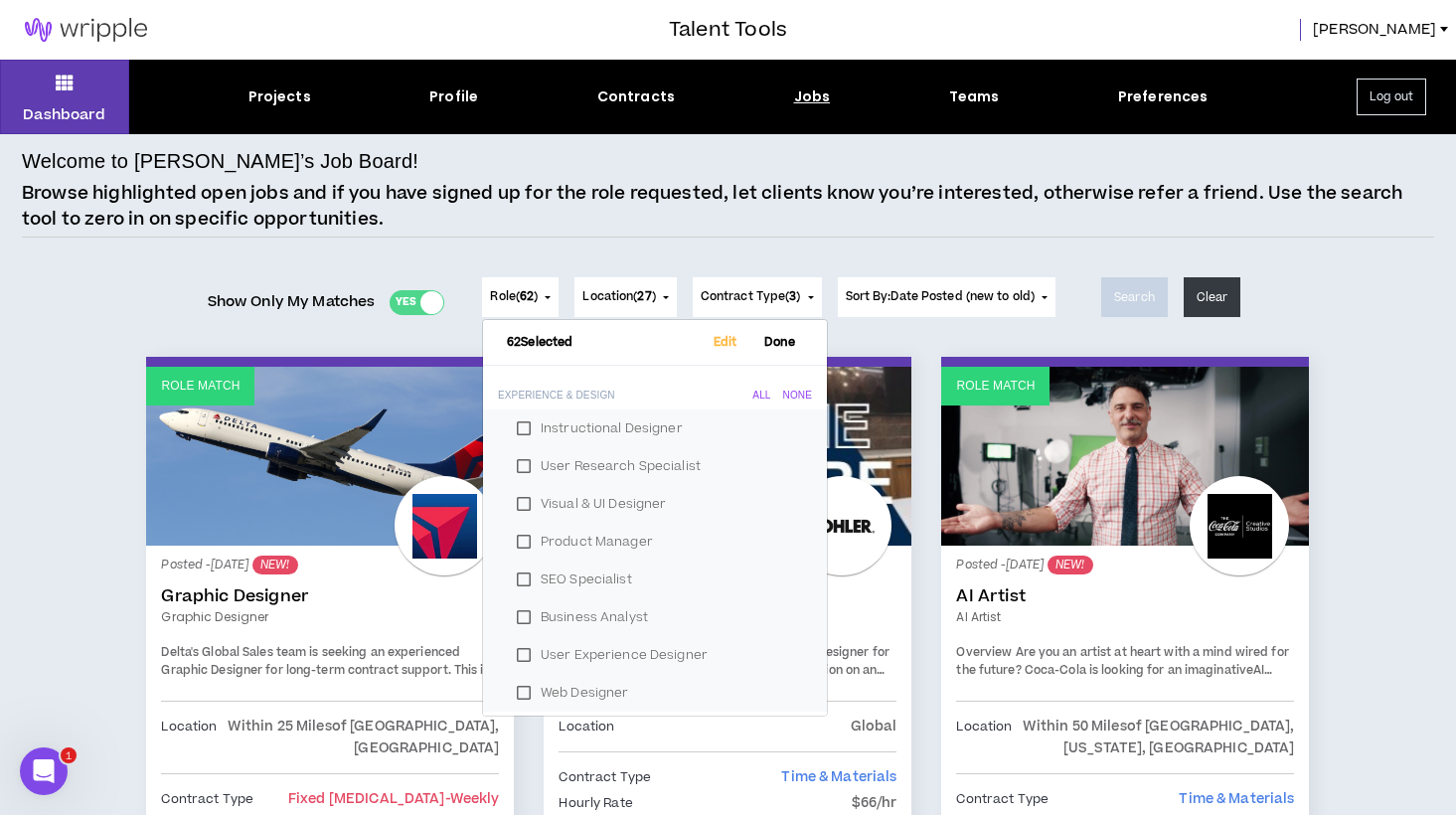 drag, startPoint x: 585, startPoint y: 244, endPoint x: 590, endPoint y: 258, distance: 14.866069 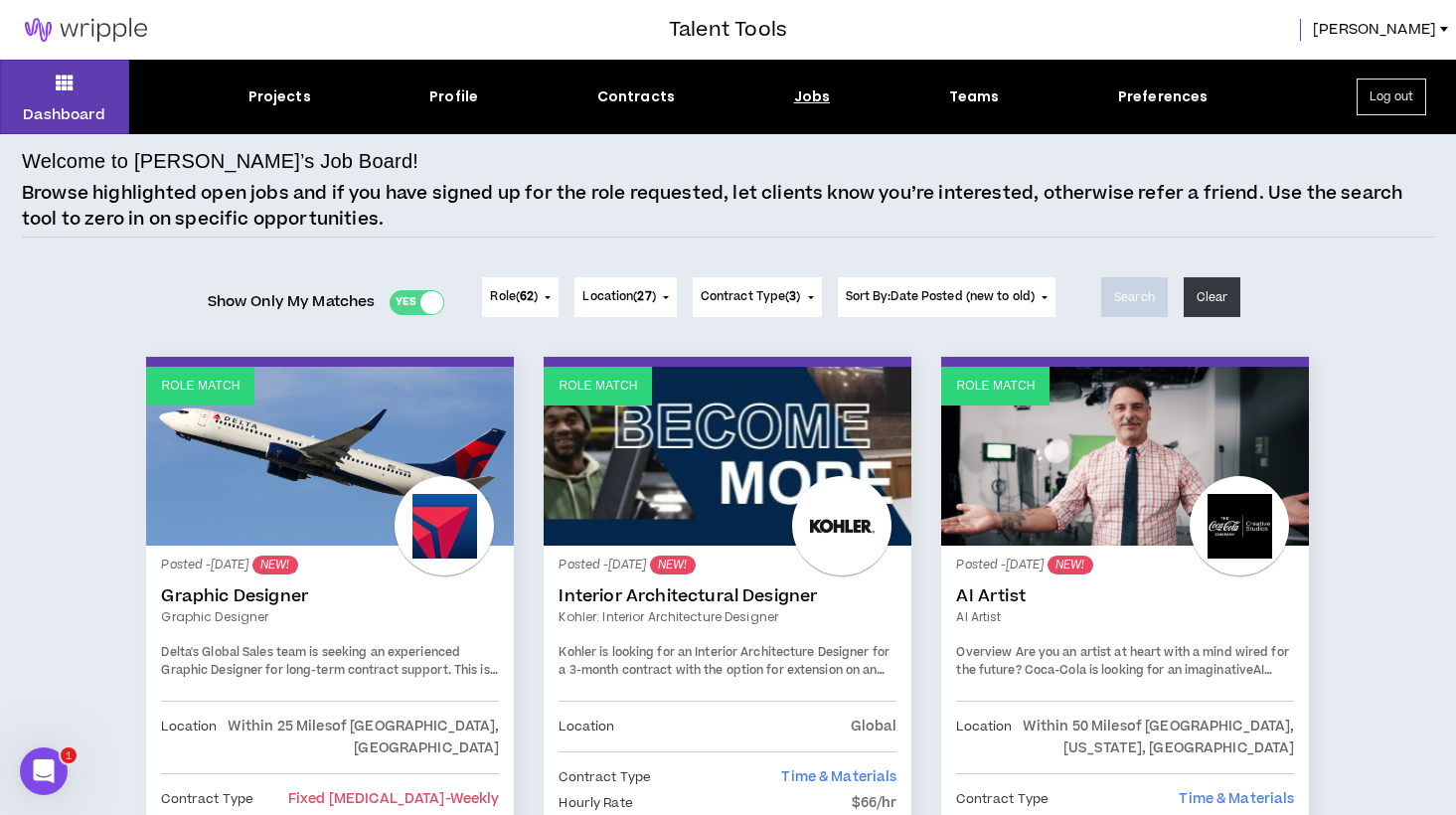 click on "Location  ( 27 )" at bounding box center (618, 297) 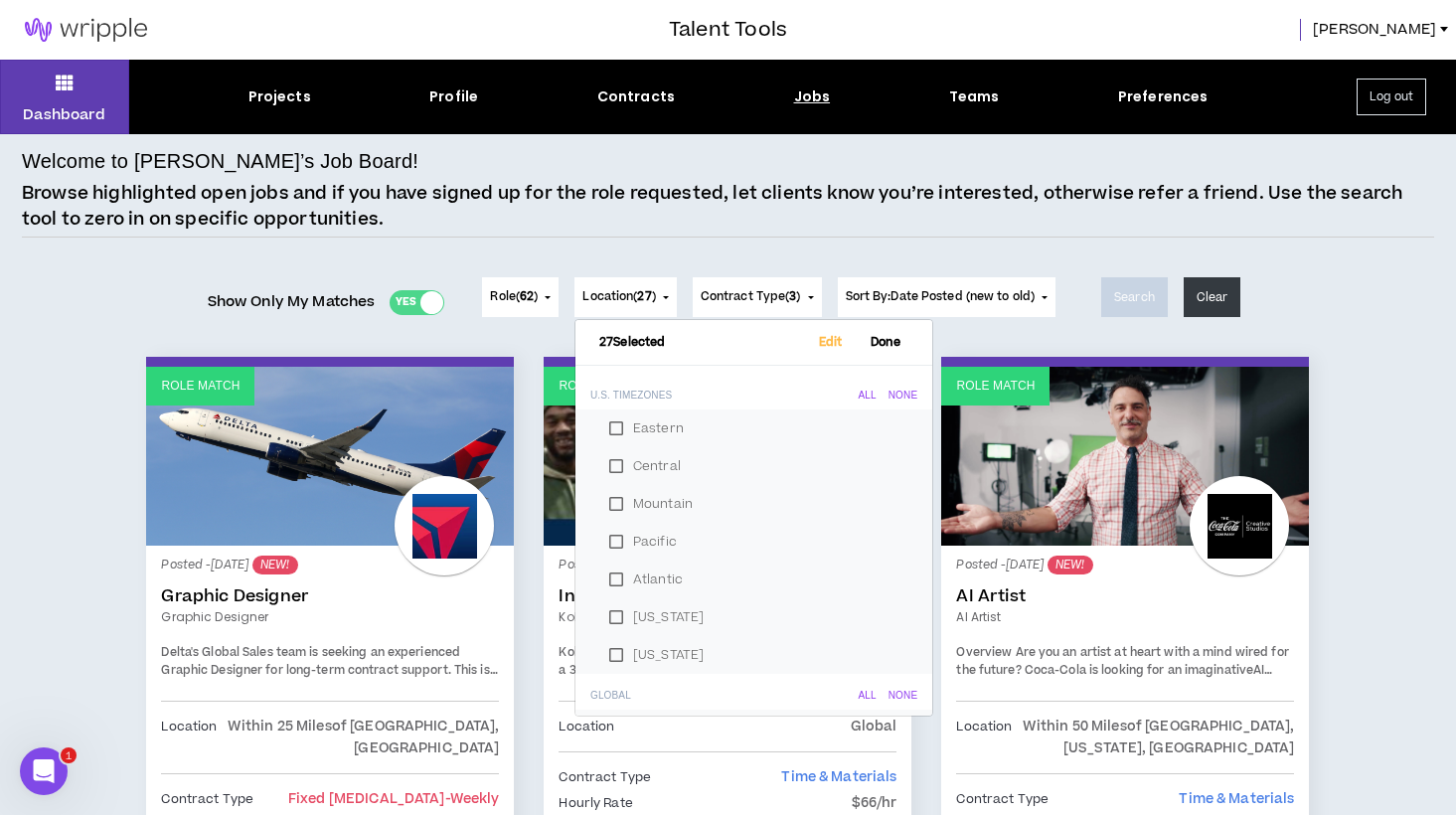 click on "Welcome to Wripple’s Job Board! Browse highlighted open jobs and if you have signed up for the role requested, let clients know you’re interested, otherwise refer a friend. Use the search tool to zero in on specific opportunities." at bounding box center (728, 192) 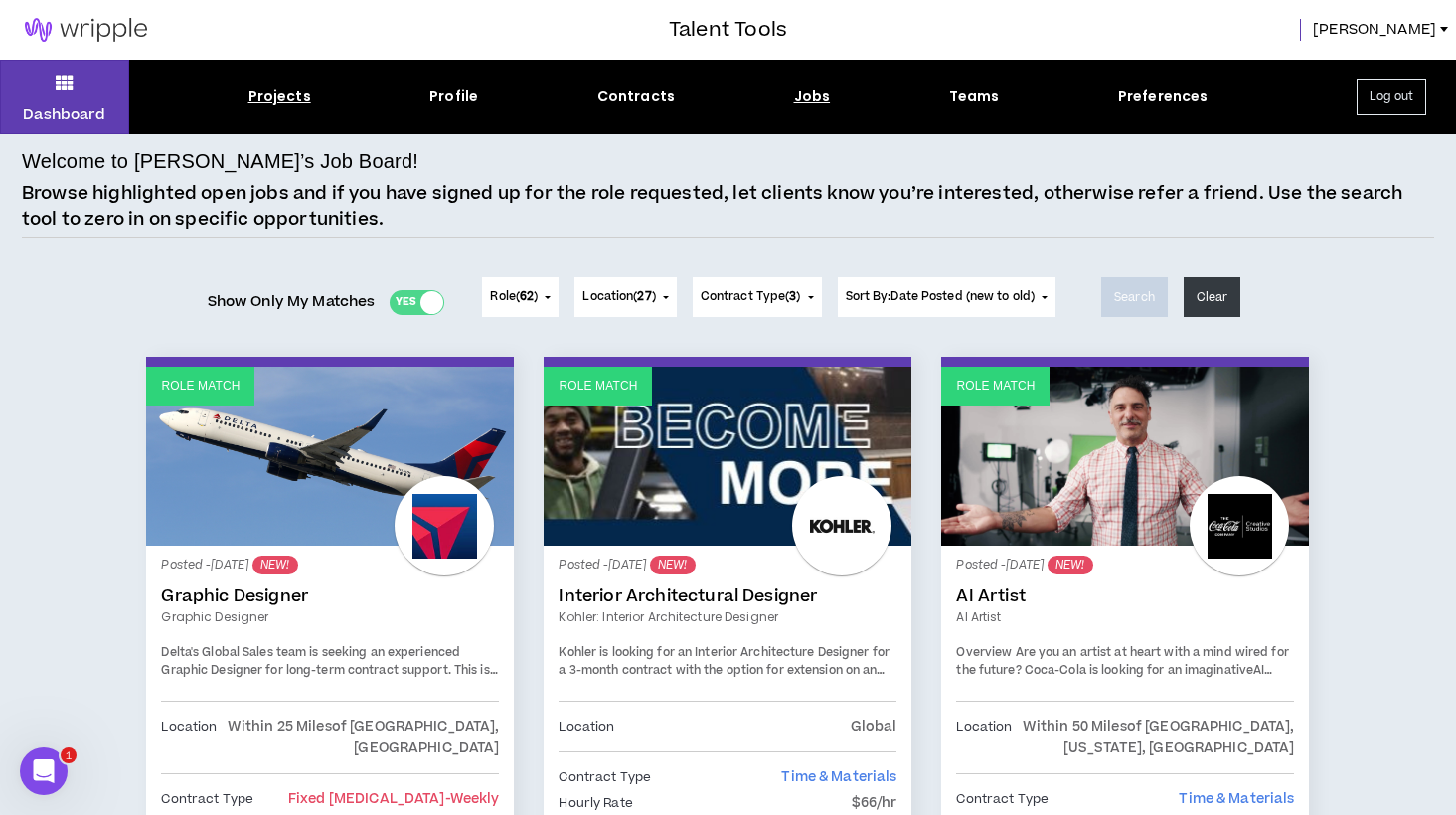 click on "Projects" at bounding box center (279, 96) 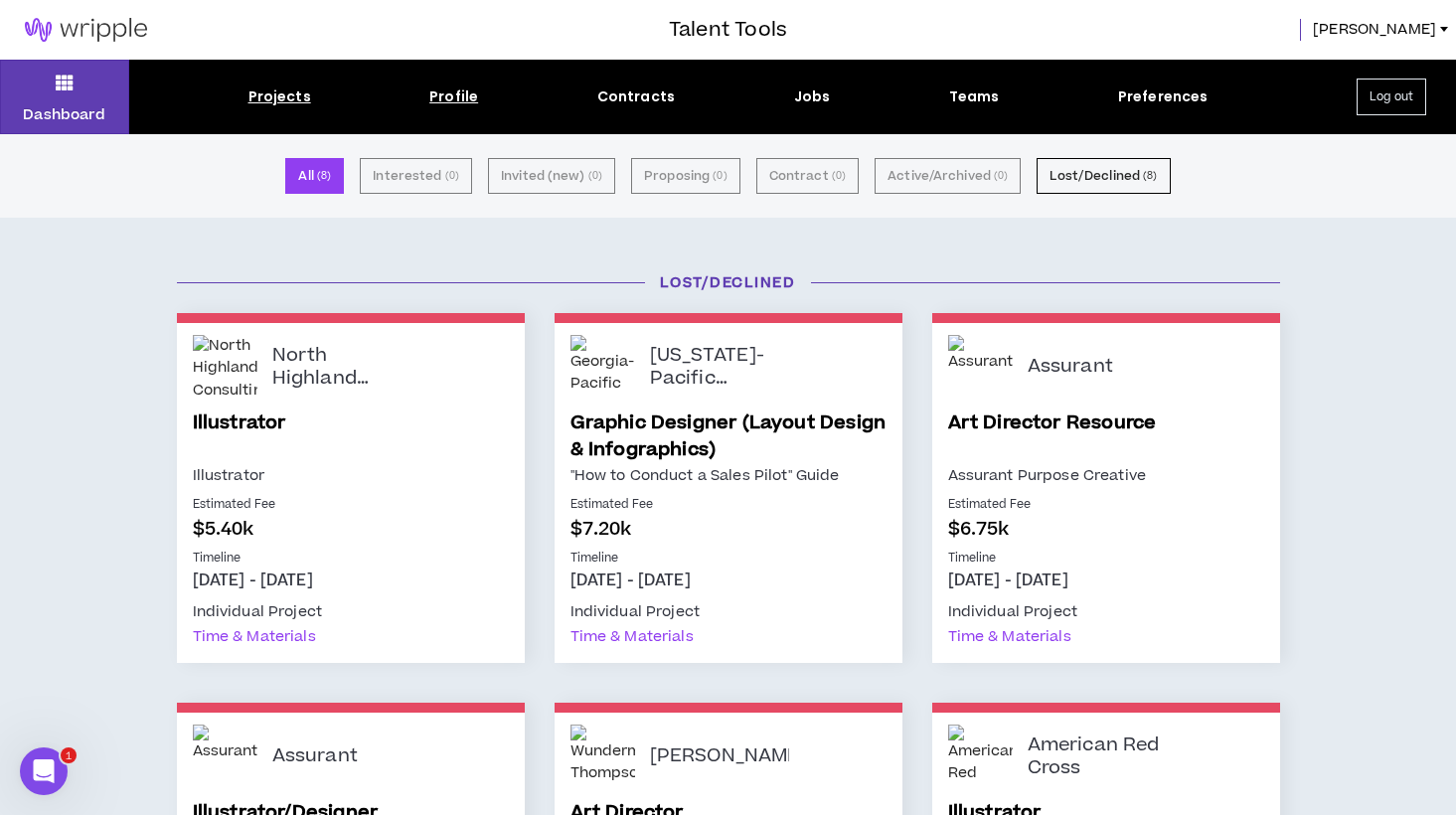 click on "Profile" at bounding box center [453, 96] 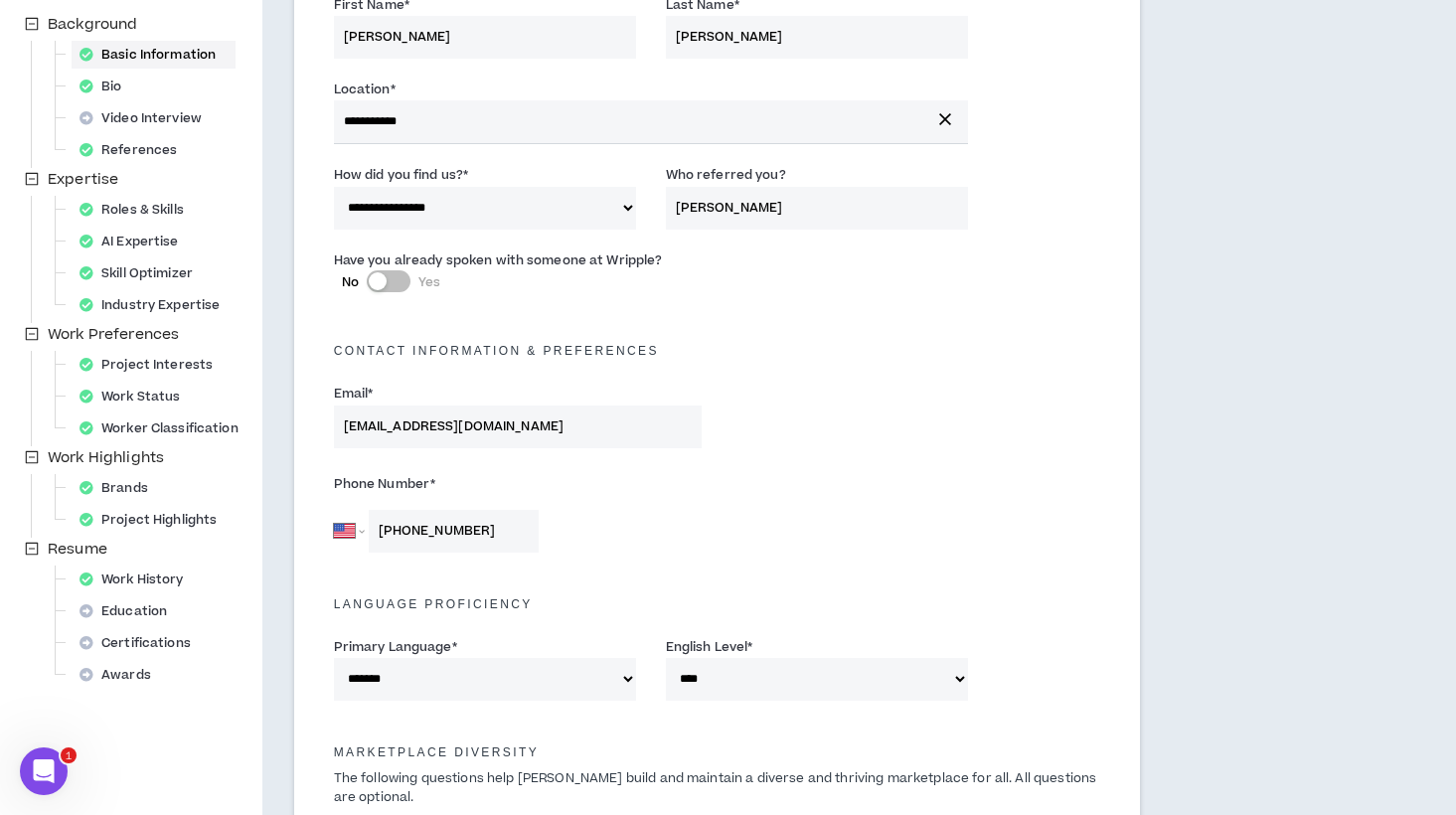 scroll, scrollTop: 0, scrollLeft: 0, axis: both 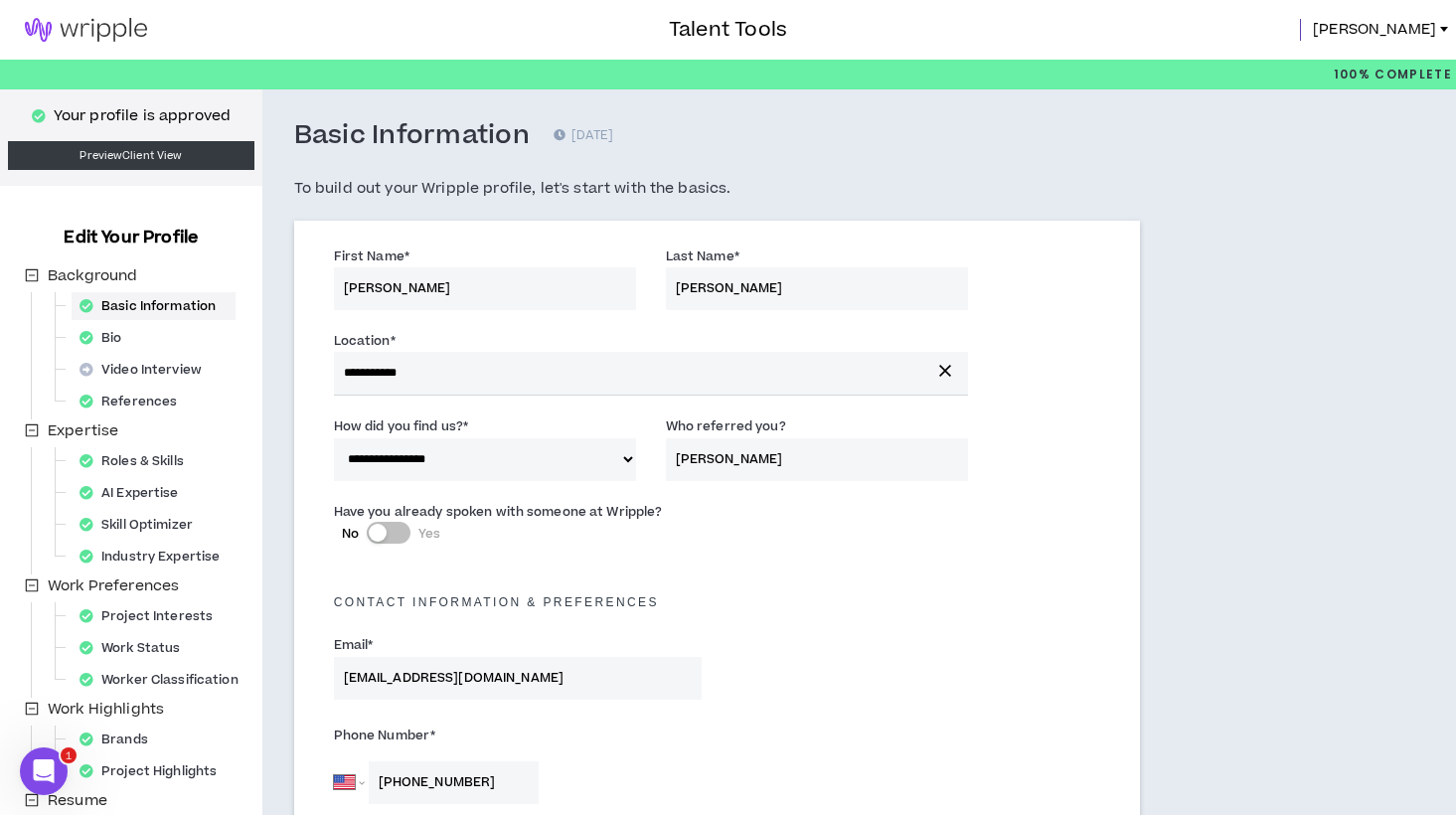 click at bounding box center [85, 30] 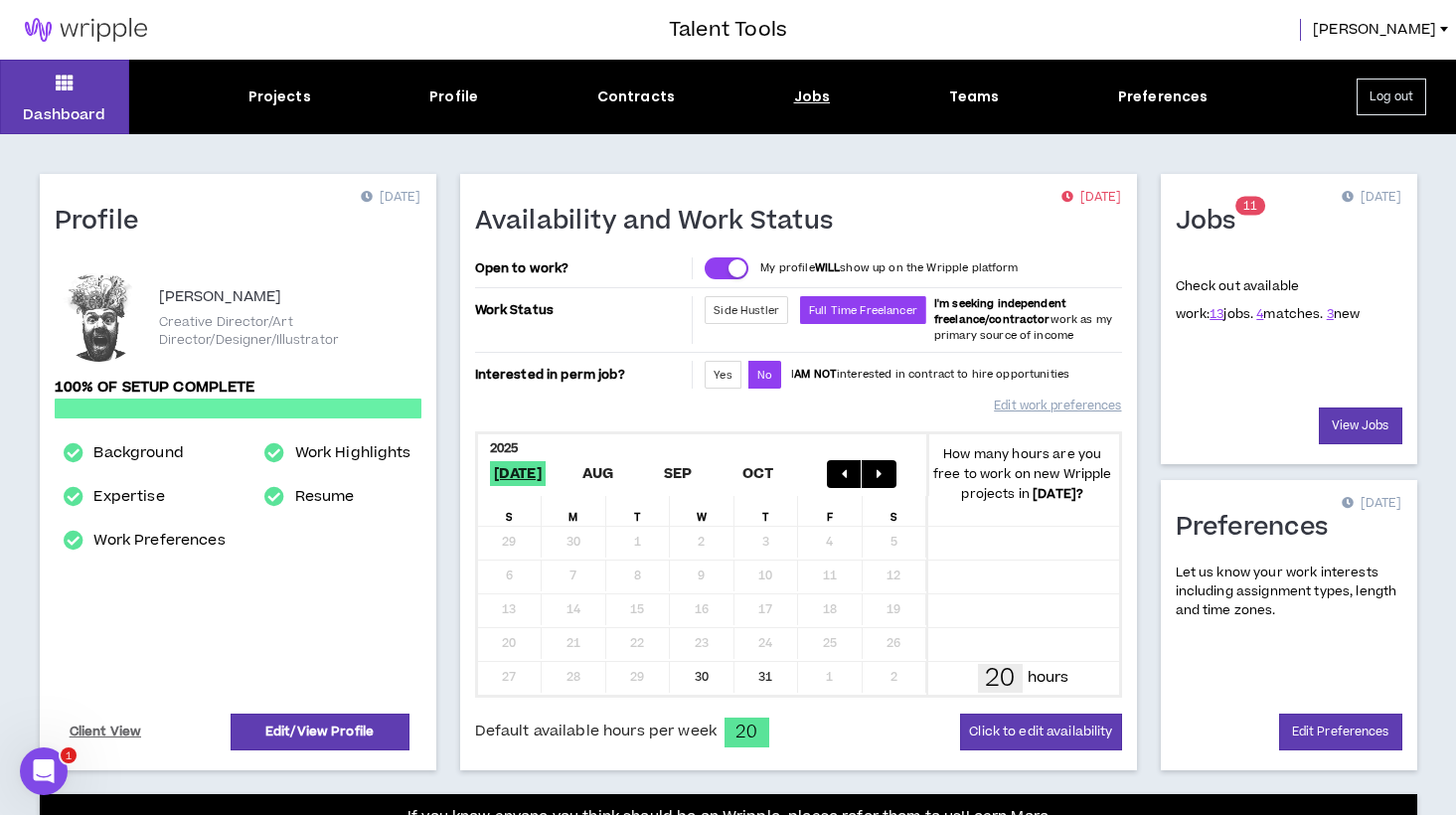 click on "Jobs" at bounding box center [812, 96] 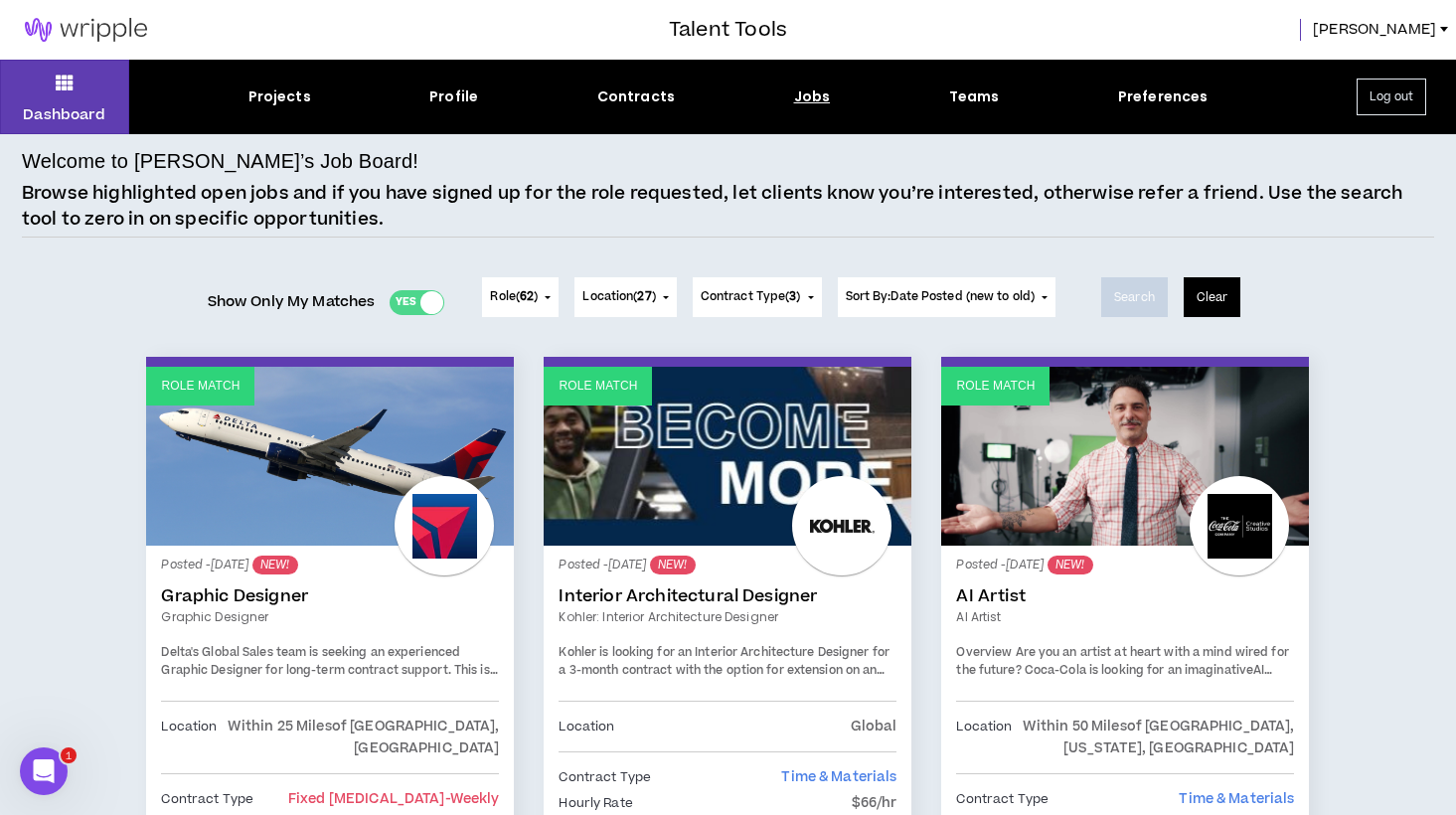 click on "Clear" at bounding box center [1213, 297] 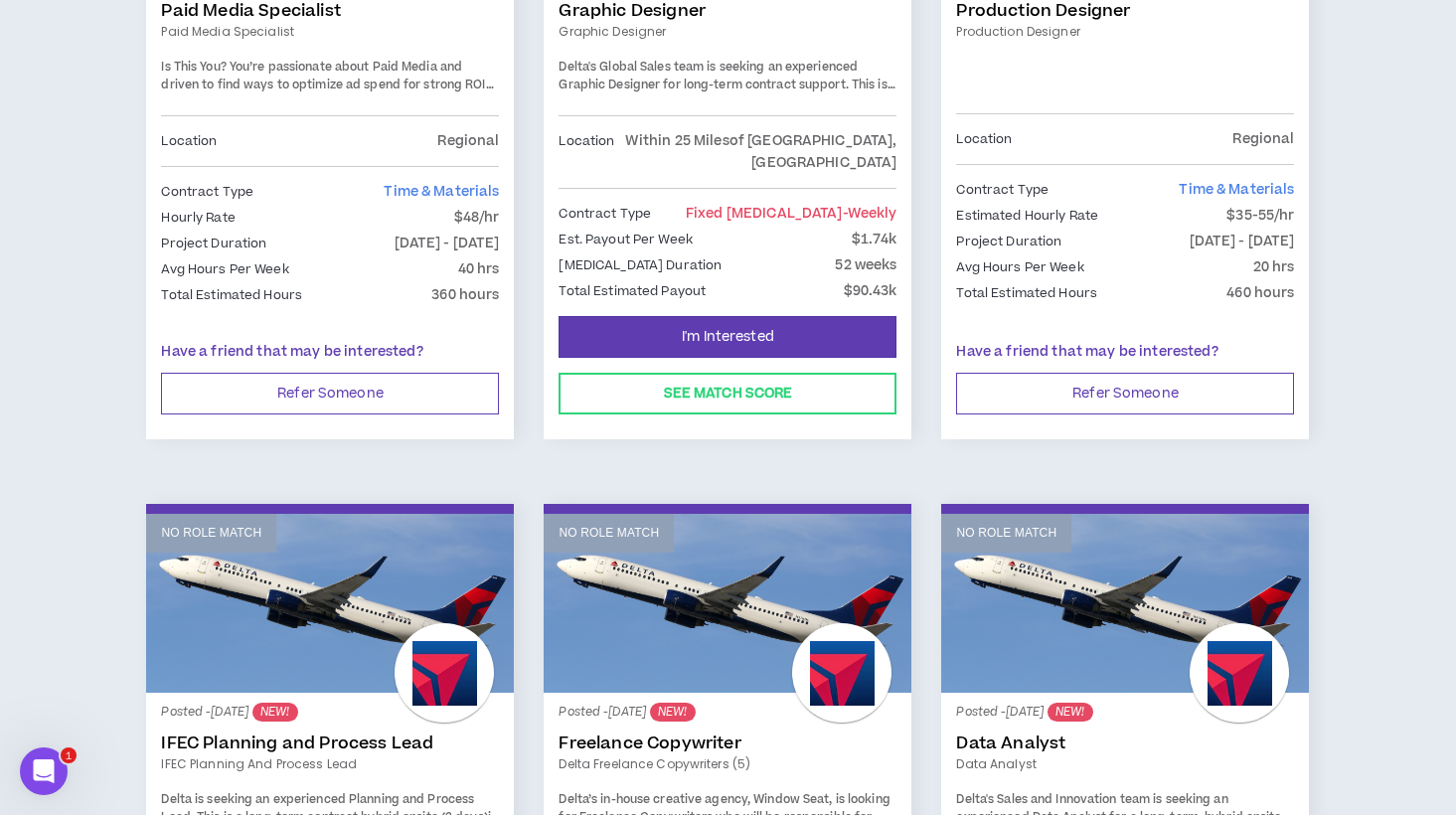 scroll, scrollTop: 0, scrollLeft: 0, axis: both 